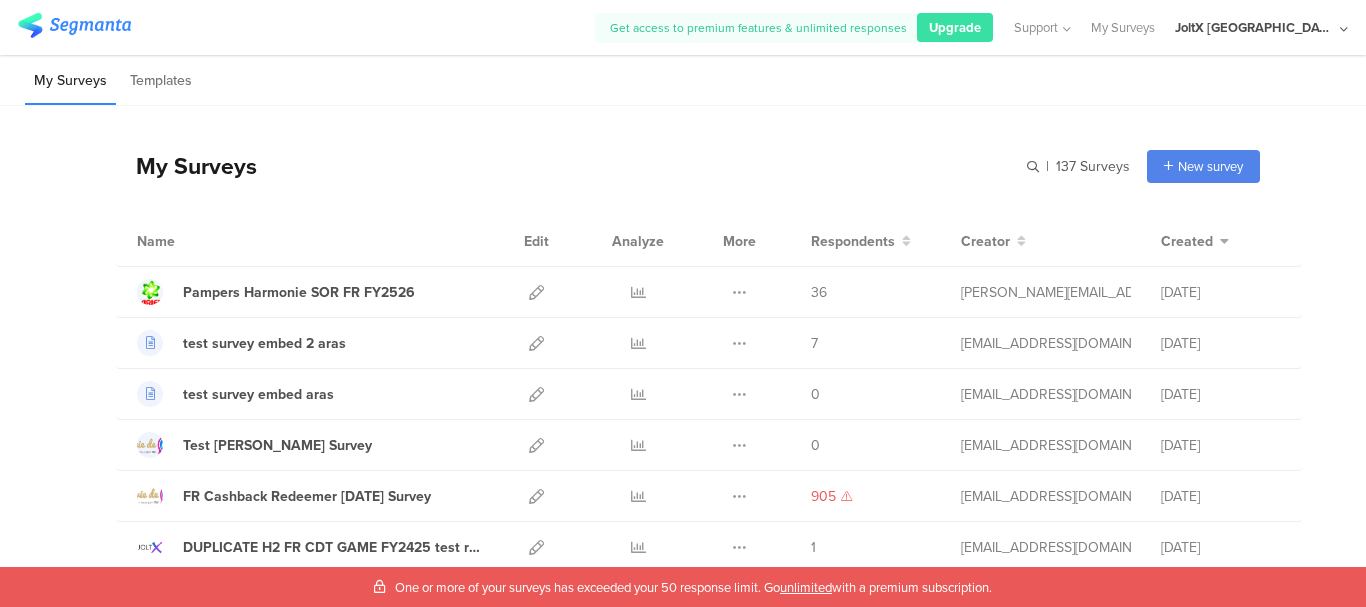 scroll, scrollTop: 0, scrollLeft: 0, axis: both 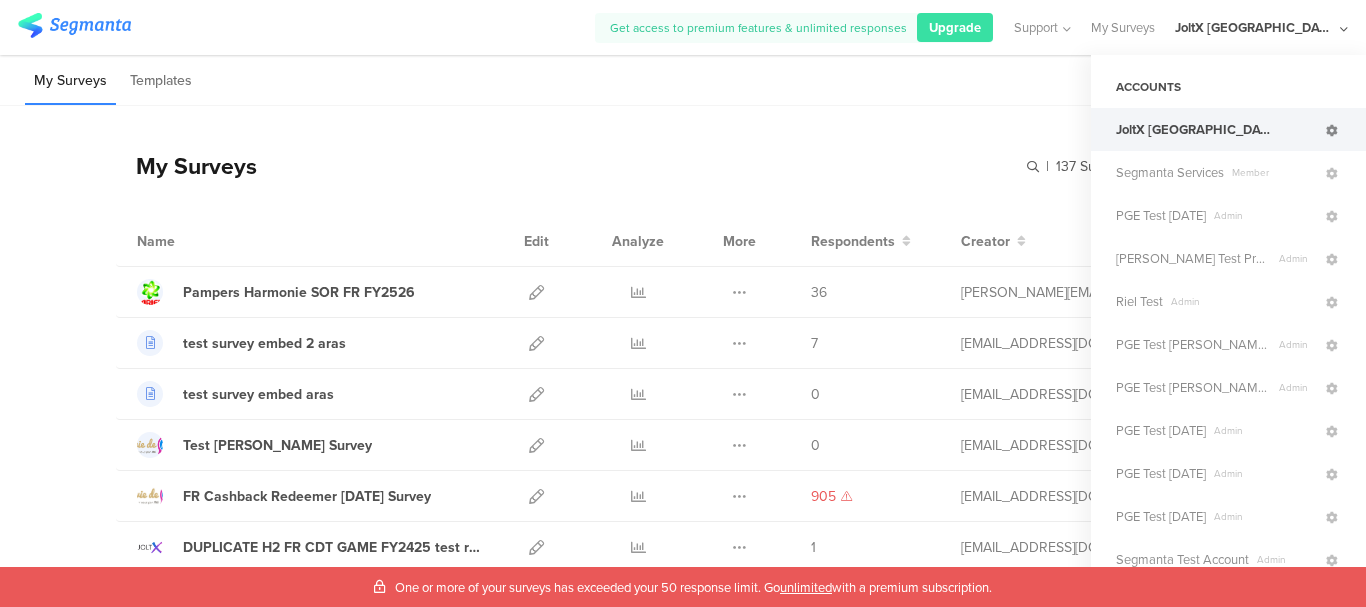 click 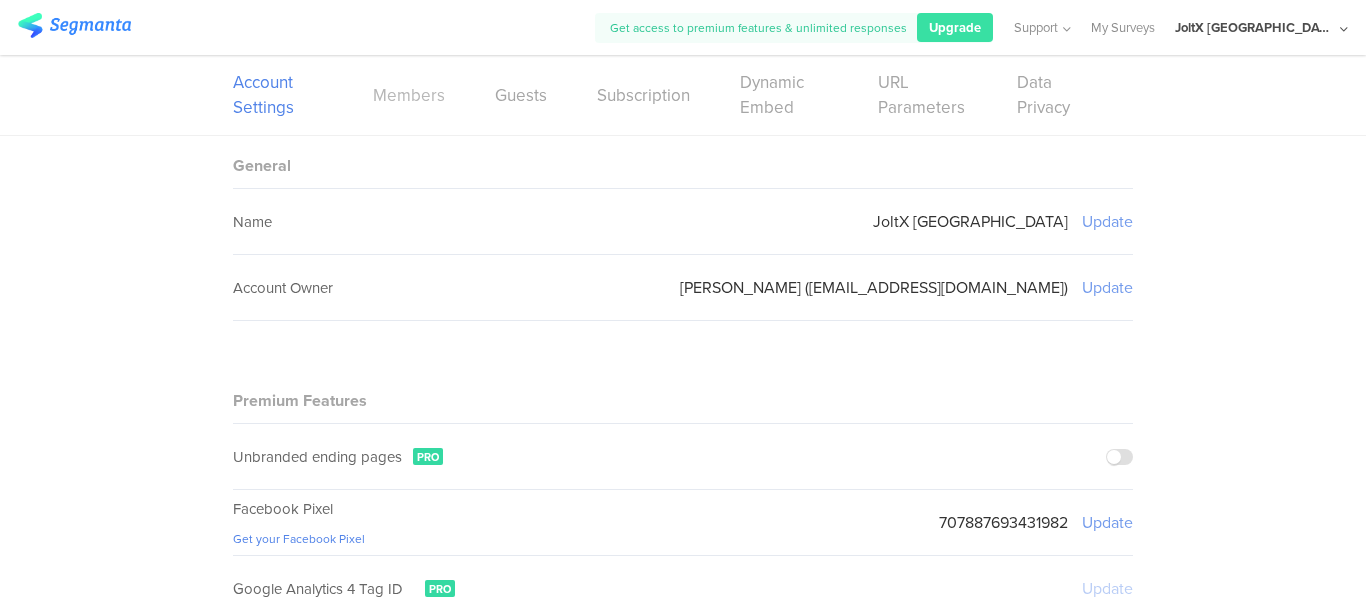 click on "Members" at bounding box center (409, 95) 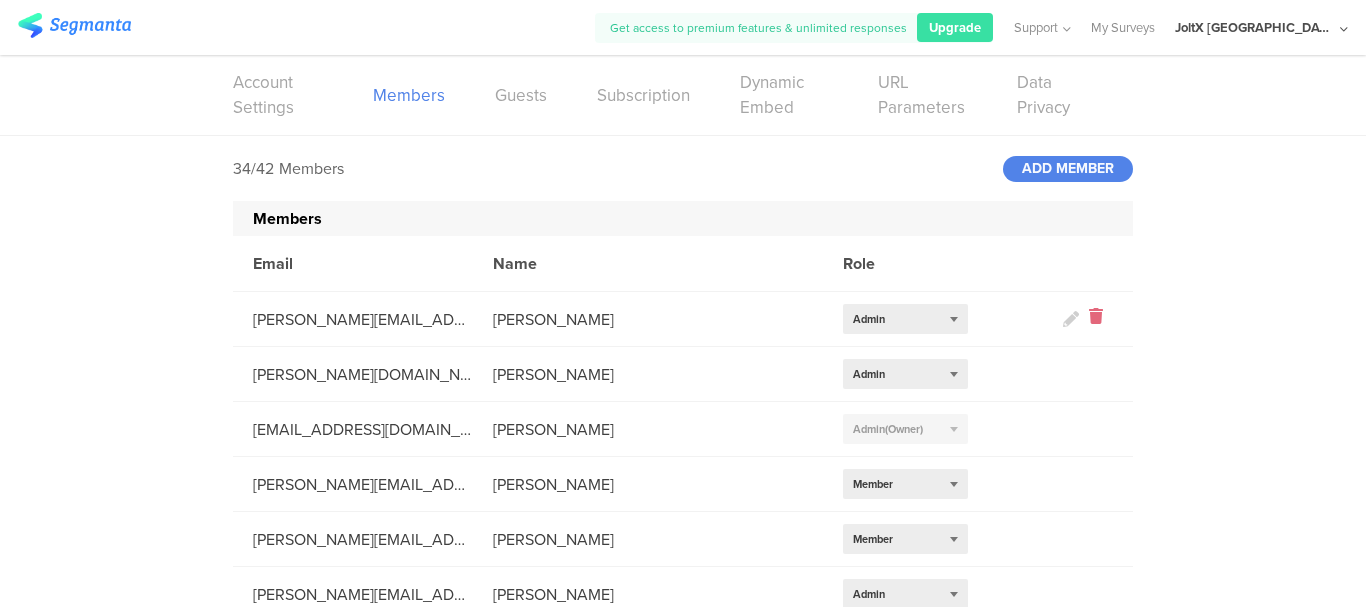 drag, startPoint x: 1094, startPoint y: 321, endPoint x: 1082, endPoint y: 322, distance: 12.0415945 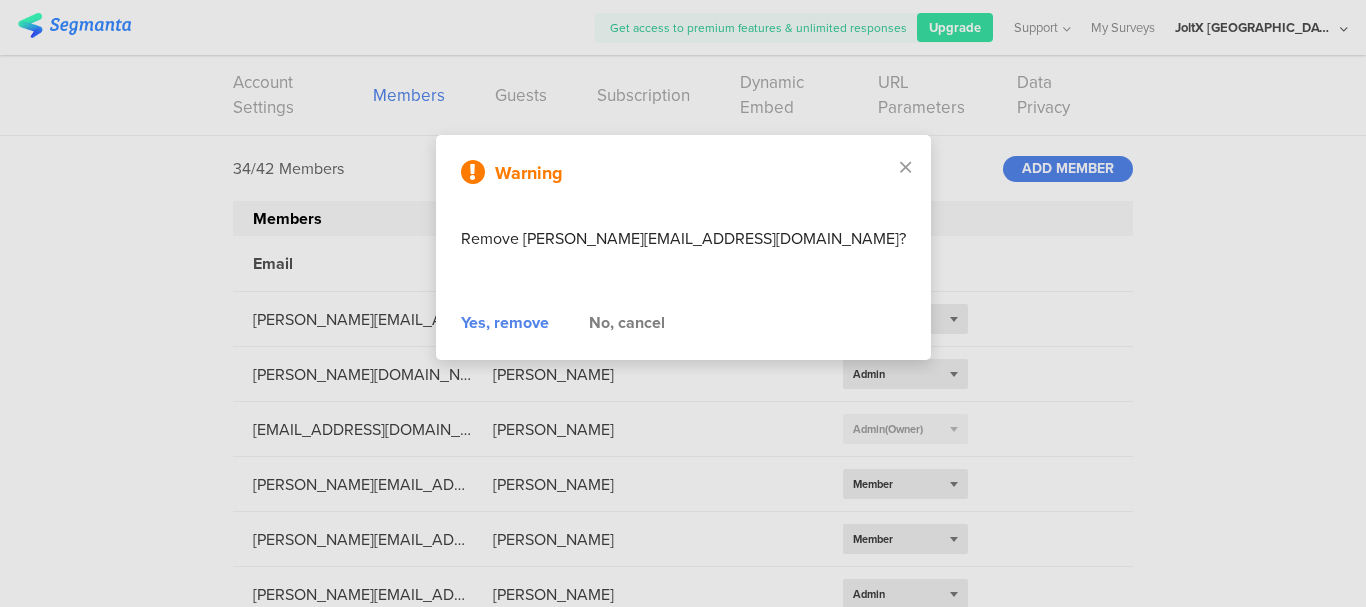 click on "Yes, remove" at bounding box center [505, 323] 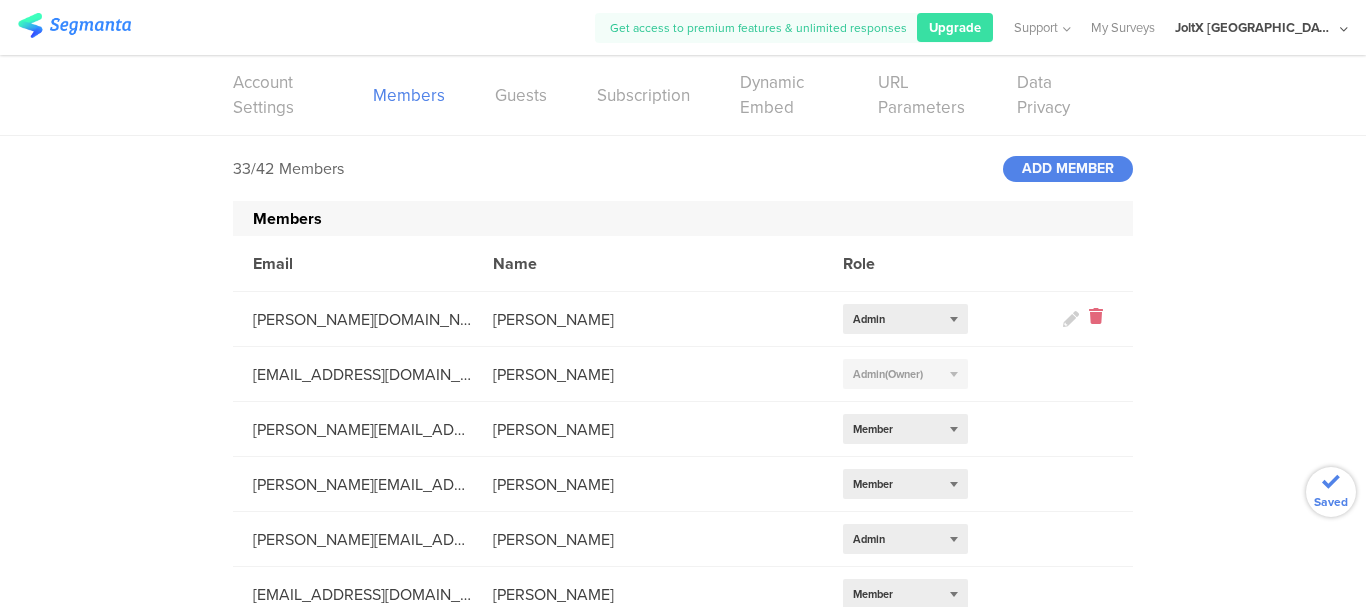 click 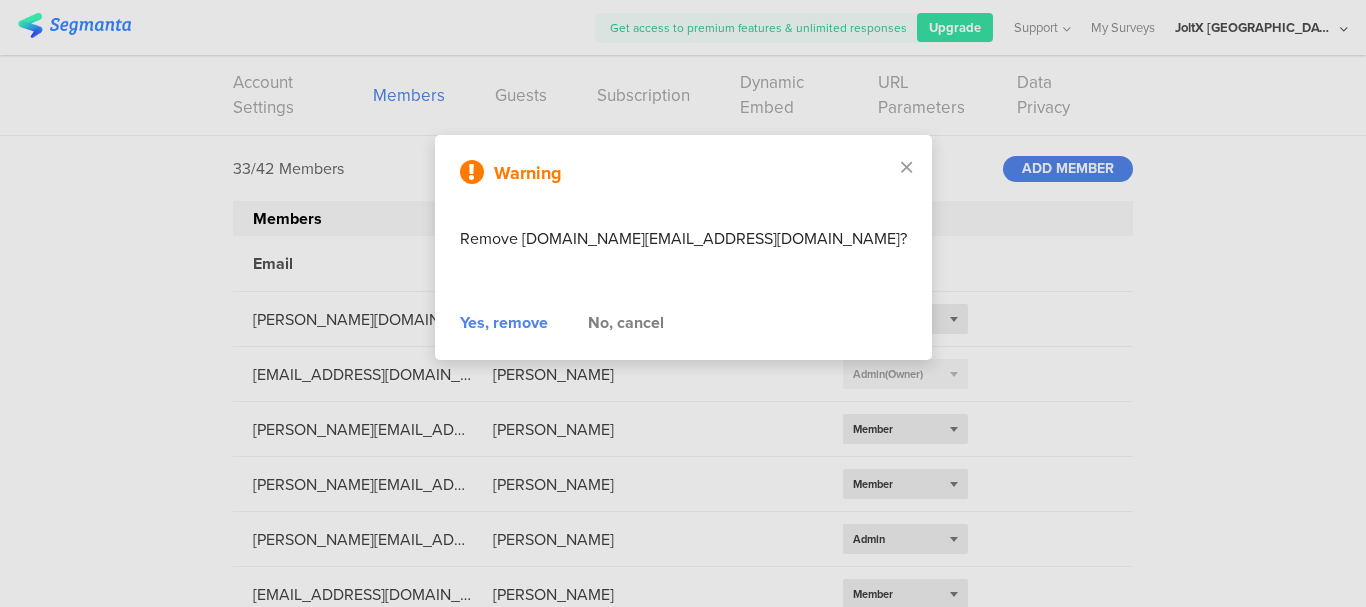click on "Yes, remove" at bounding box center [504, 323] 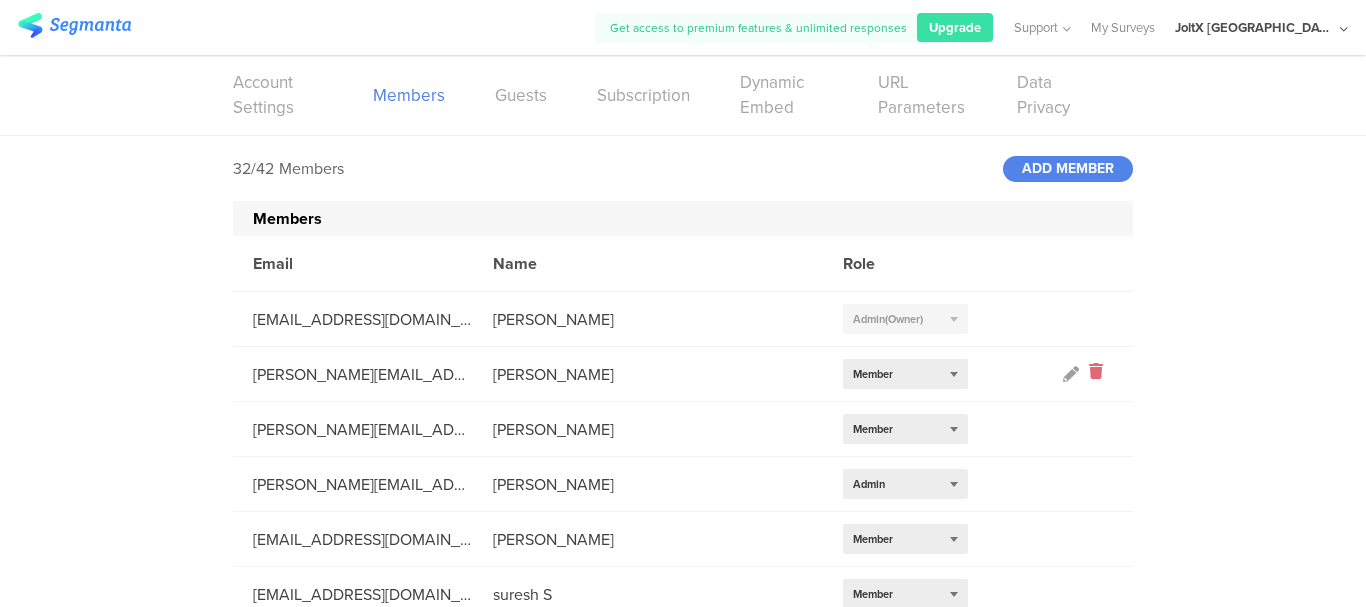 click 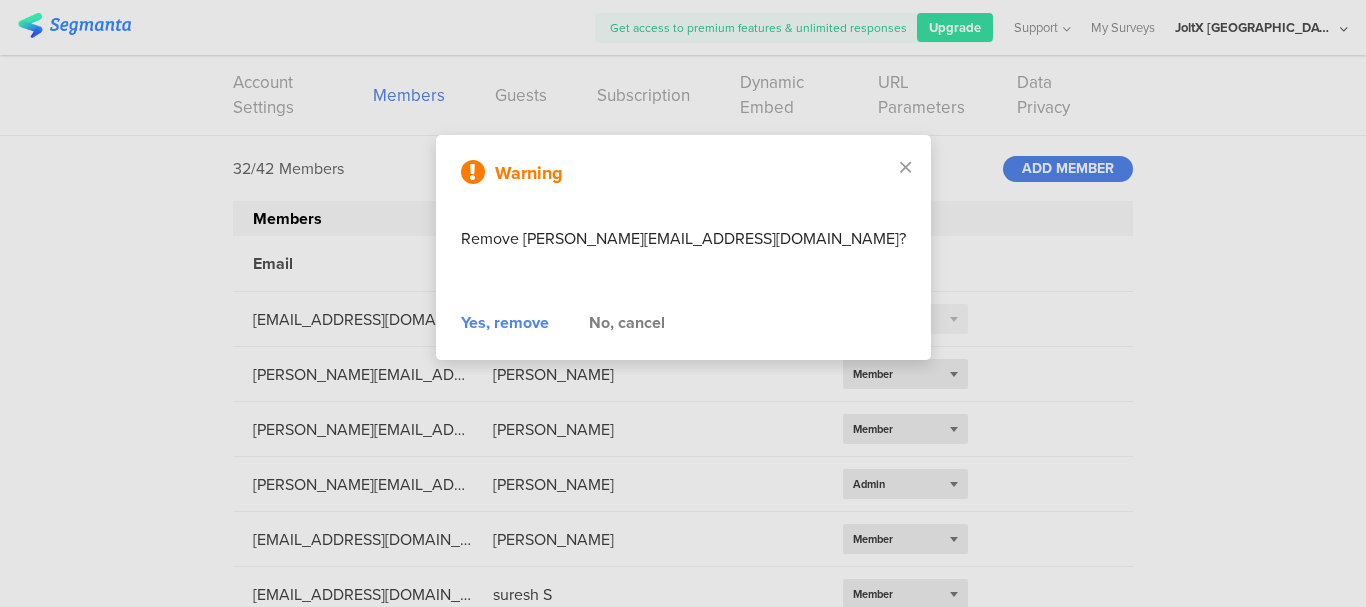 click on "Yes, remove" at bounding box center (505, 323) 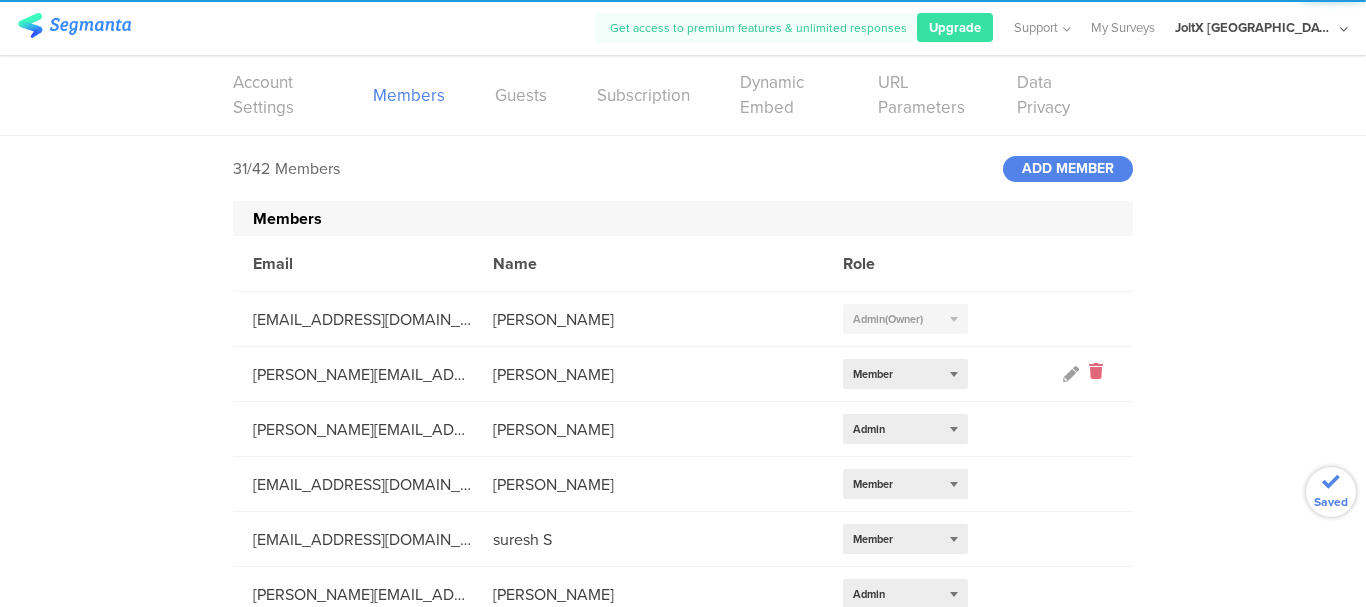 click 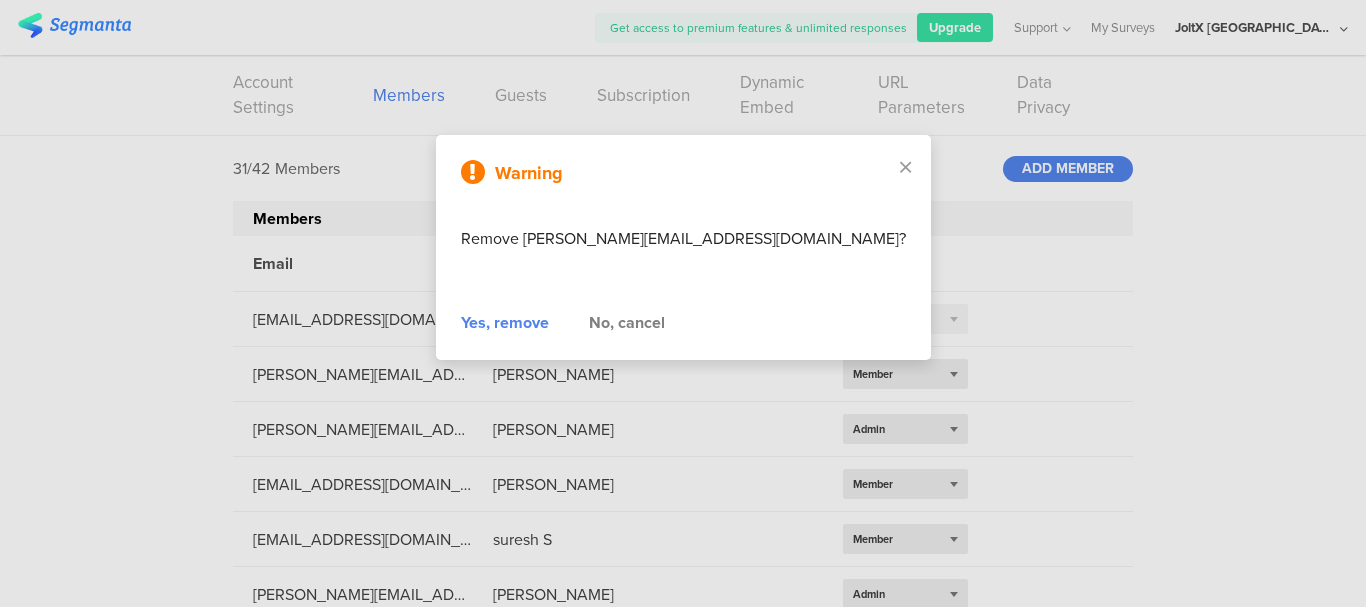 click on "Yes, remove" at bounding box center (505, 323) 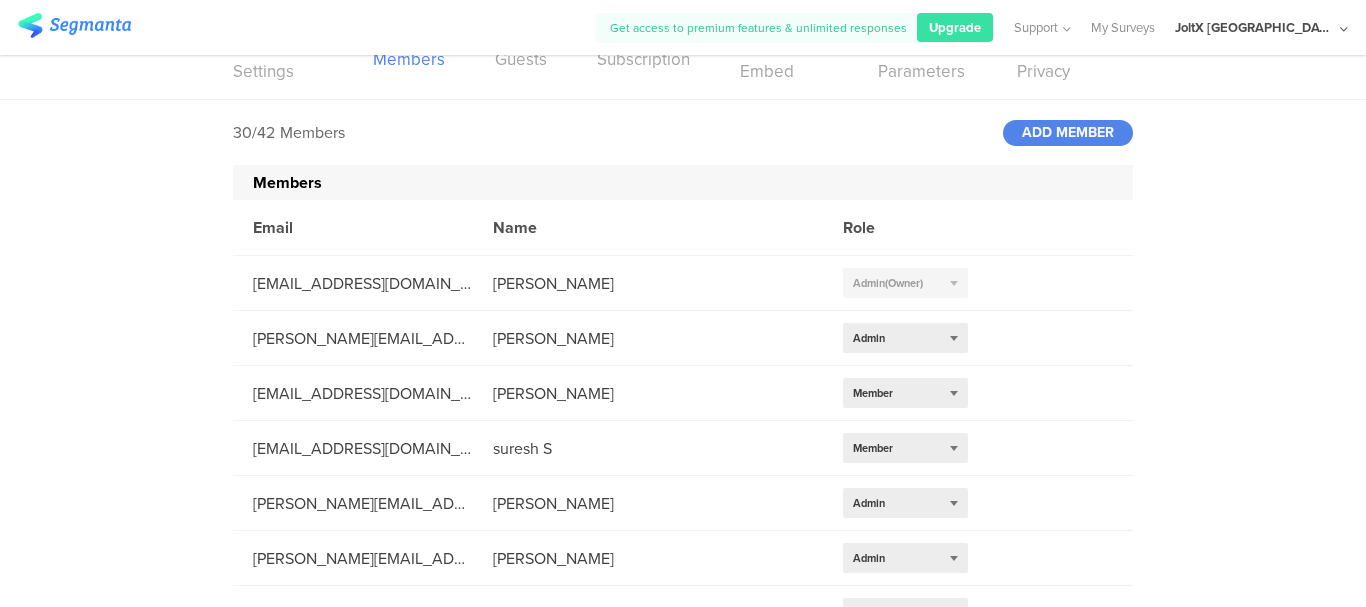 scroll, scrollTop: 0, scrollLeft: 0, axis: both 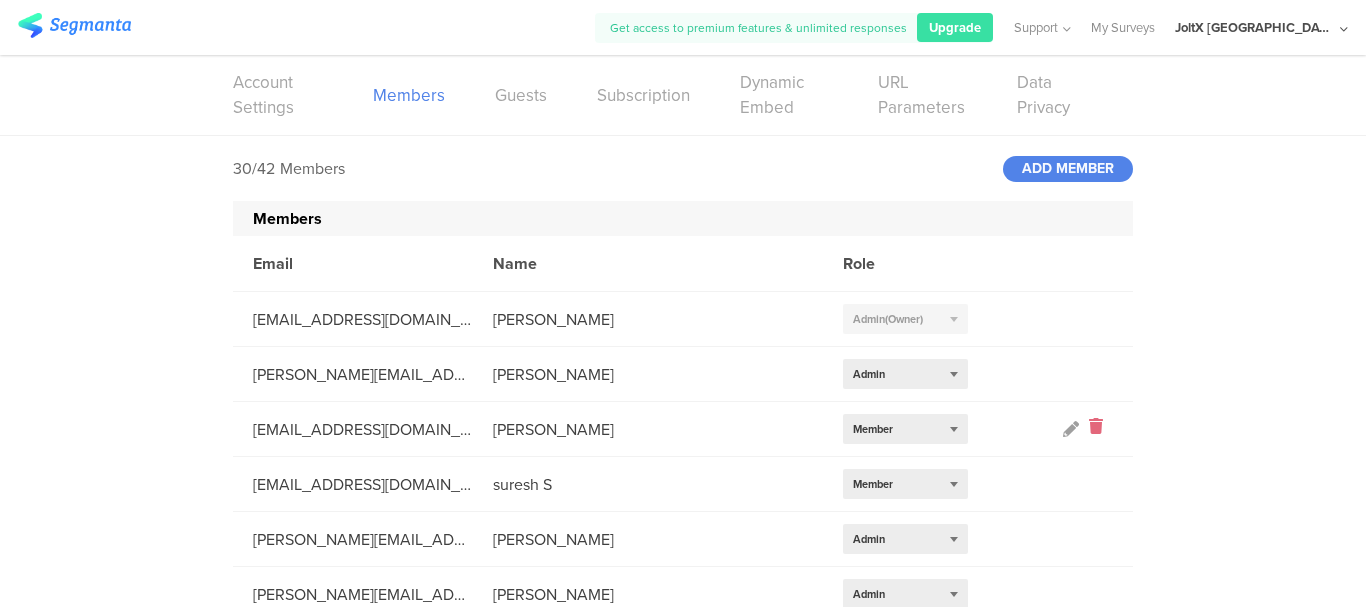 click 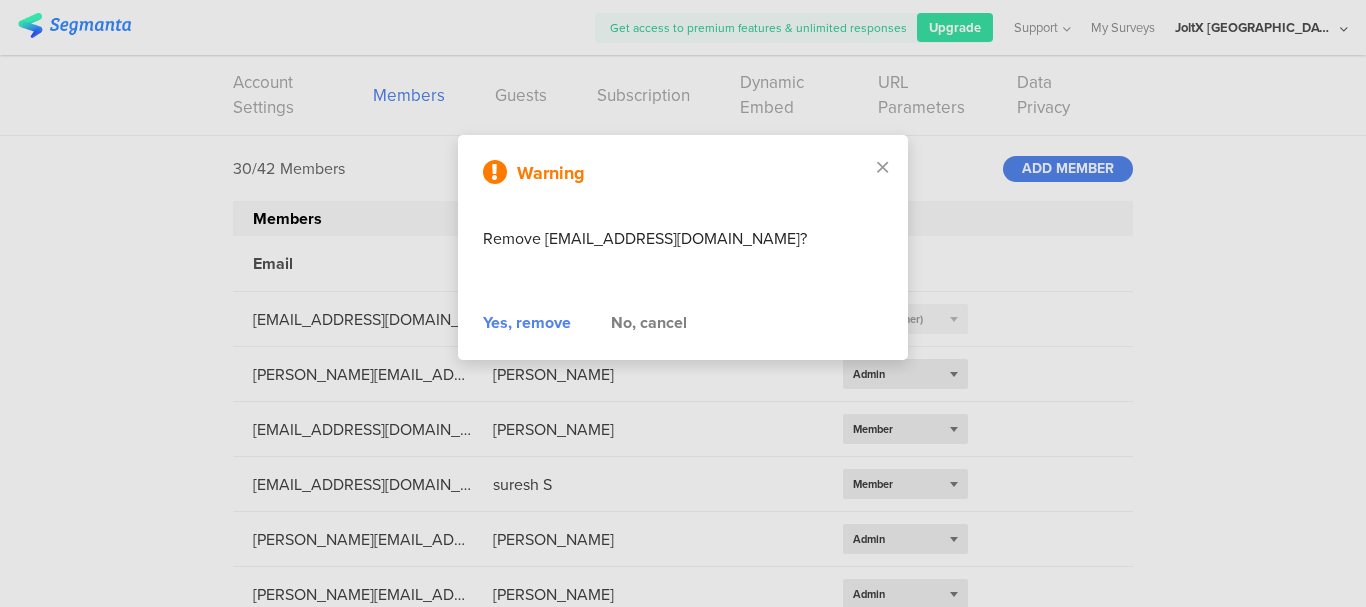 click on "Yes, remove" at bounding box center [527, 323] 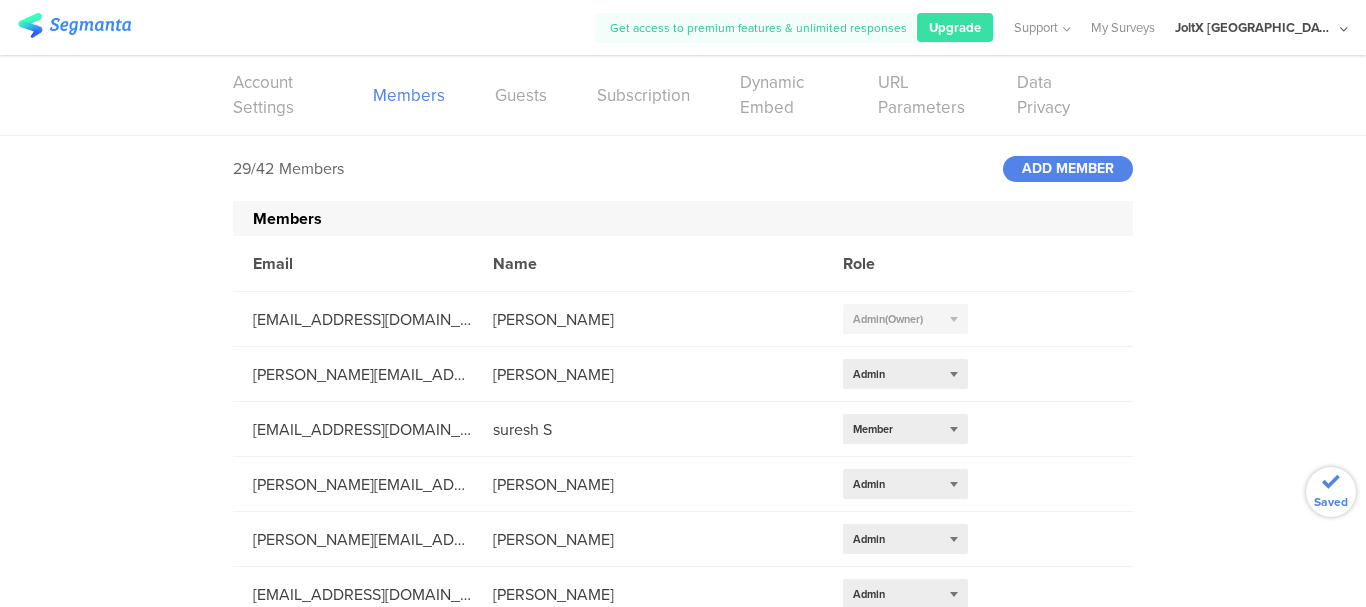 click 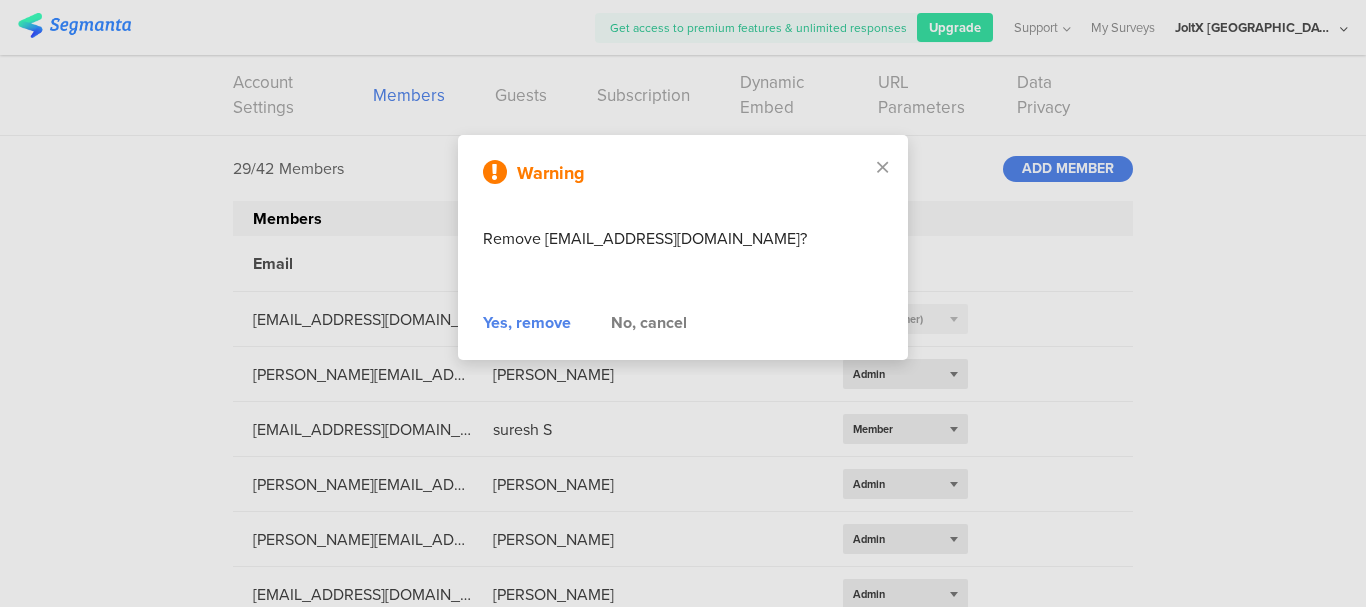 click on "Yes, remove" at bounding box center [527, 323] 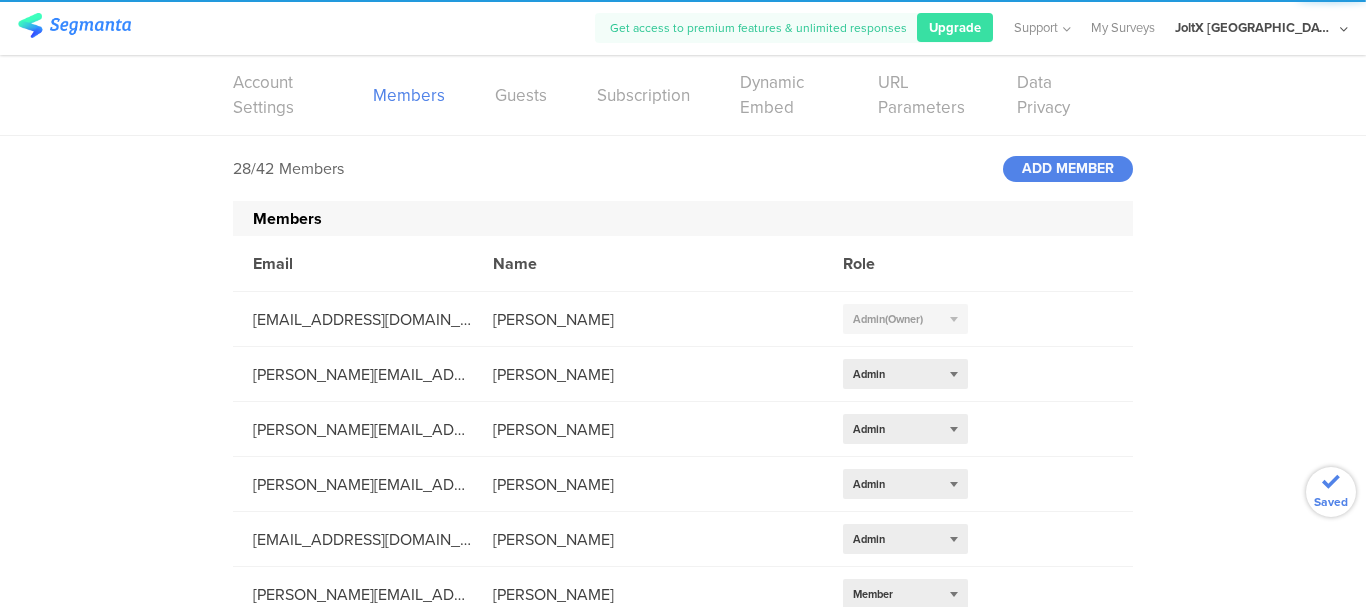 click 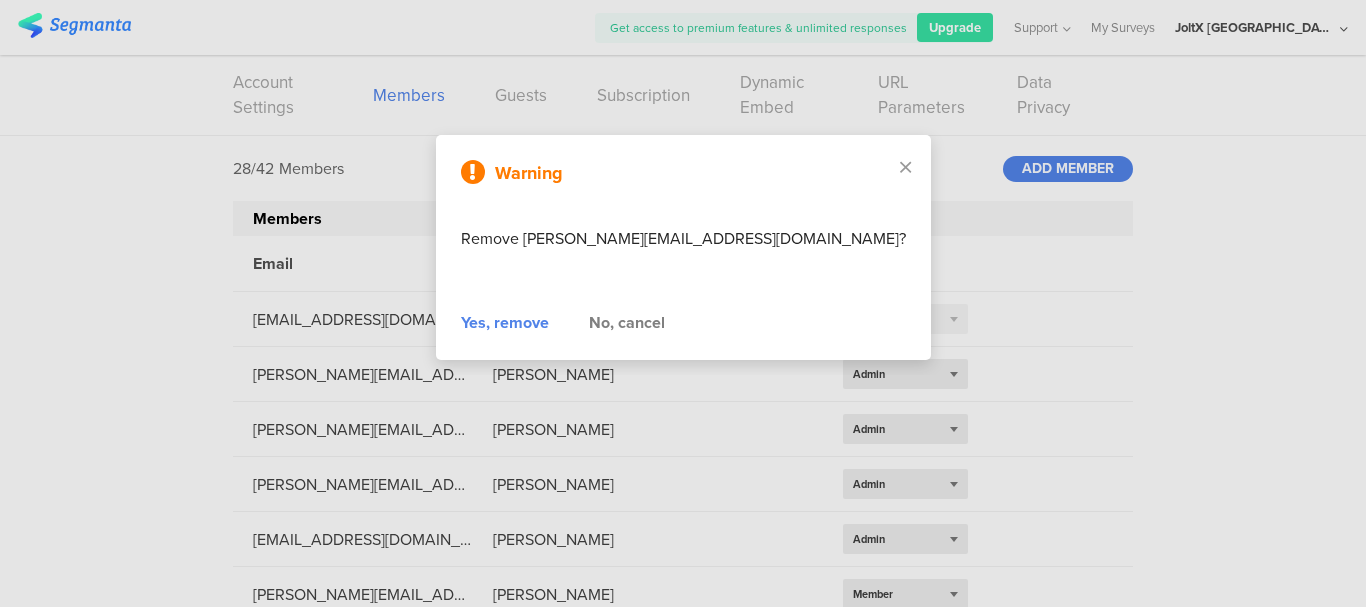 click on "Yes, remove" at bounding box center [505, 323] 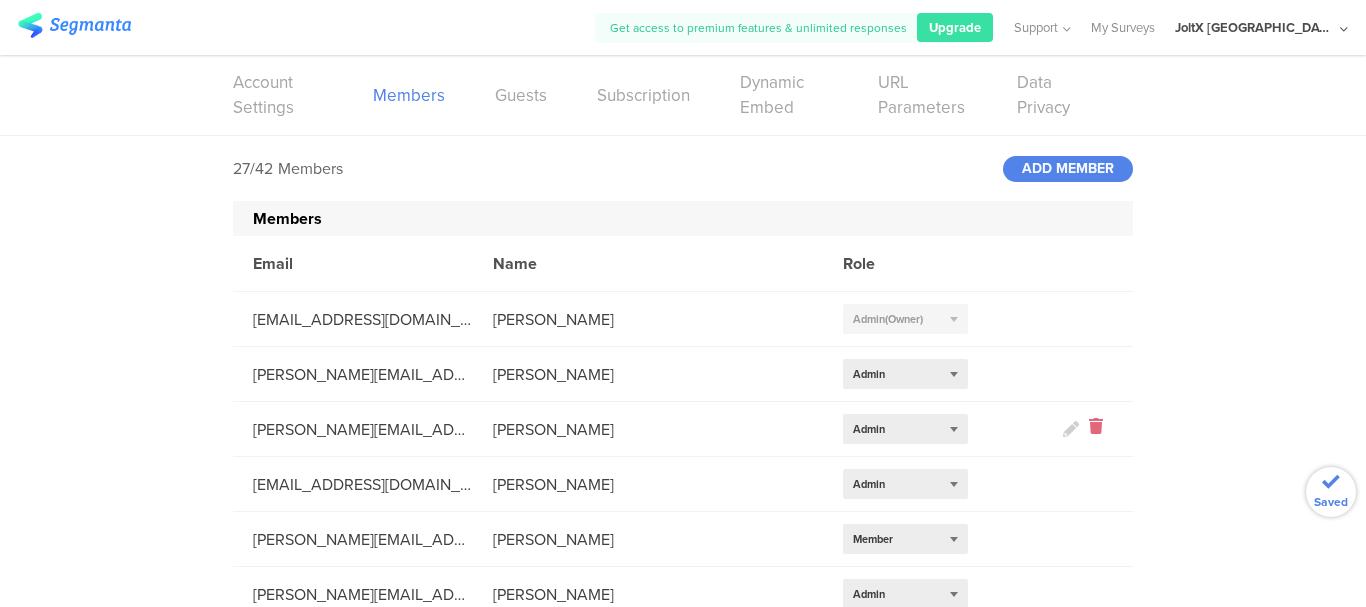 click 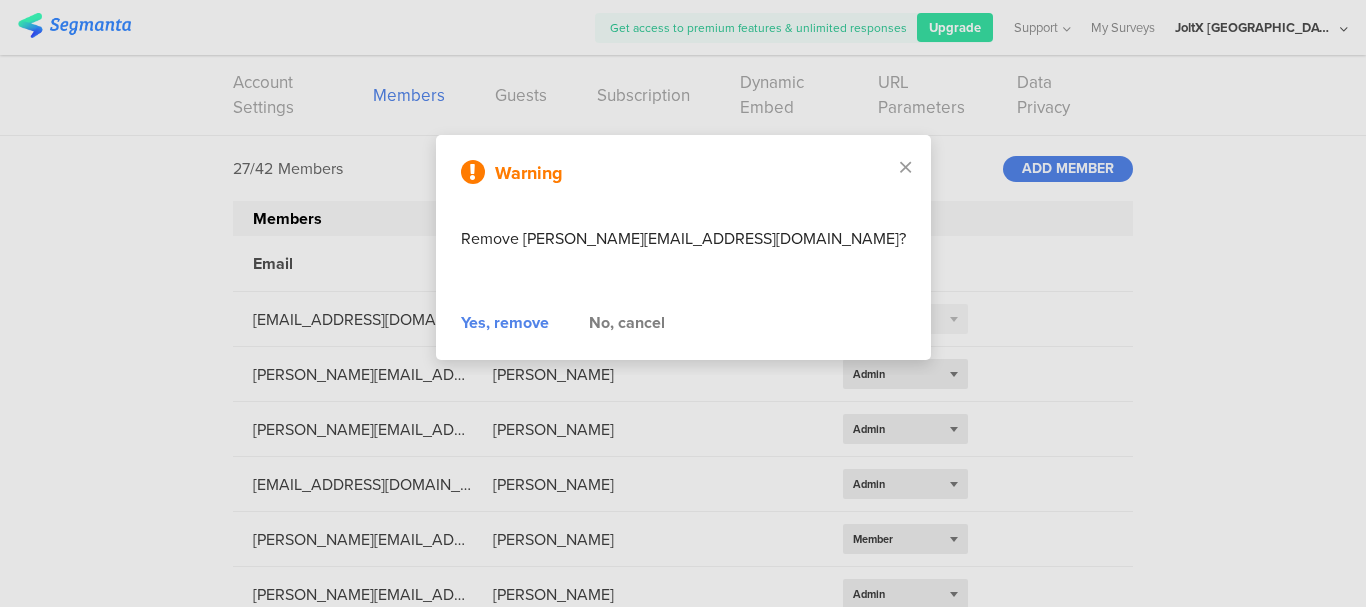click on "Yes, remove" at bounding box center [505, 323] 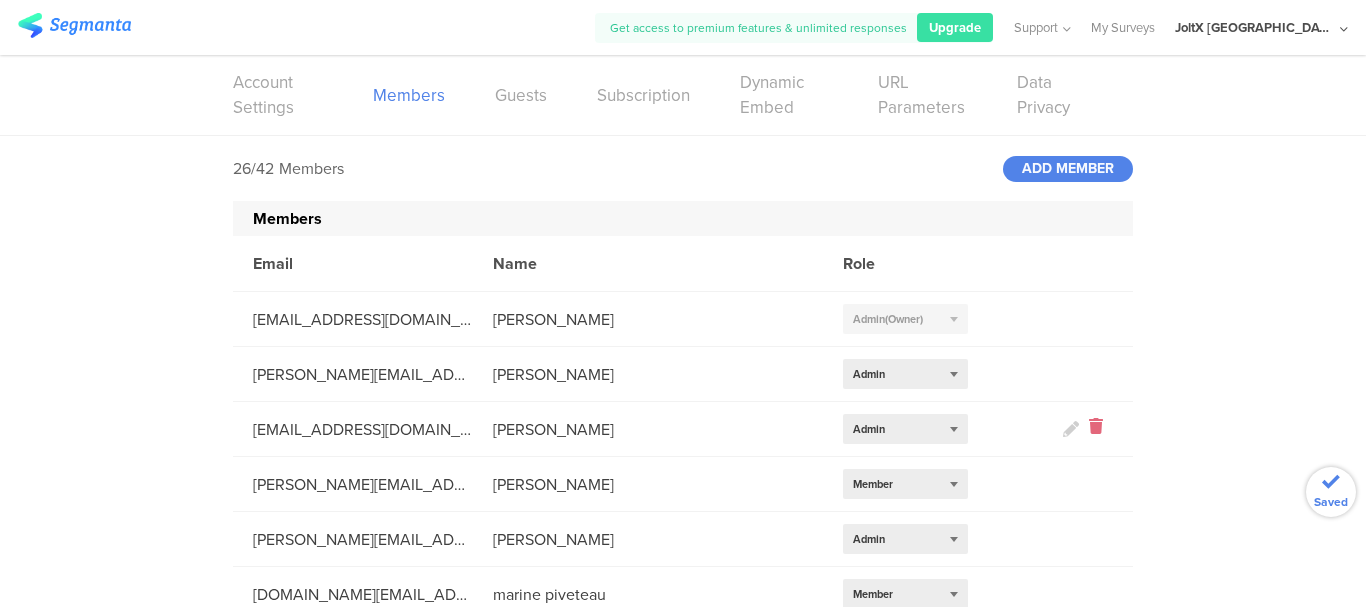 click 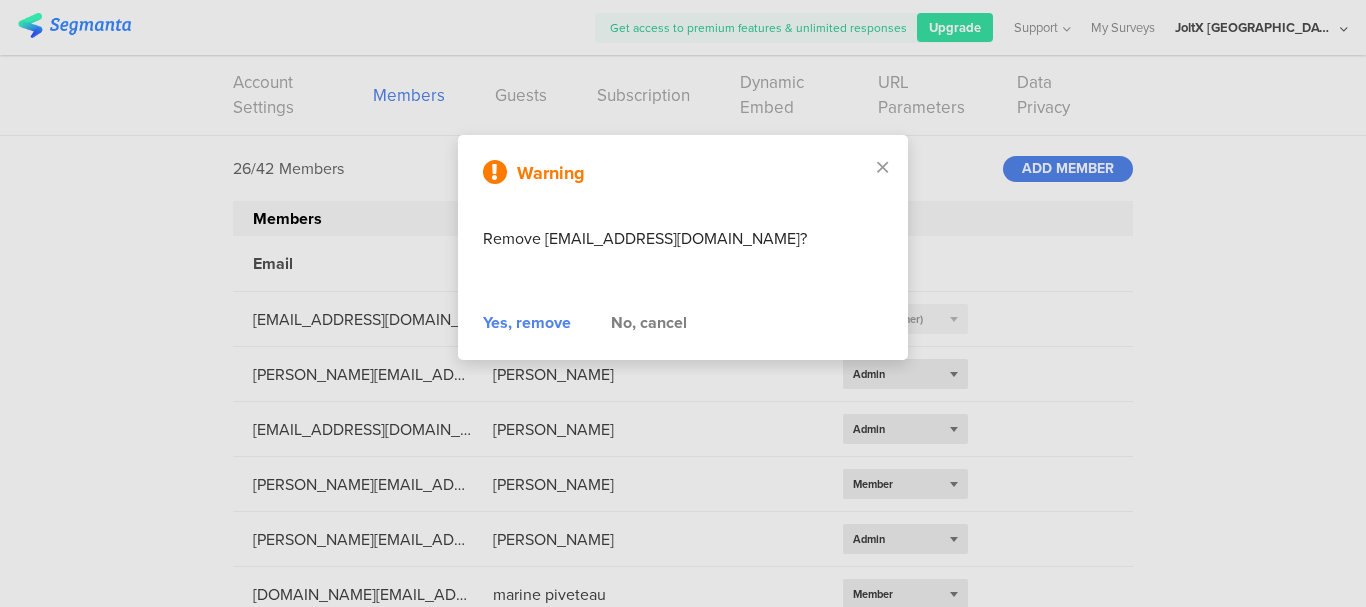 click on "Yes, remove" at bounding box center (527, 323) 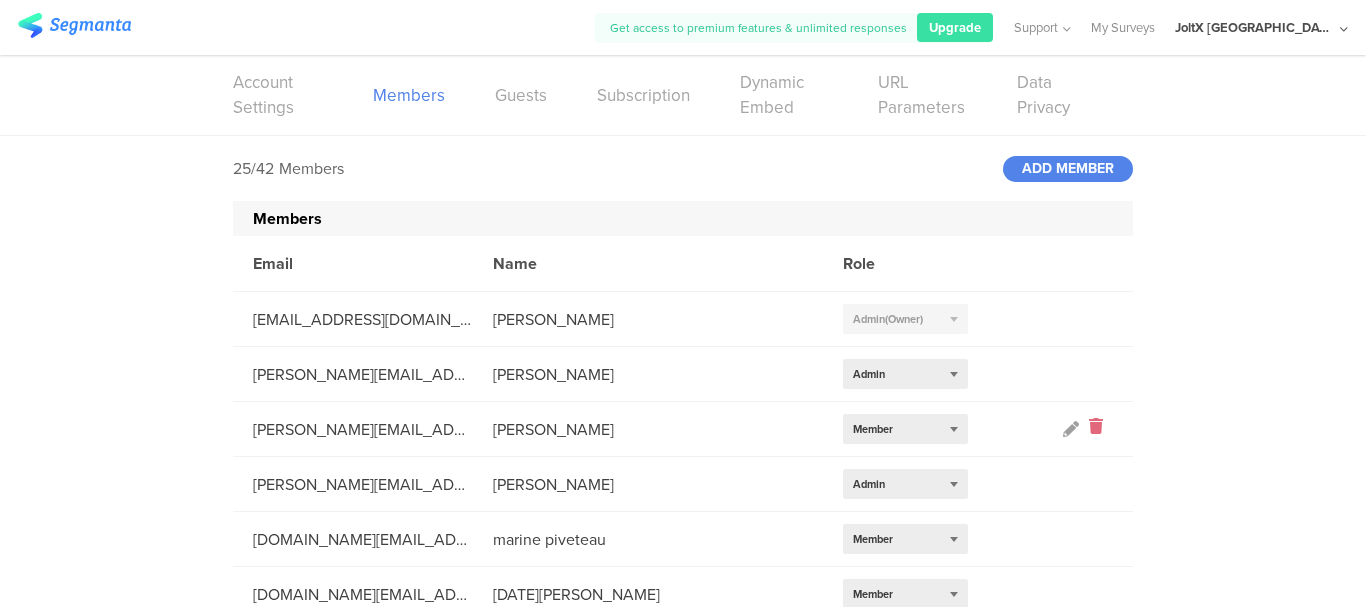 click 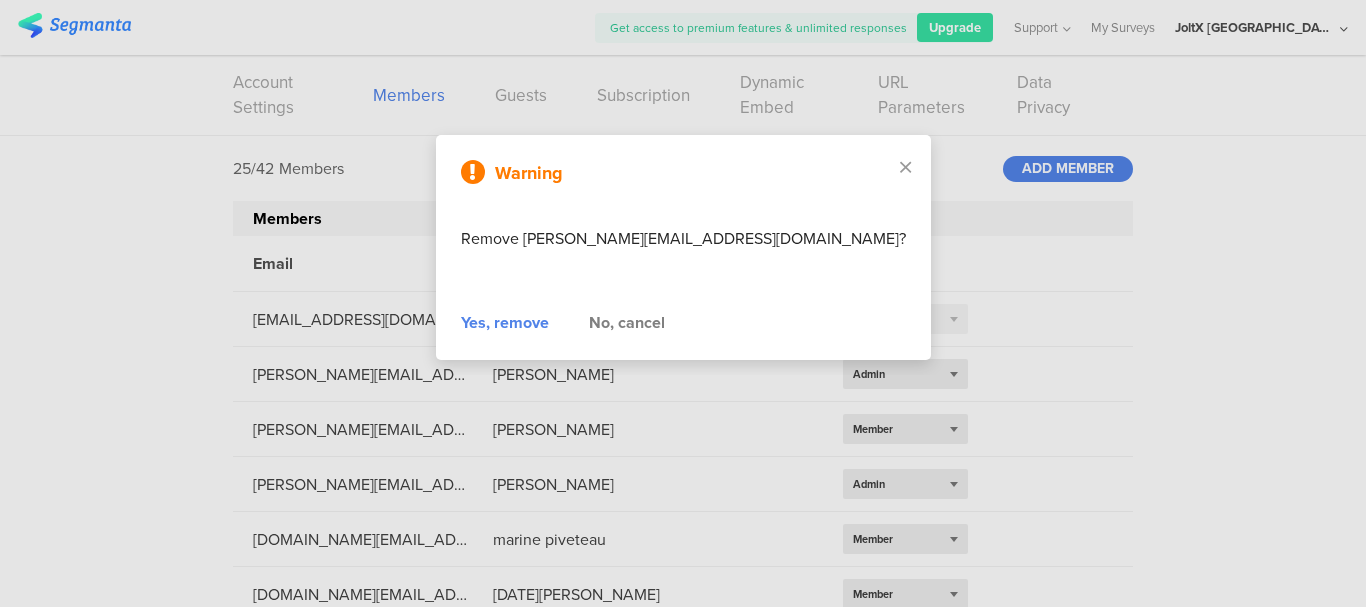 click on "Warning
Remove neila.a@pg.com?
Yes, remove
No, cancel" at bounding box center (683, 247) 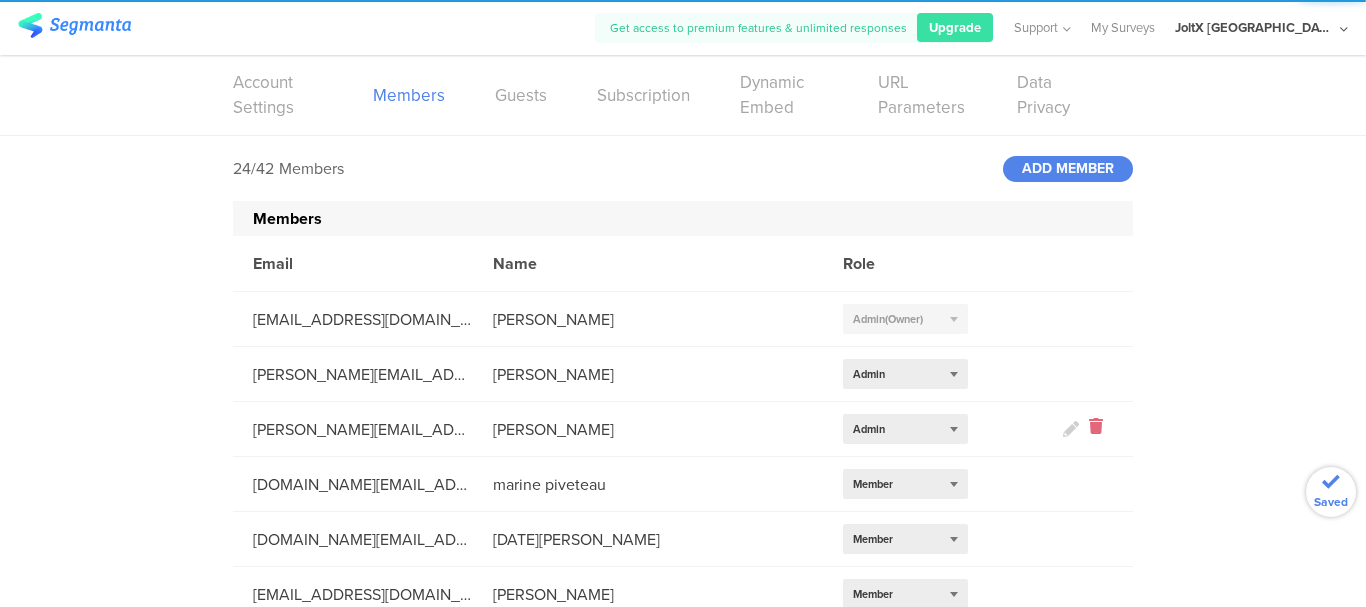 click 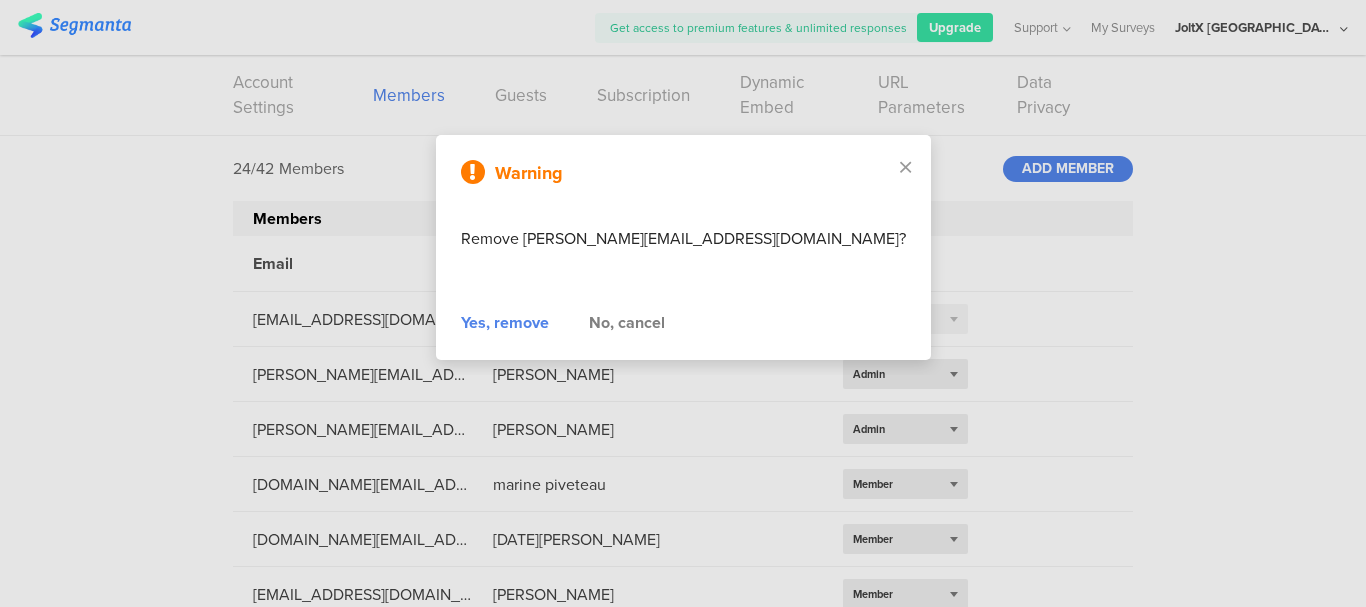 click on "Yes, remove" at bounding box center [505, 323] 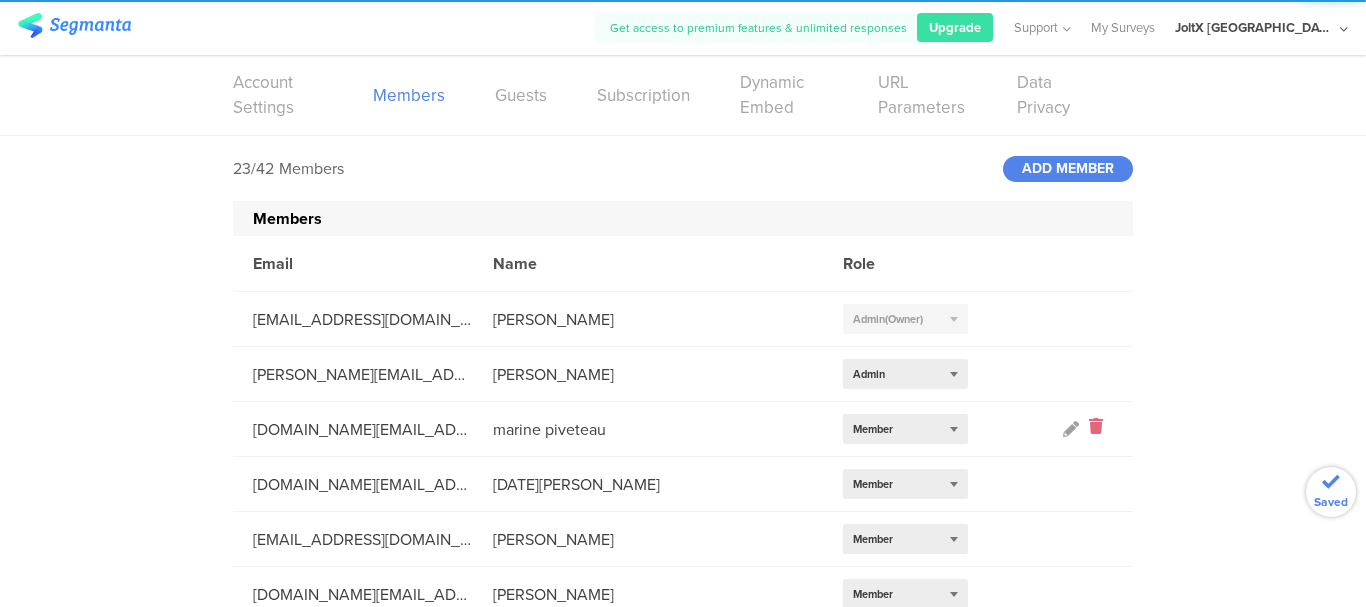 click 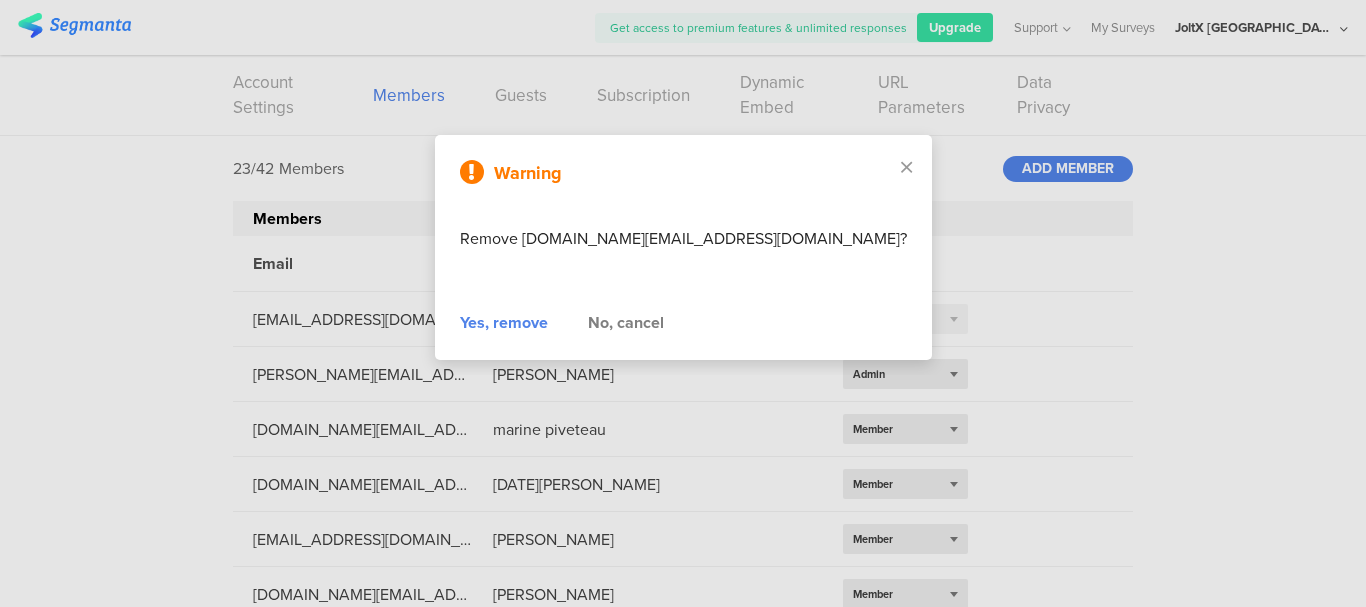 click on "Yes, remove" at bounding box center (504, 323) 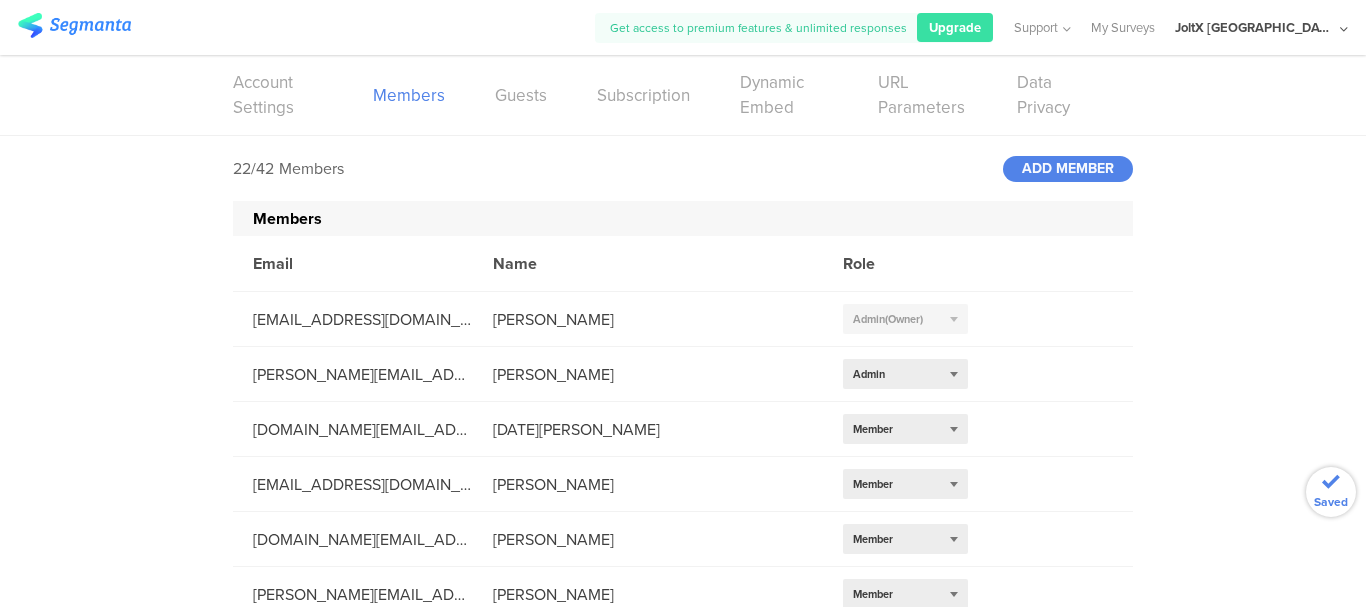 click 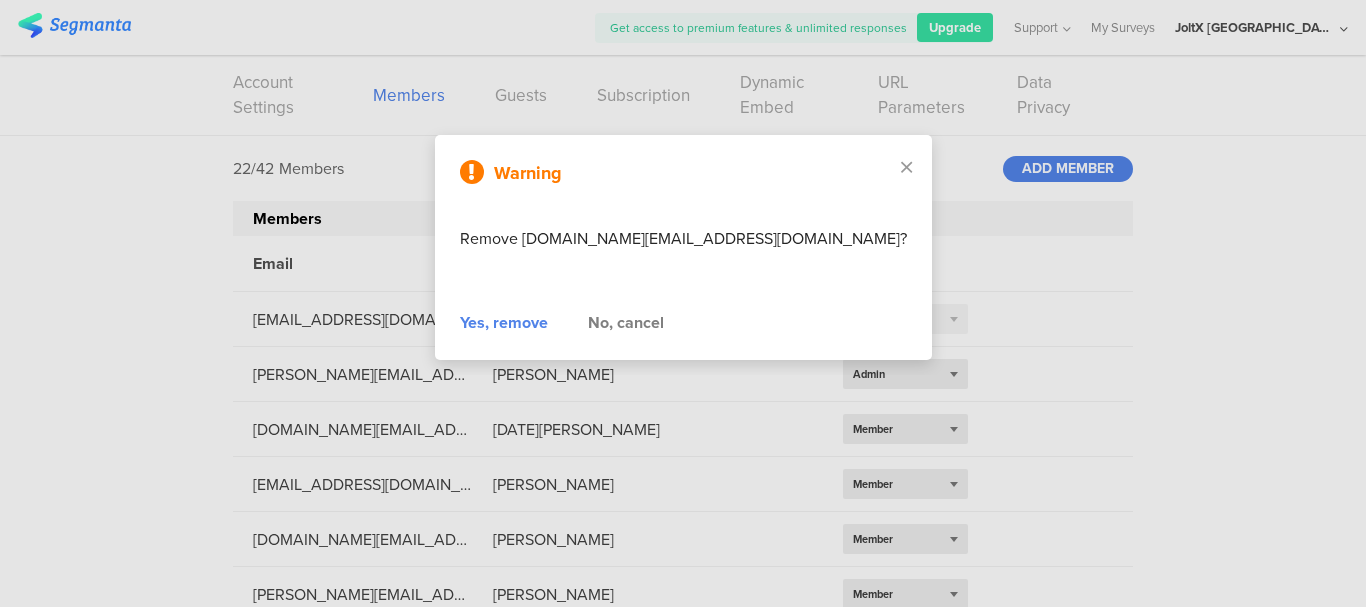 click on "Yes, remove" at bounding box center [504, 323] 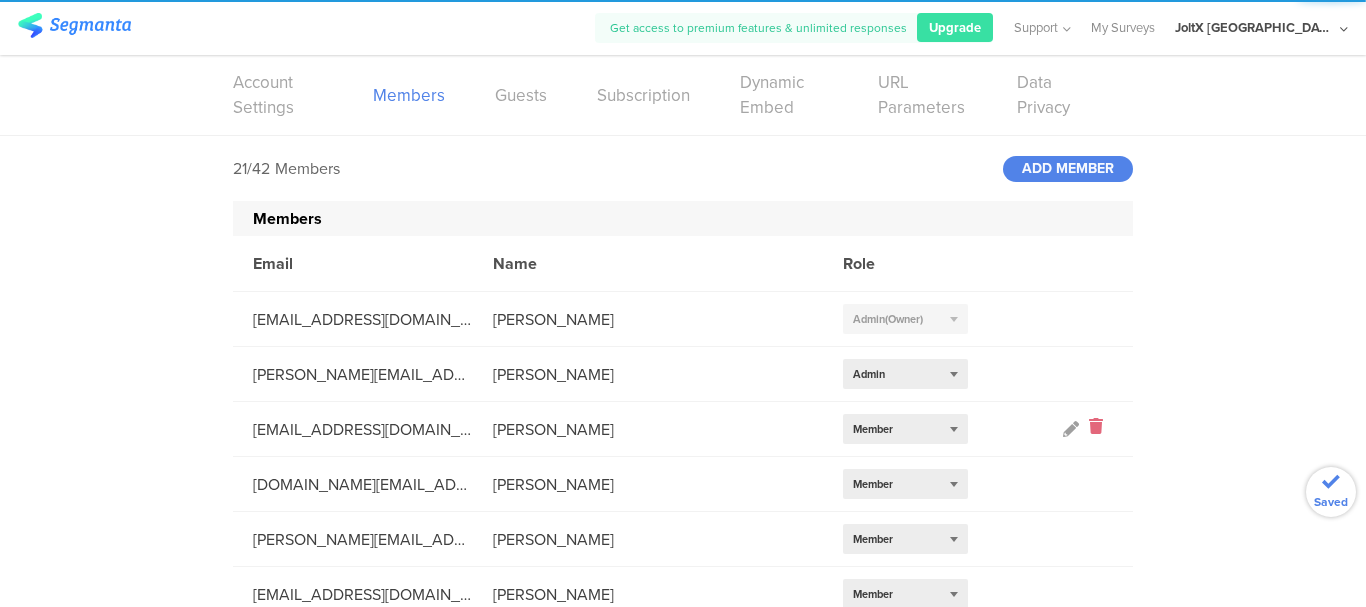 click 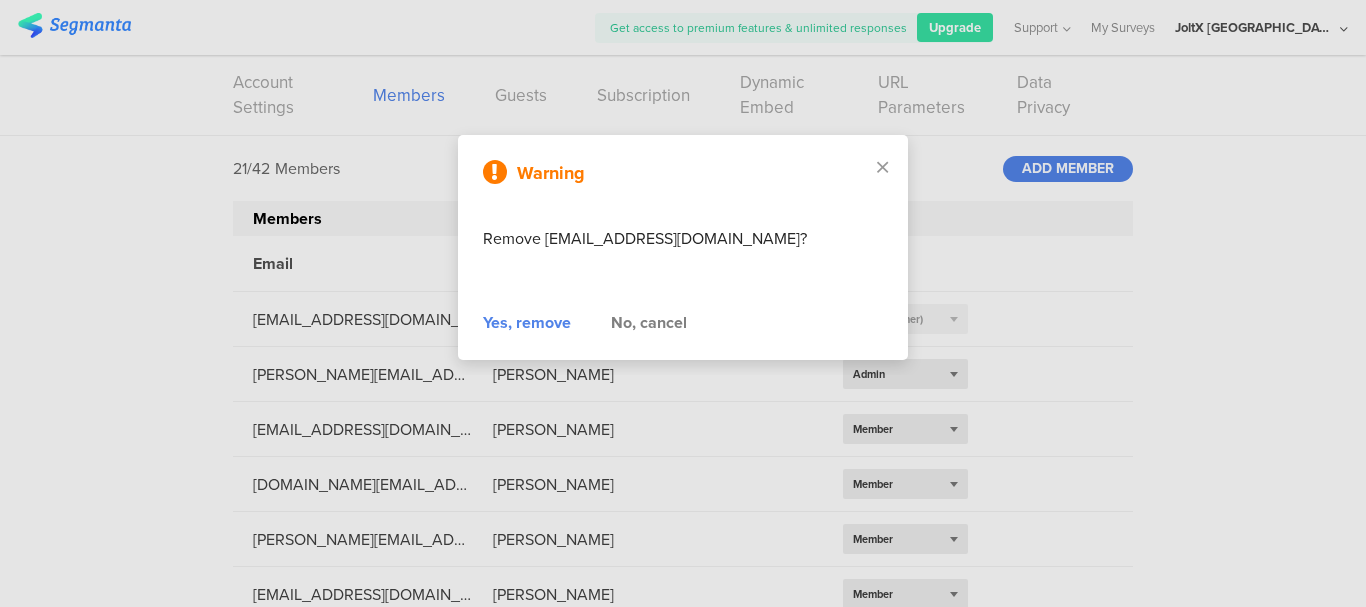 click on "Yes, remove" at bounding box center (527, 323) 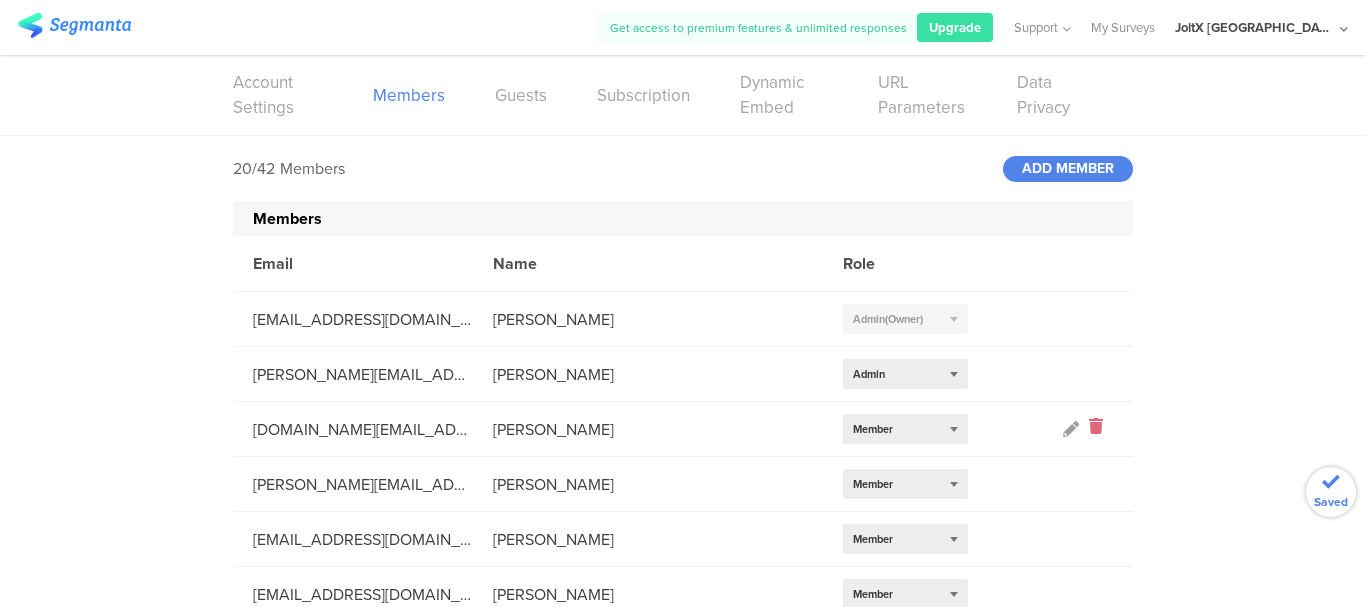 click 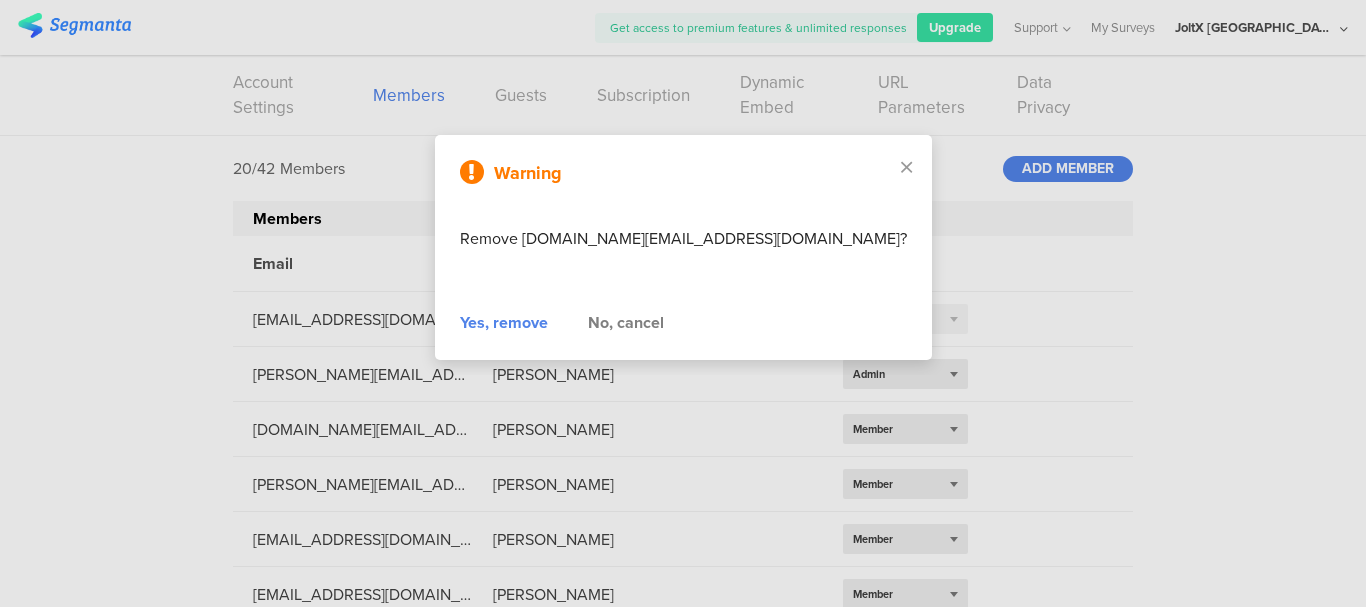 click on "Yes, remove" at bounding box center (504, 323) 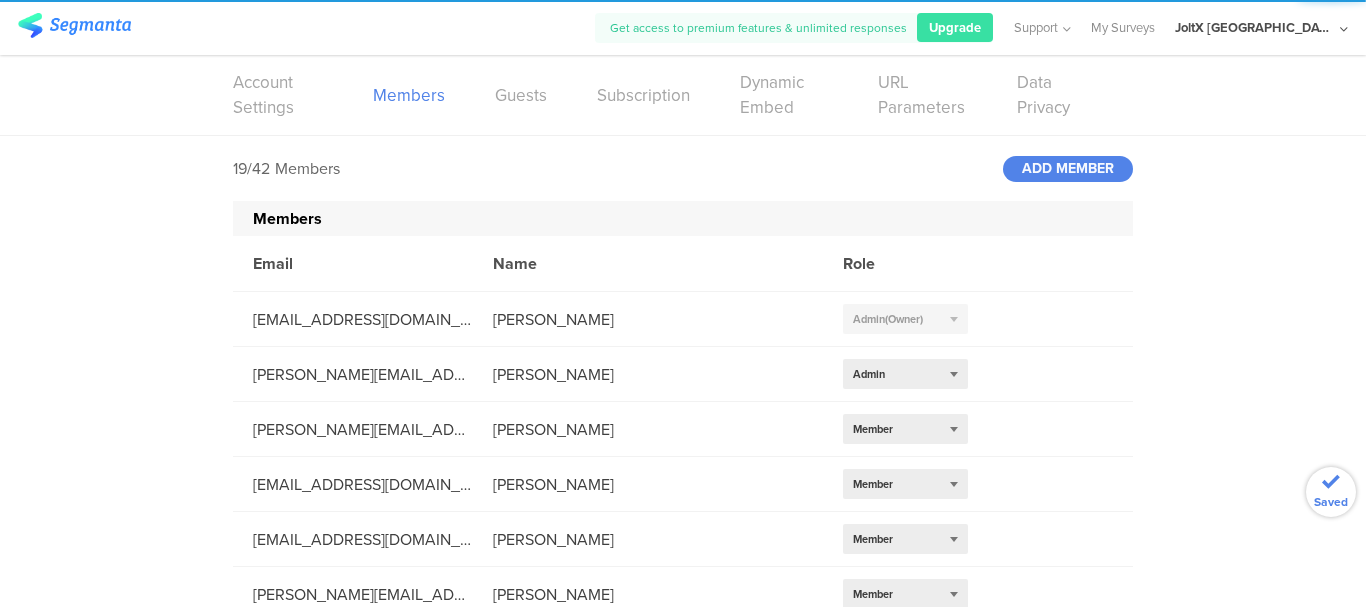 click 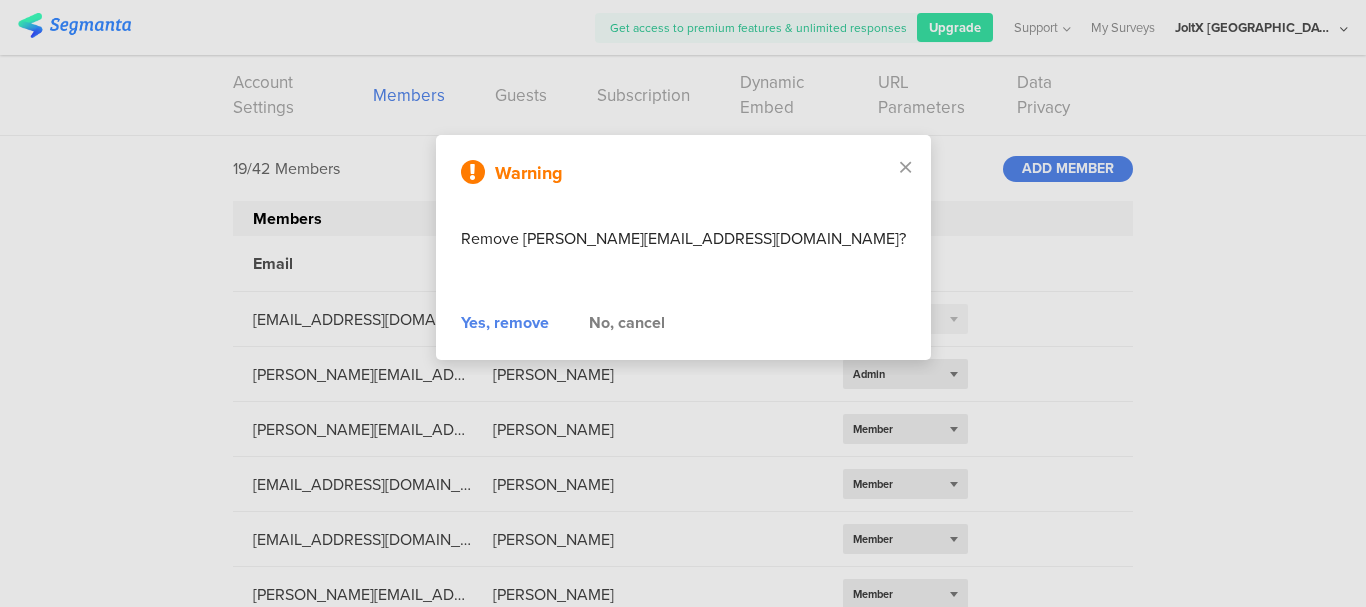 click on "Yes, remove" at bounding box center (505, 323) 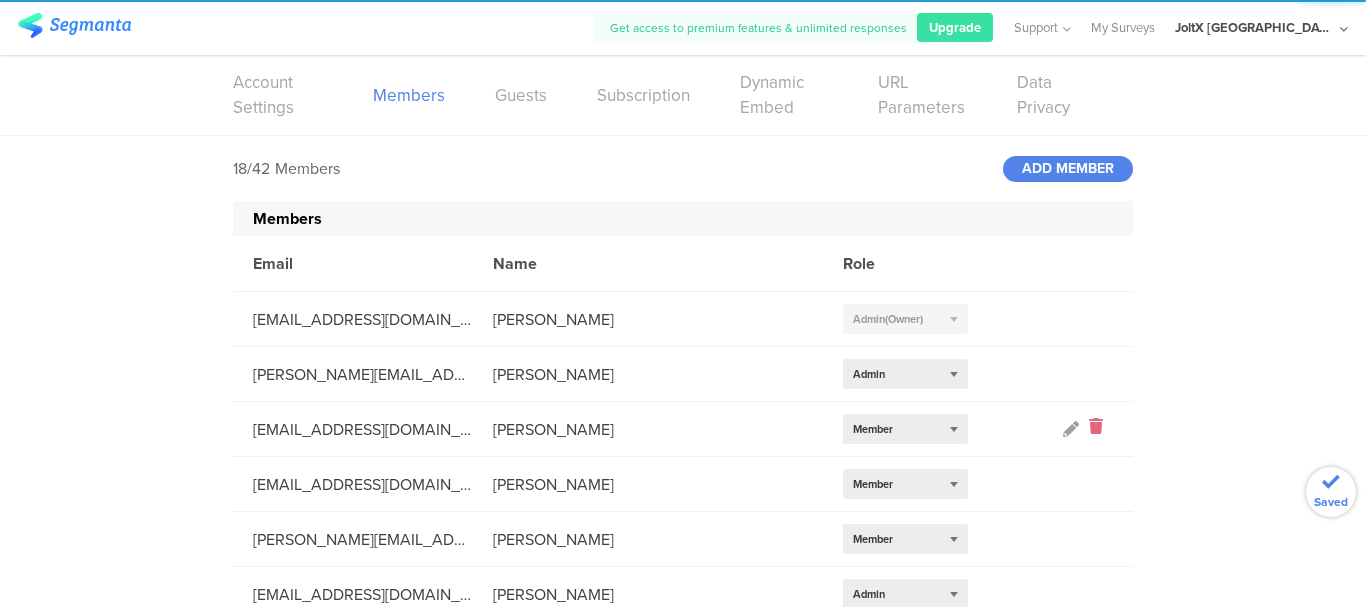 click 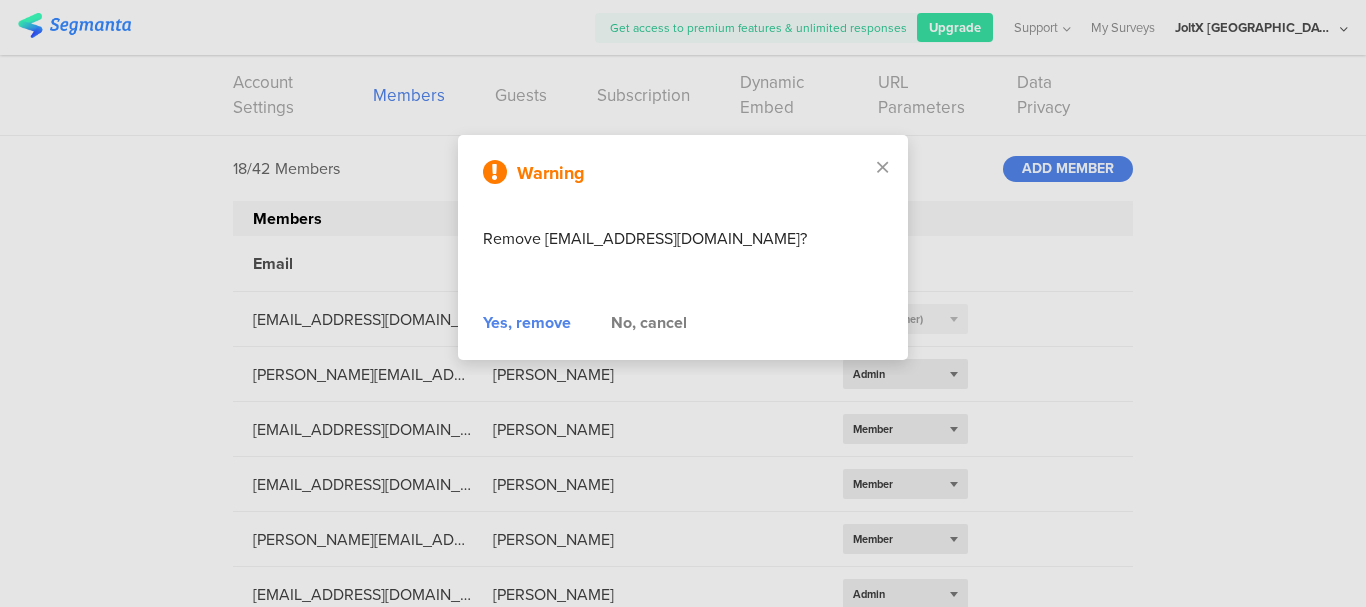 click on "Yes, remove" at bounding box center [527, 323] 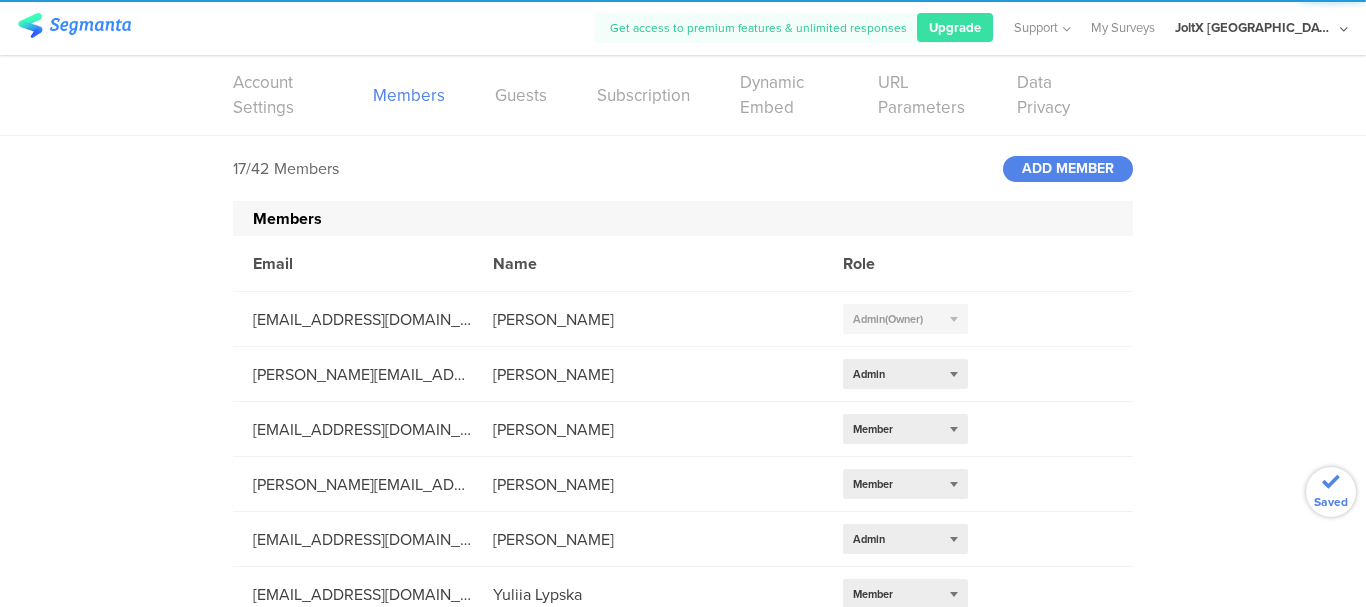 click 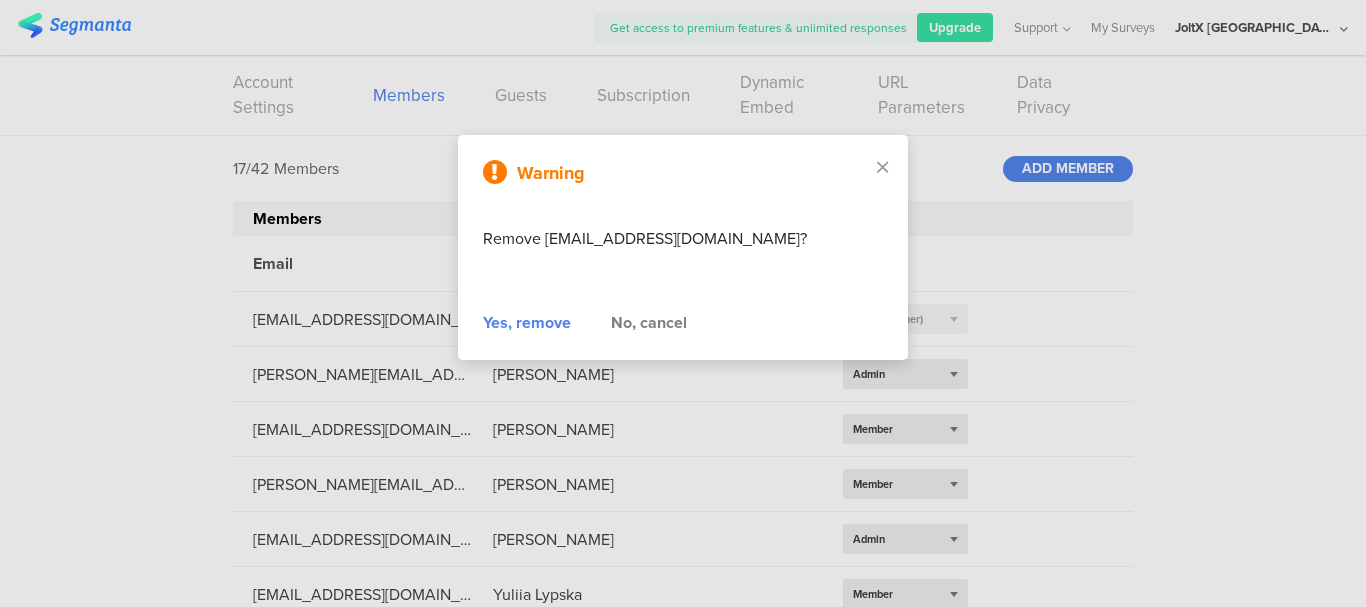 click on "Yes, remove" at bounding box center (527, 323) 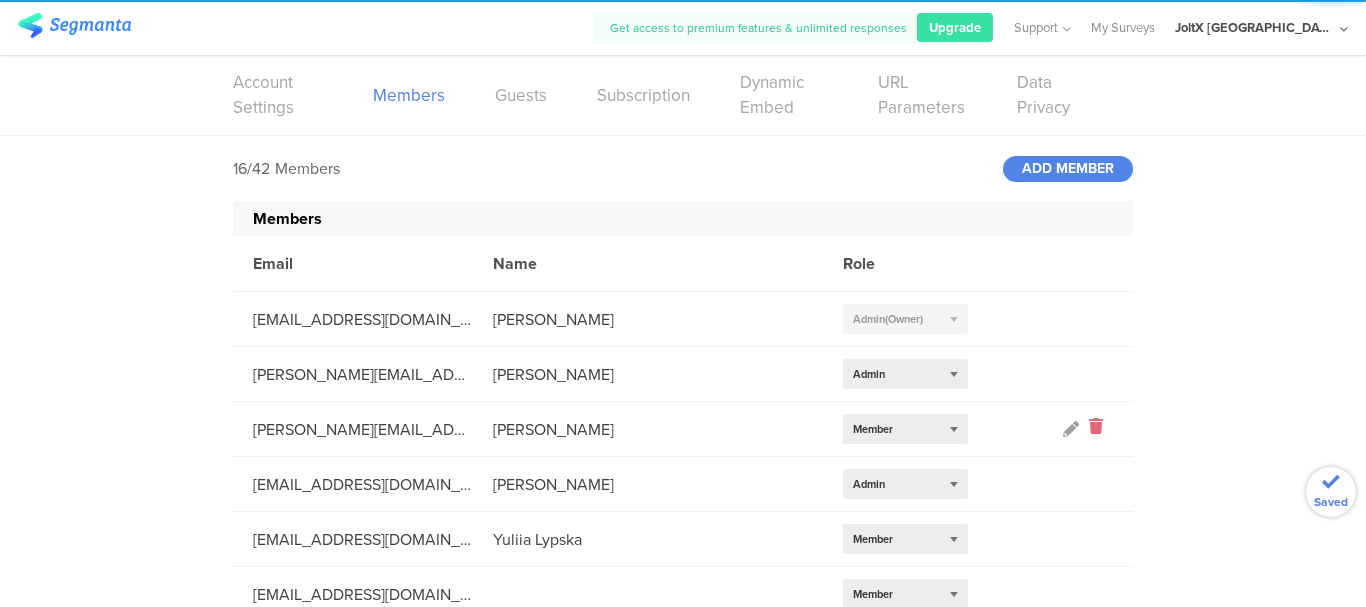 click 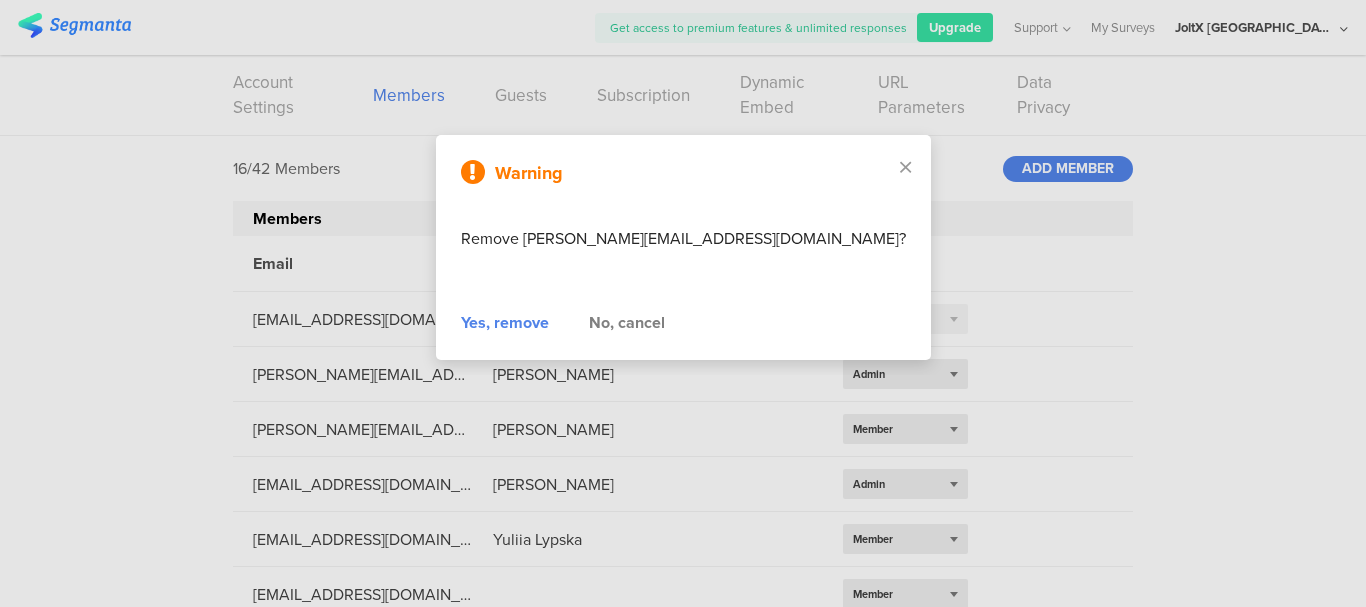 click on "Yes, remove" at bounding box center [505, 323] 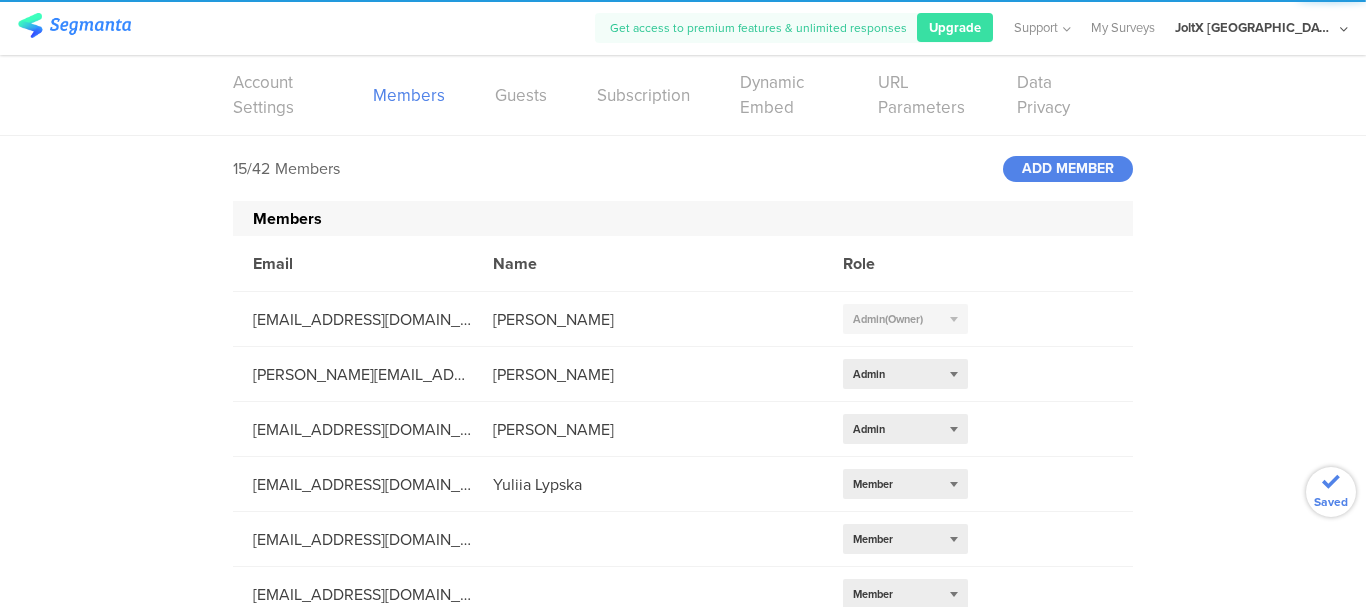 click 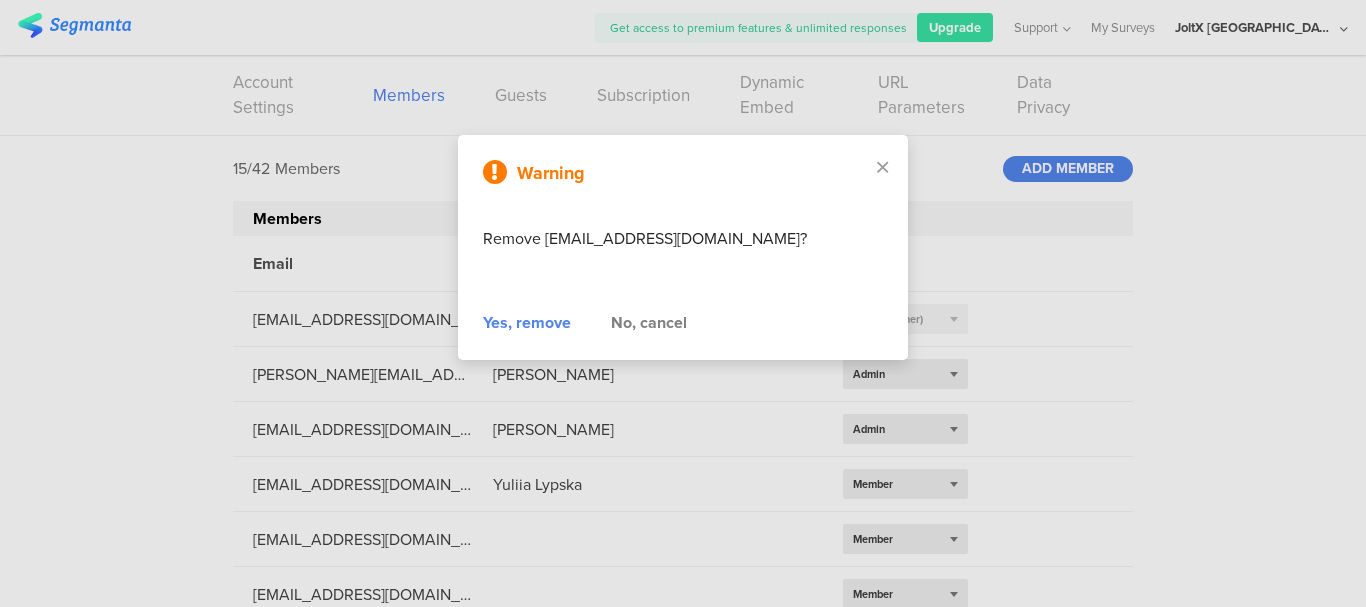 click on "Yes, remove" at bounding box center [527, 323] 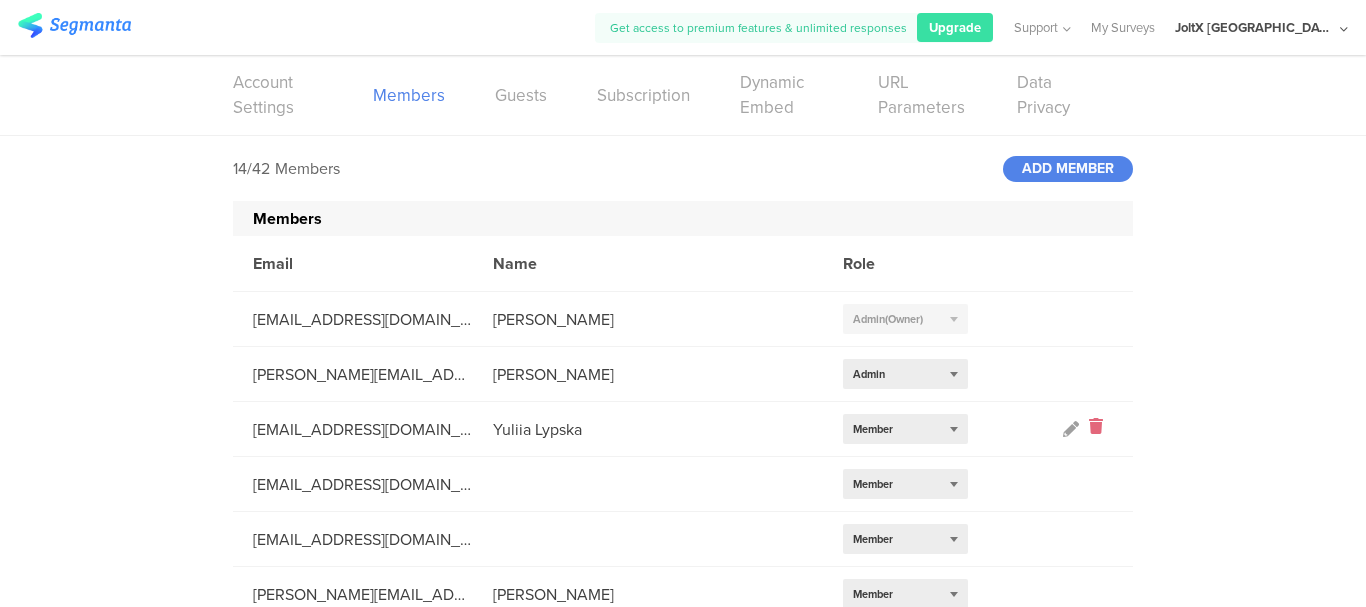 click 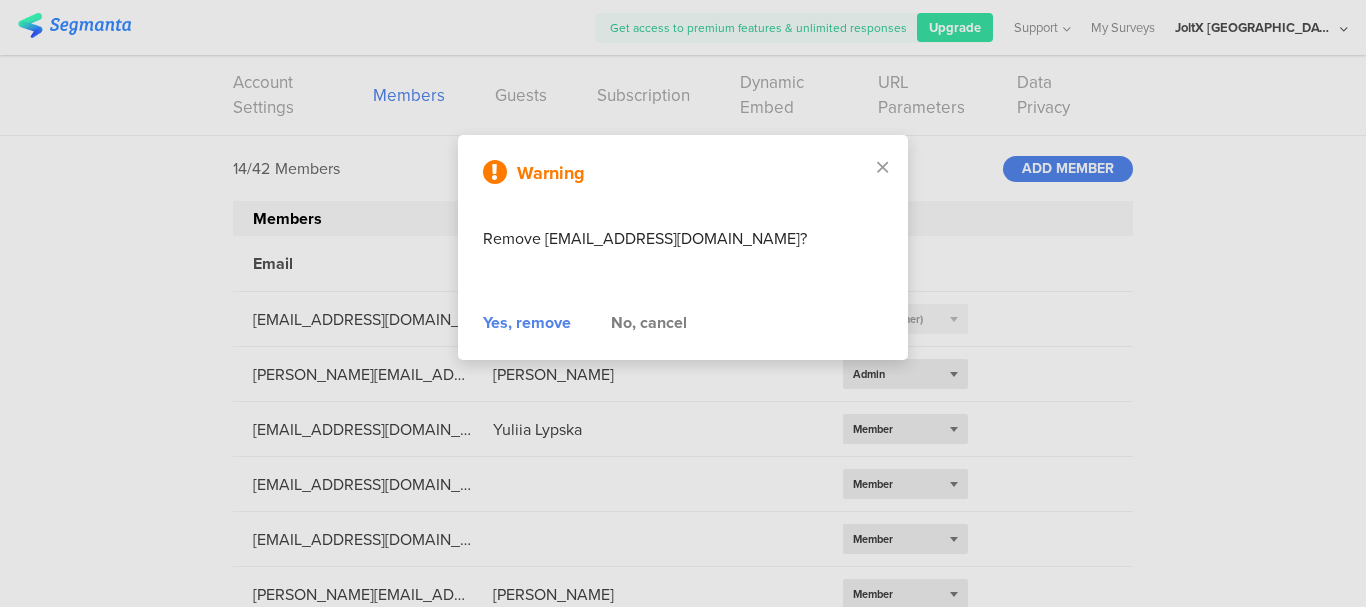 click on "Yes, remove" at bounding box center [527, 323] 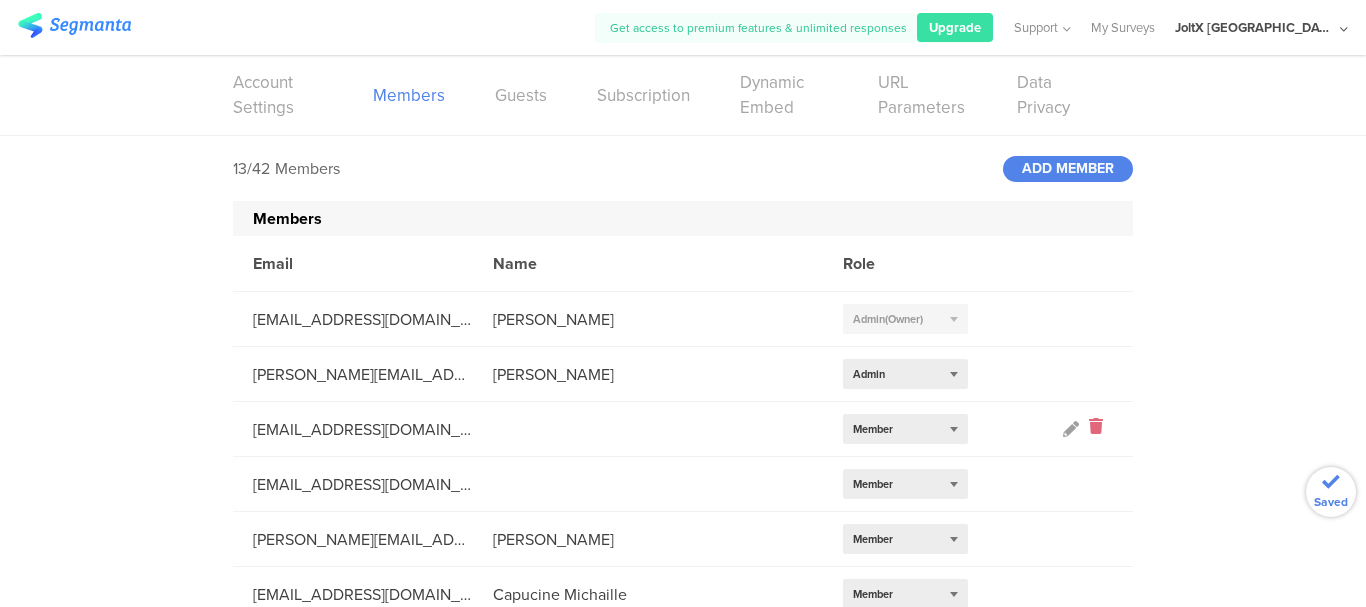 click 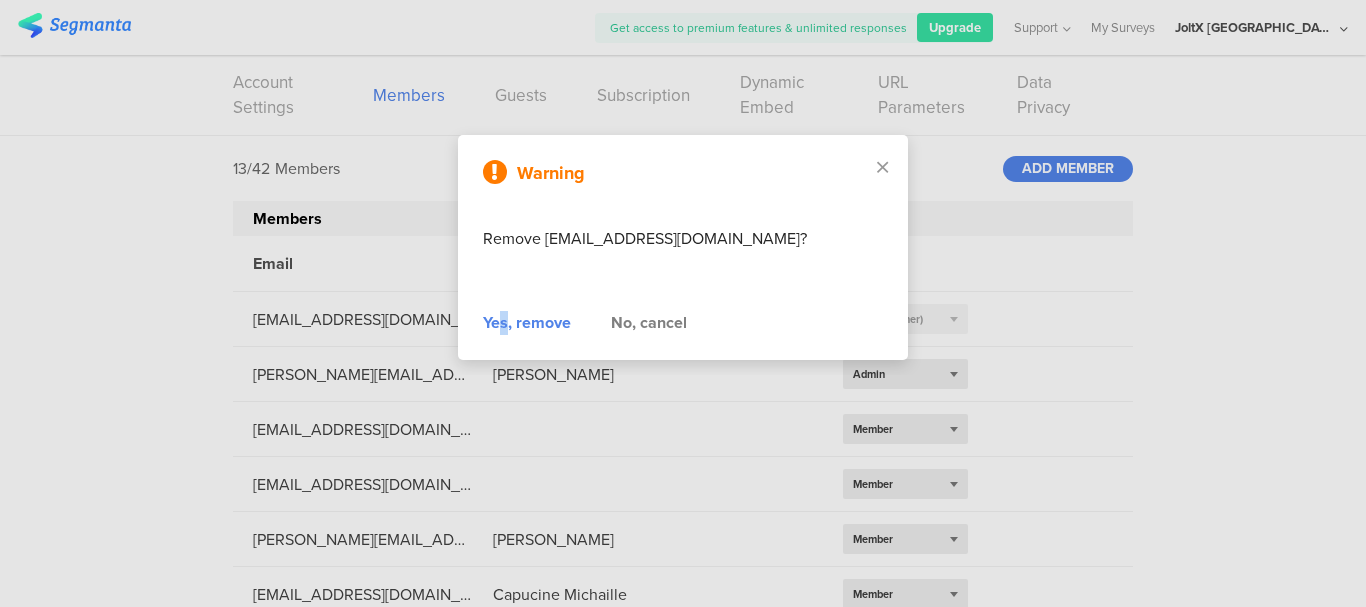 click on "Yes, remove" at bounding box center (527, 323) 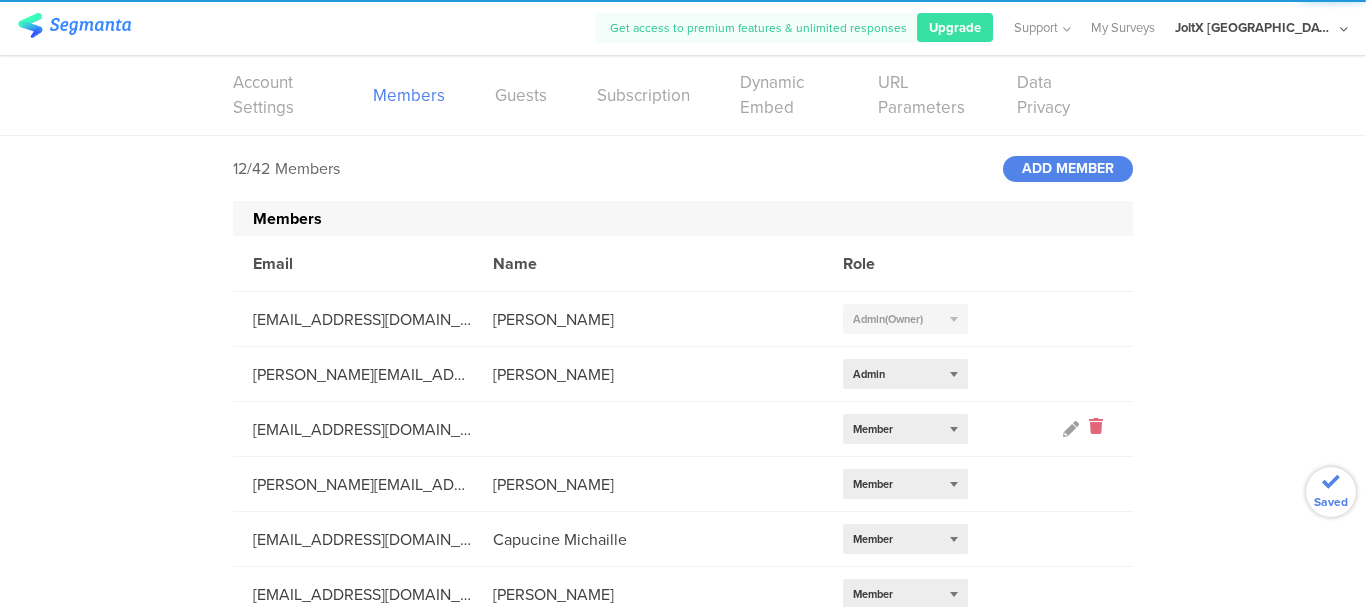 click 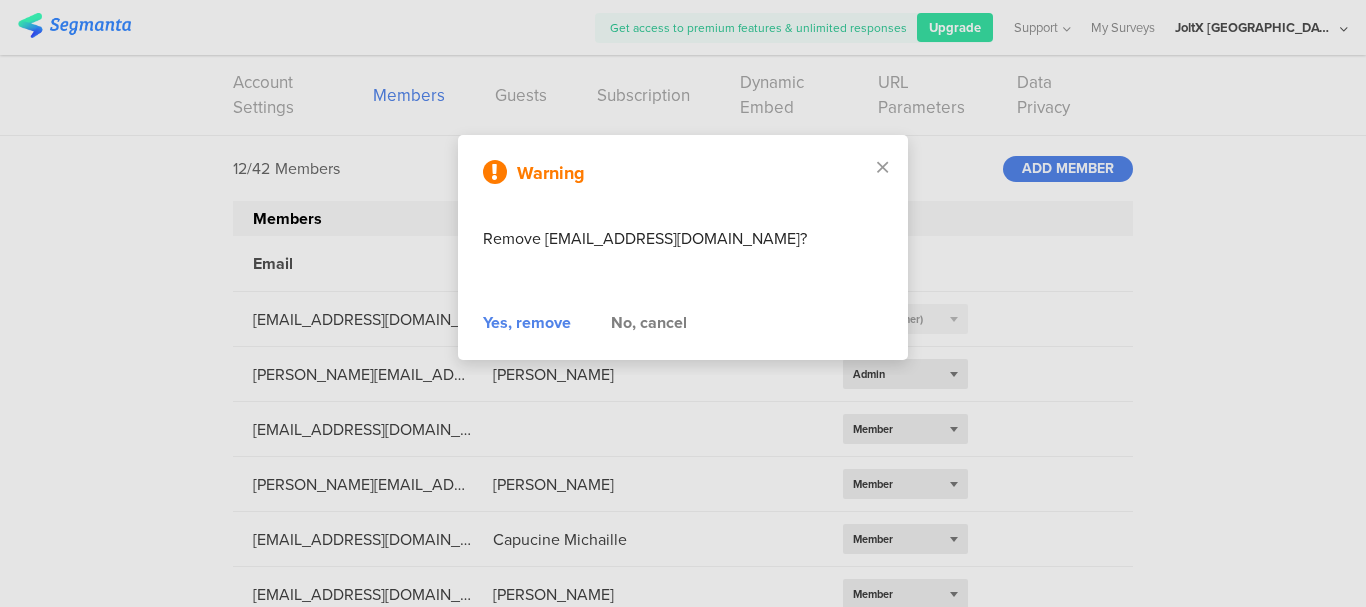 click on "Yes, remove" at bounding box center (527, 323) 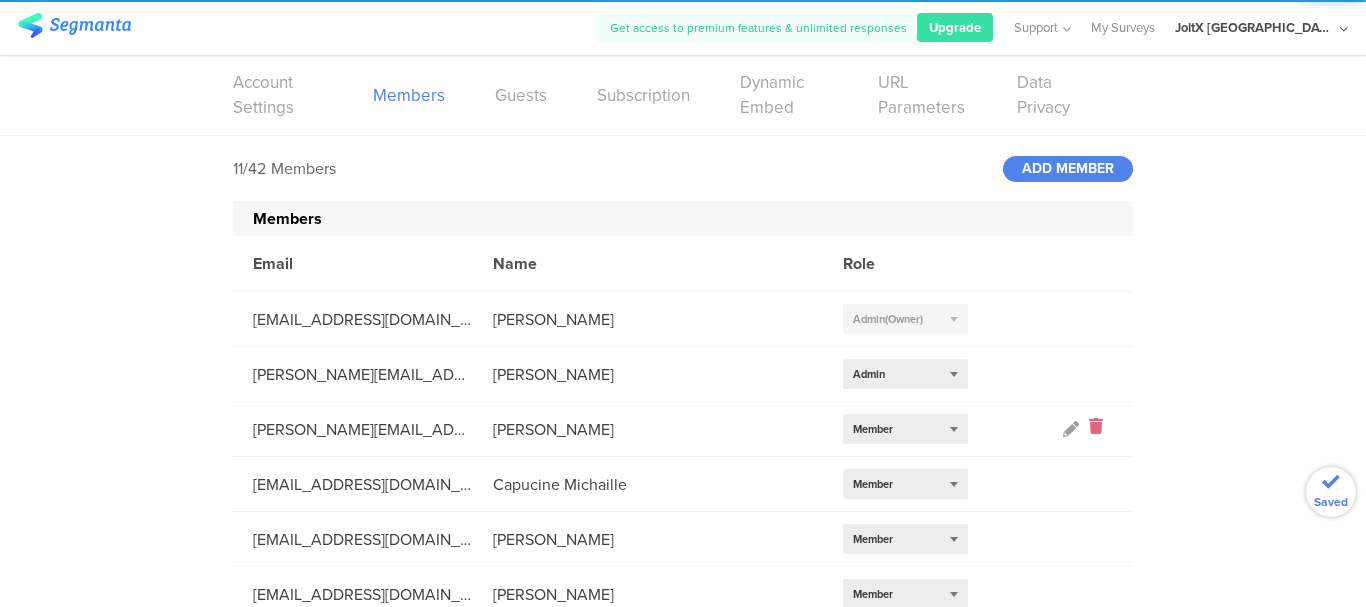click 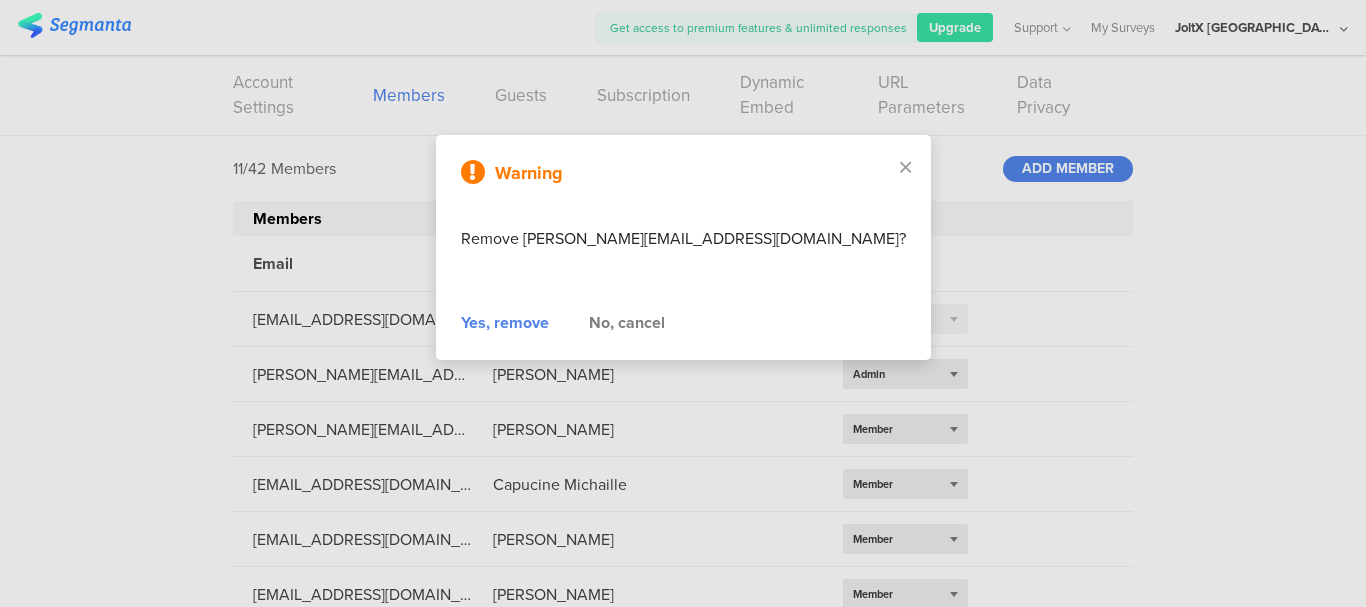 click on "Yes, remove" at bounding box center (505, 323) 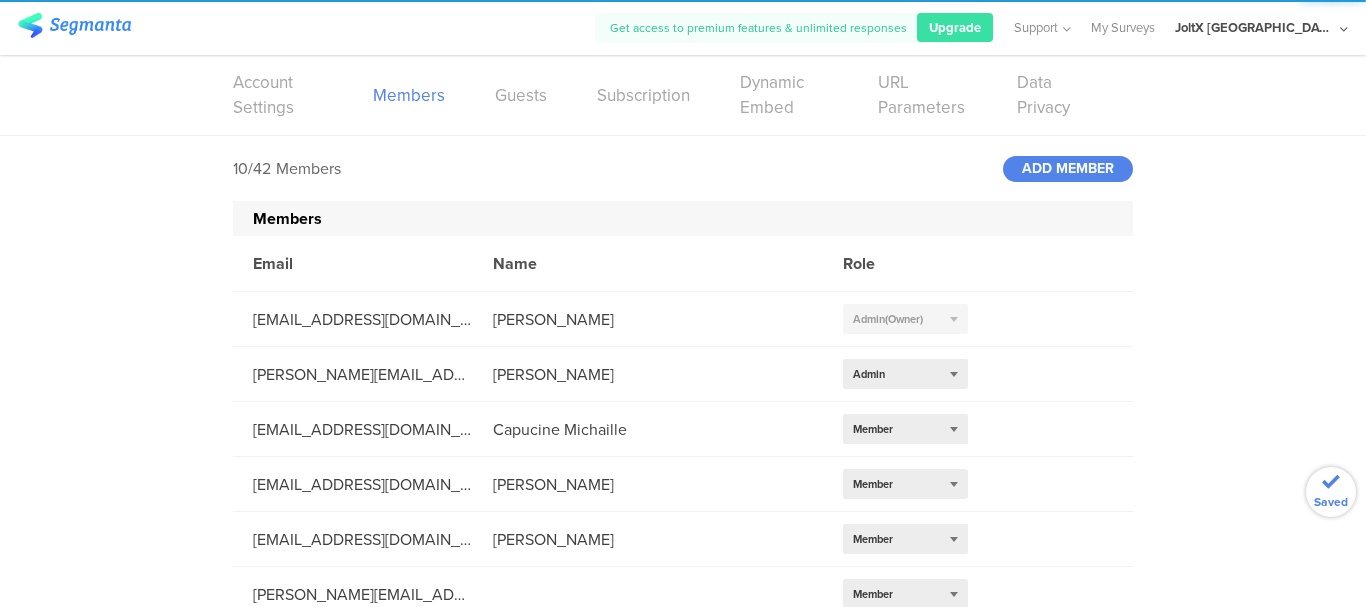 click 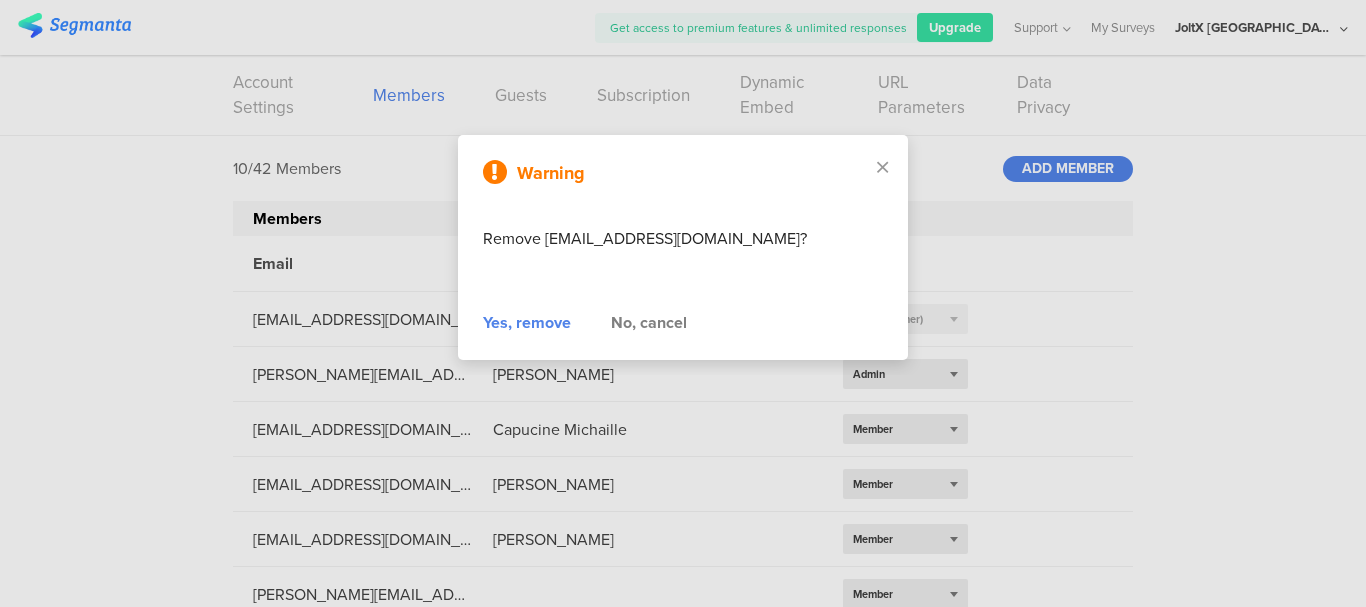 click on "Yes, remove" at bounding box center [527, 323] 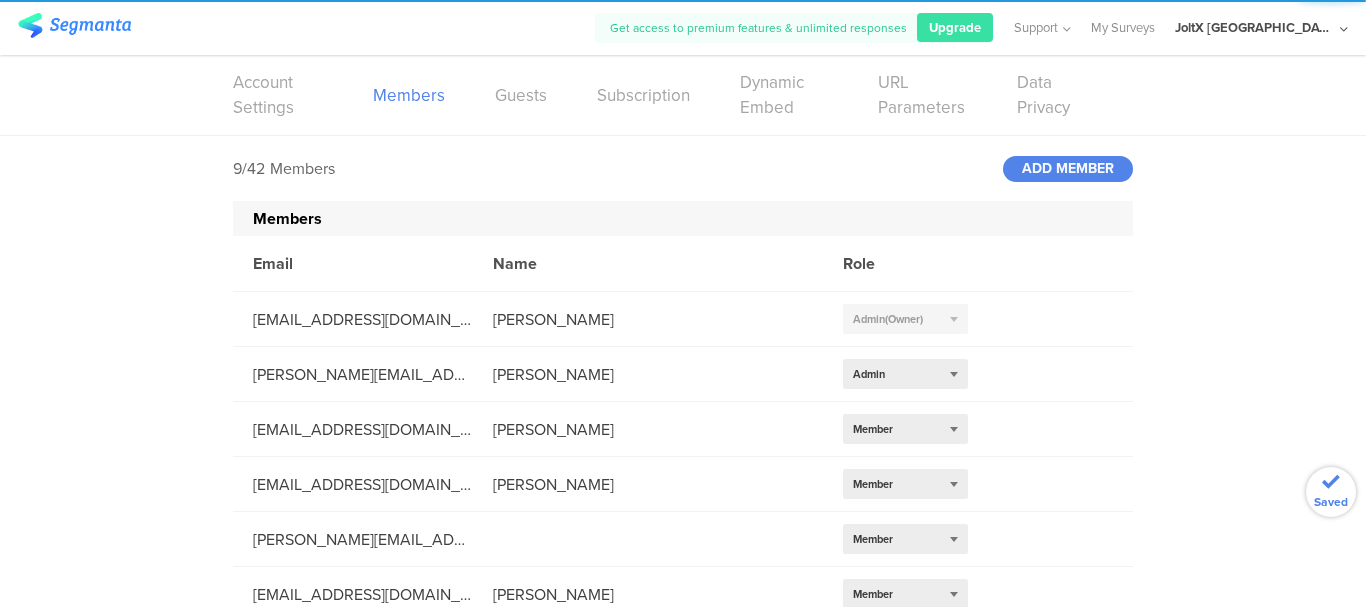 click 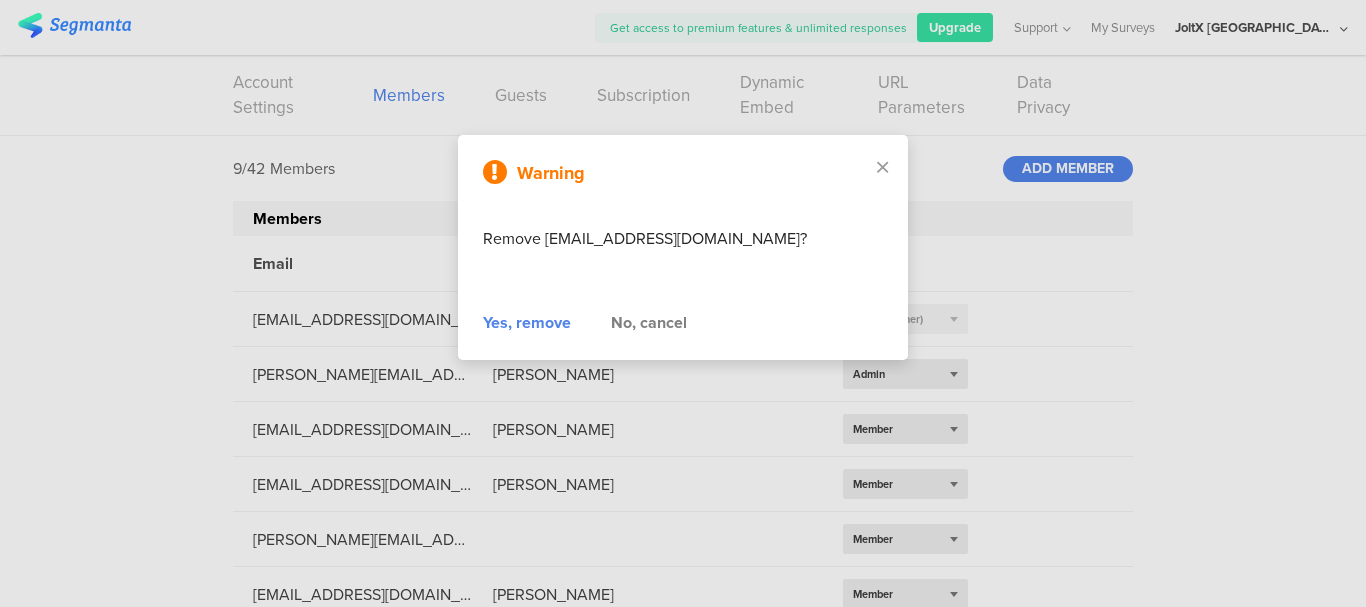 click on "Yes, remove" at bounding box center (527, 323) 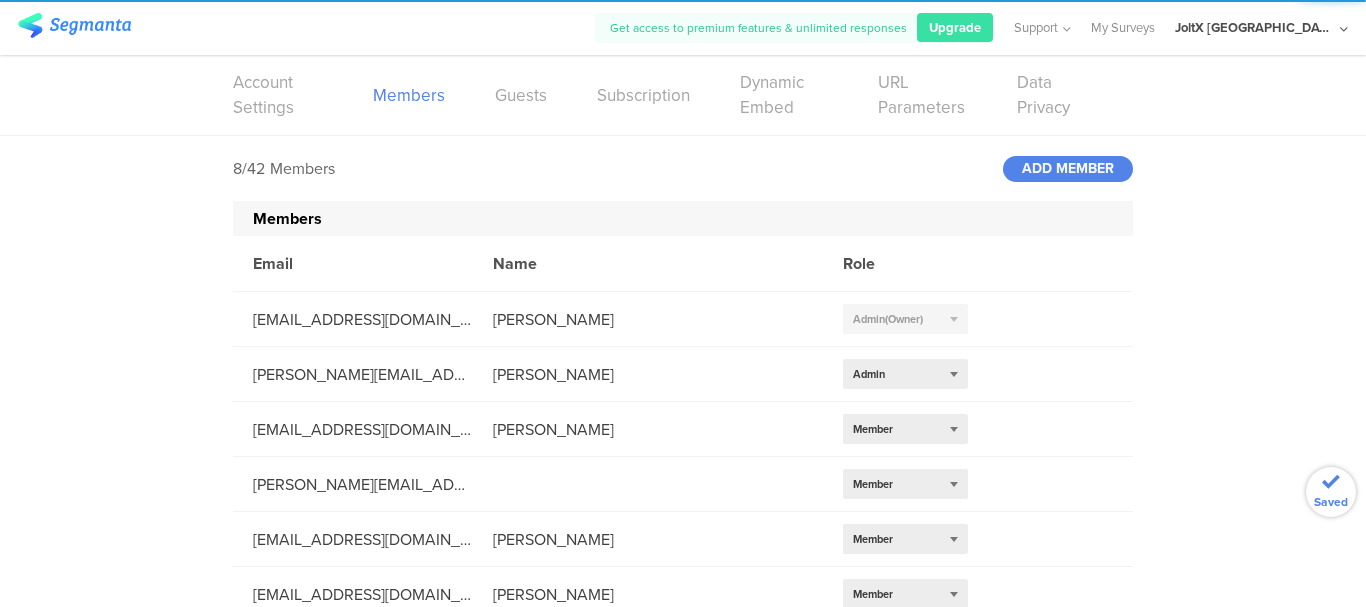 click 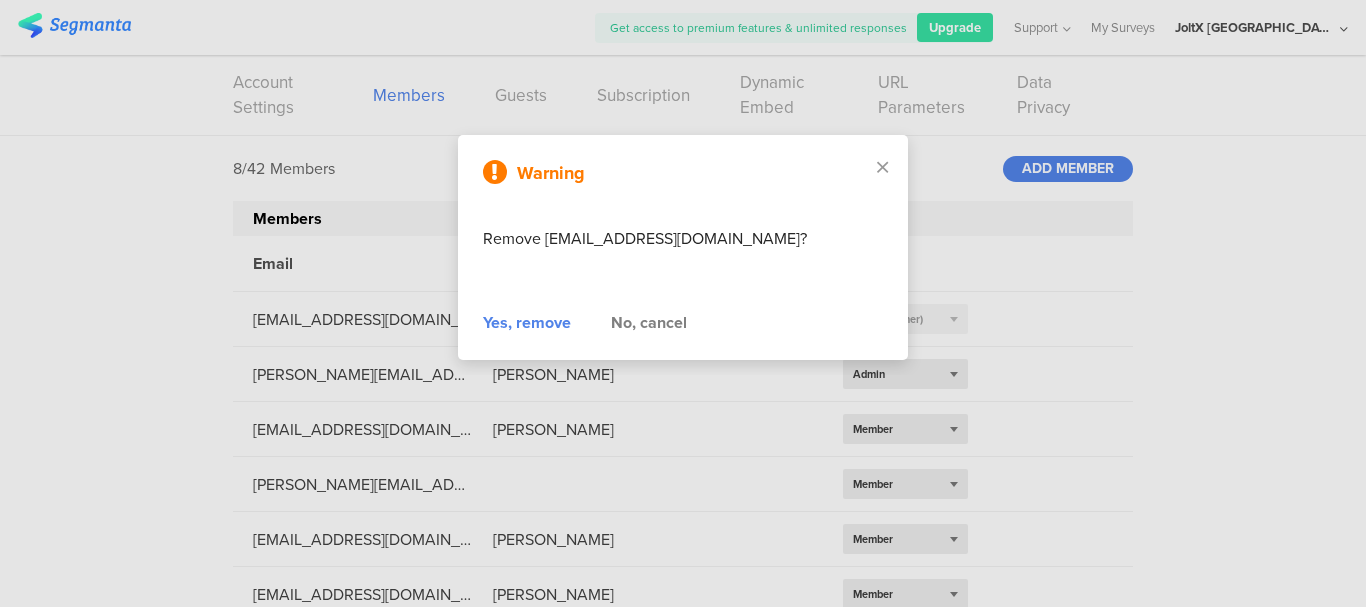 click on "Yes, remove" at bounding box center (527, 323) 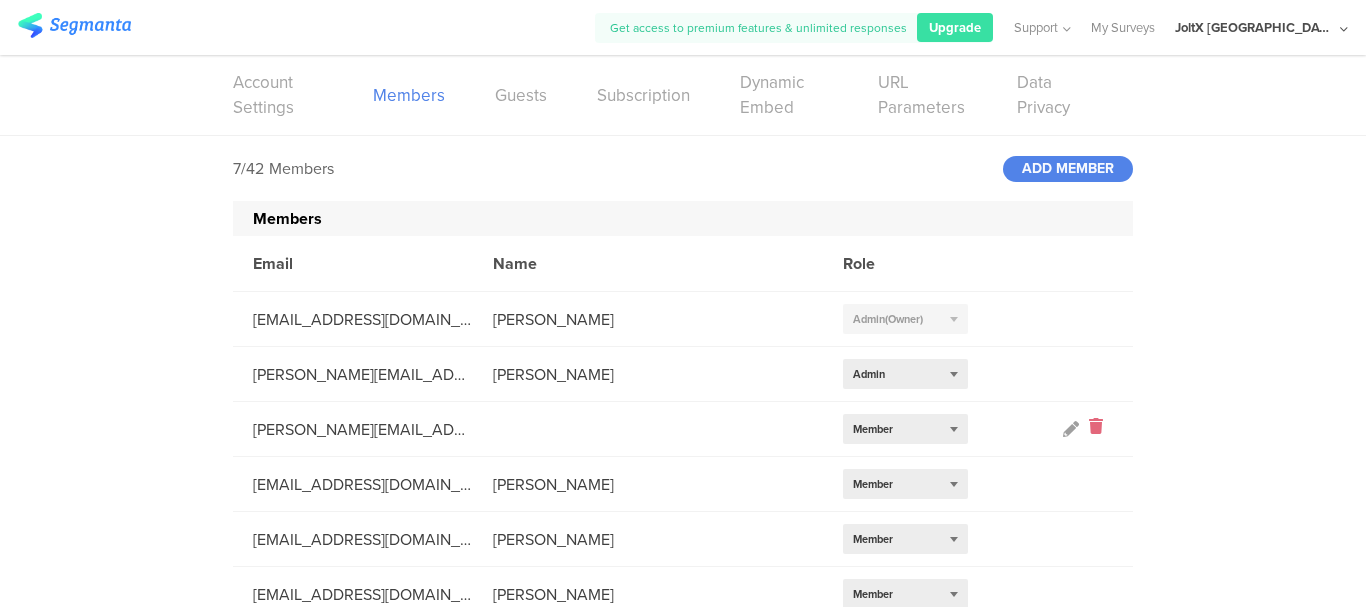 click 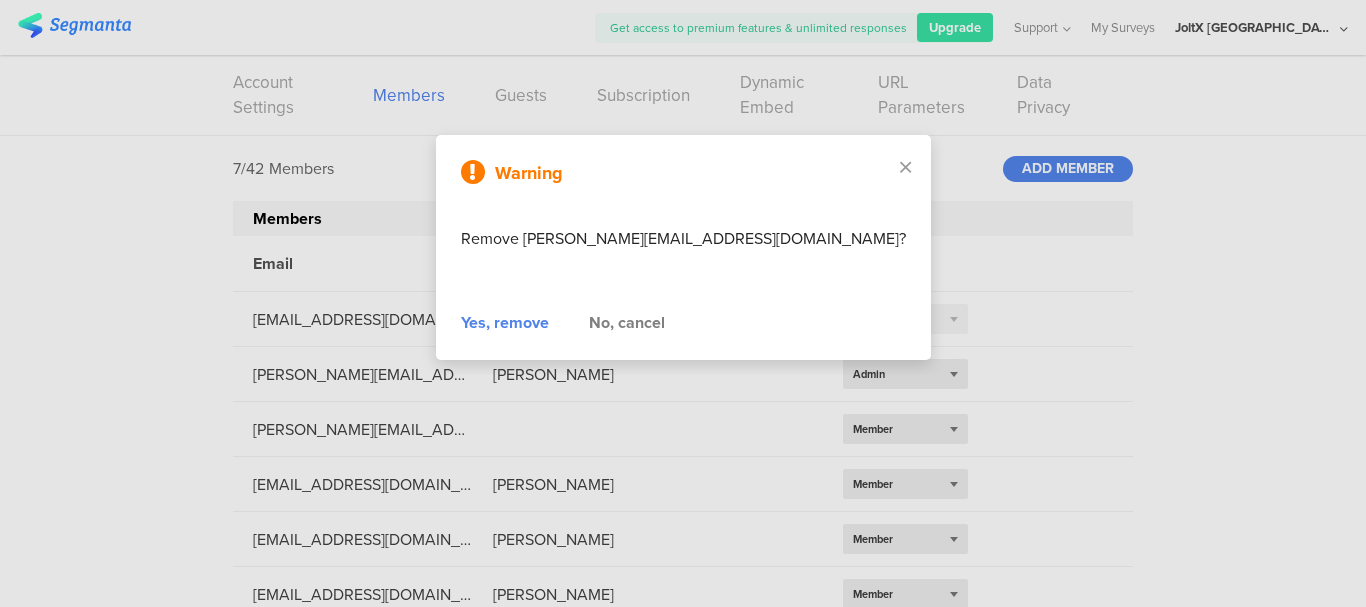 click on "Yes, remove" at bounding box center (505, 323) 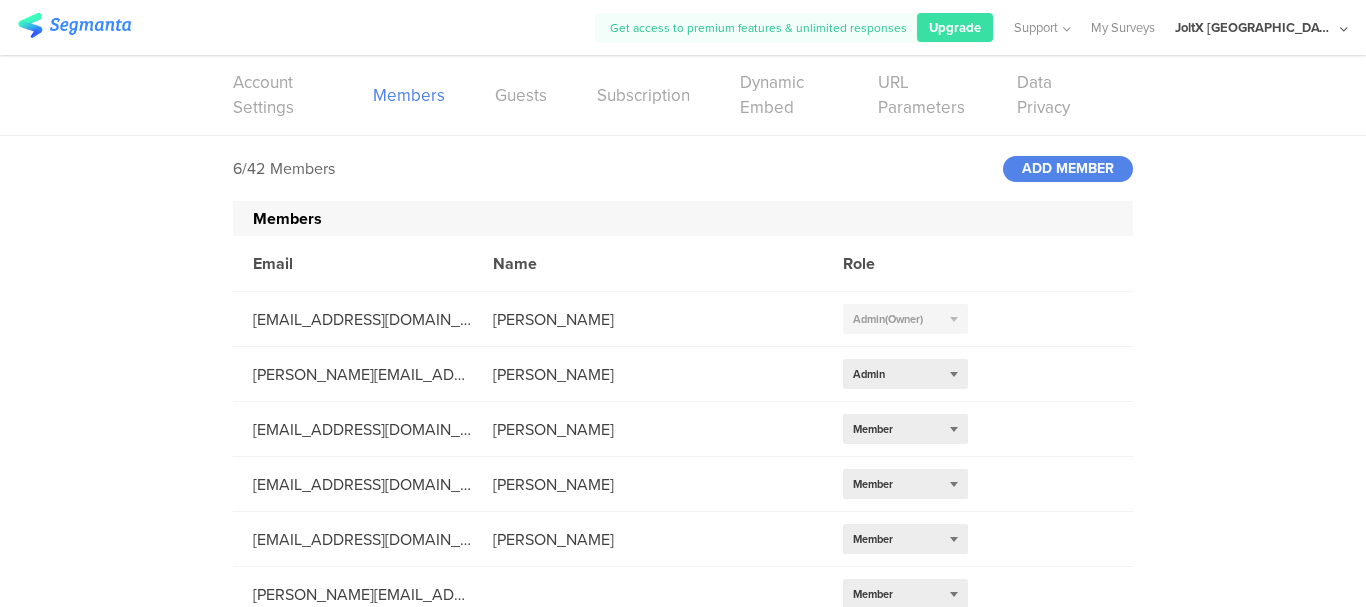 click 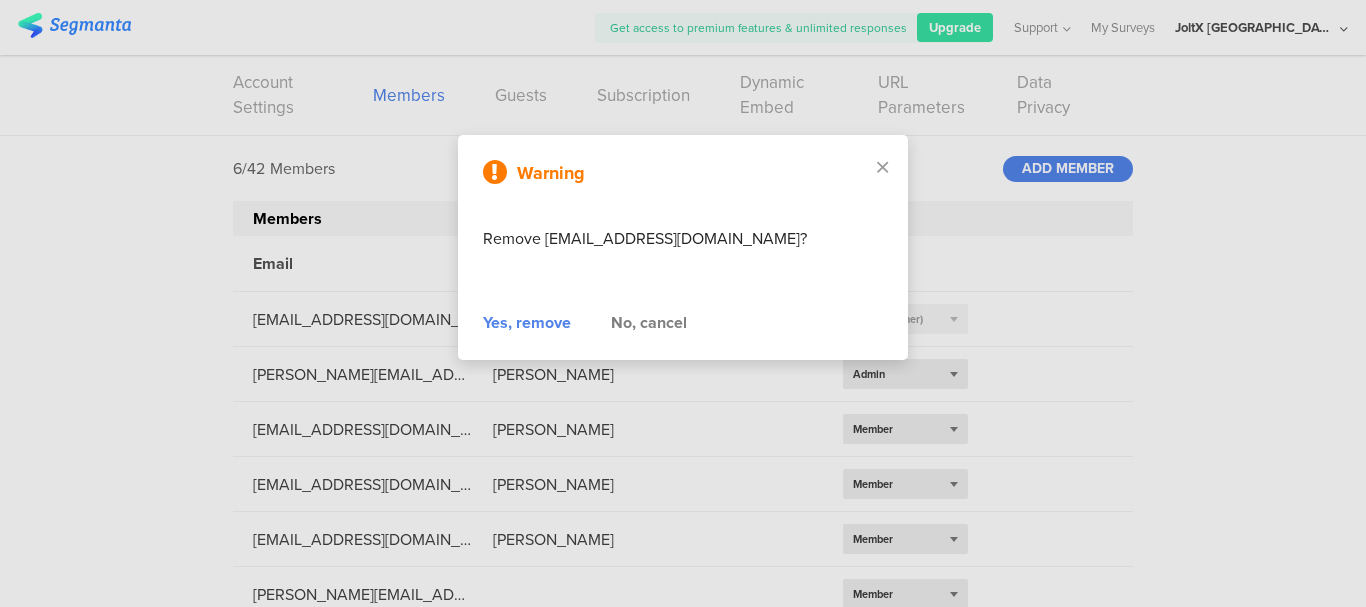 click on "Yes, remove" at bounding box center [527, 323] 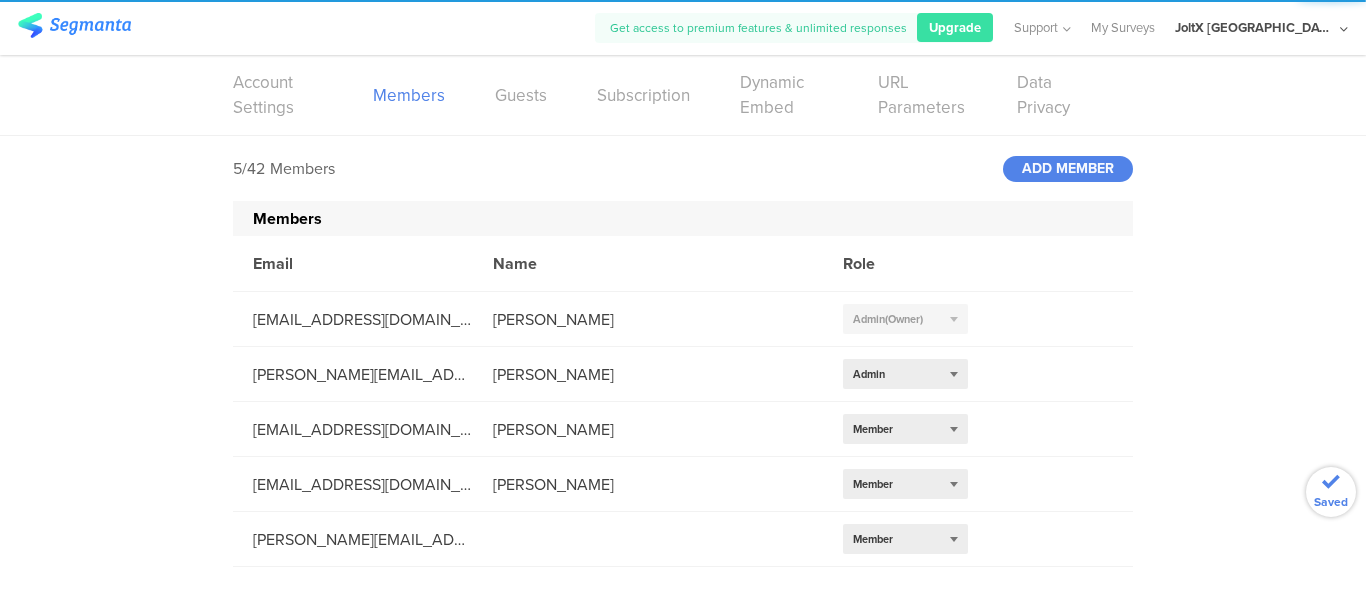 click 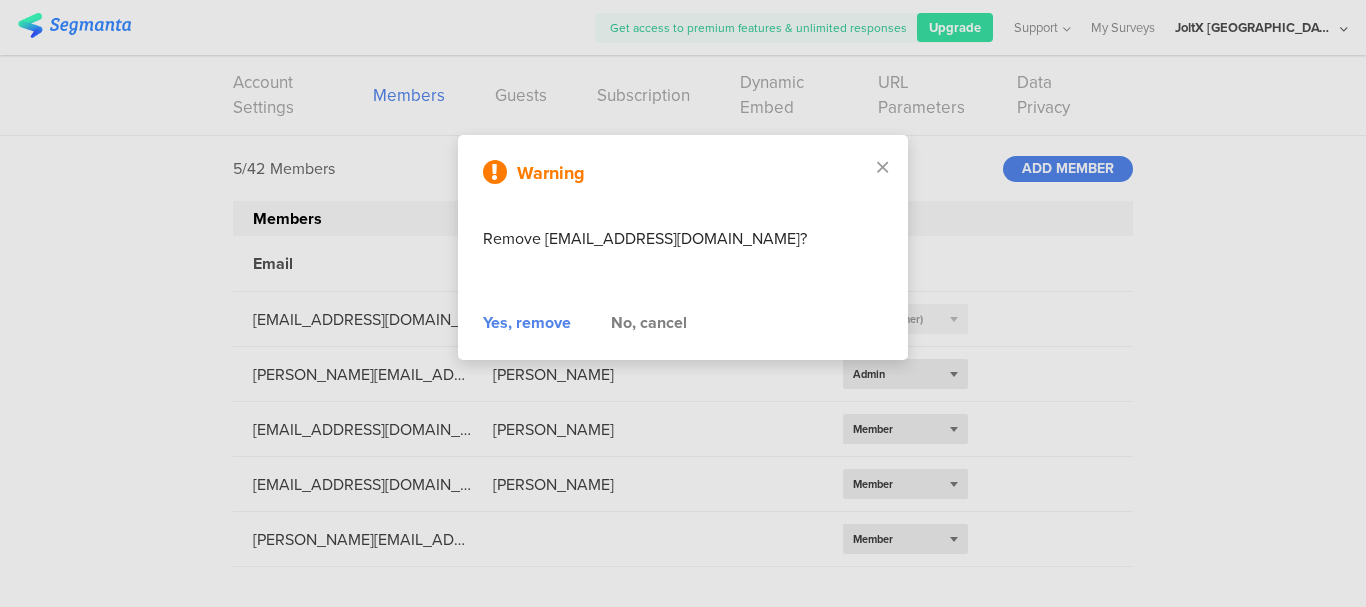 click on "Yes, remove" at bounding box center [527, 323] 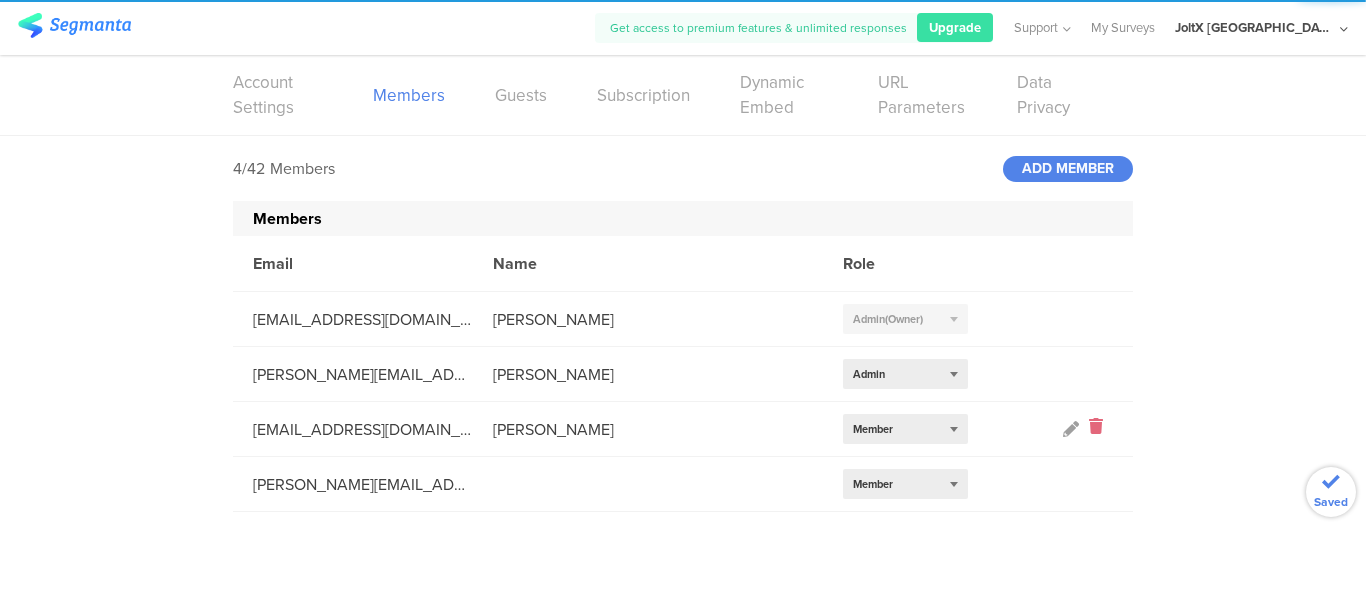 click 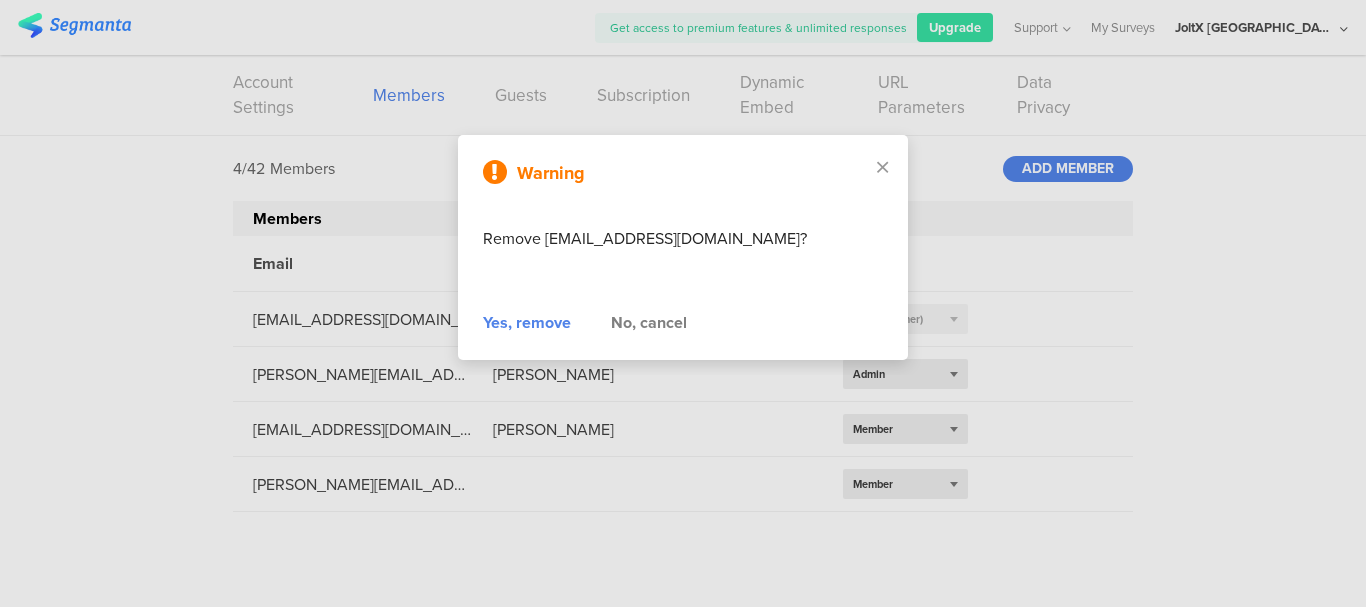 click on "Yes, remove" at bounding box center (527, 323) 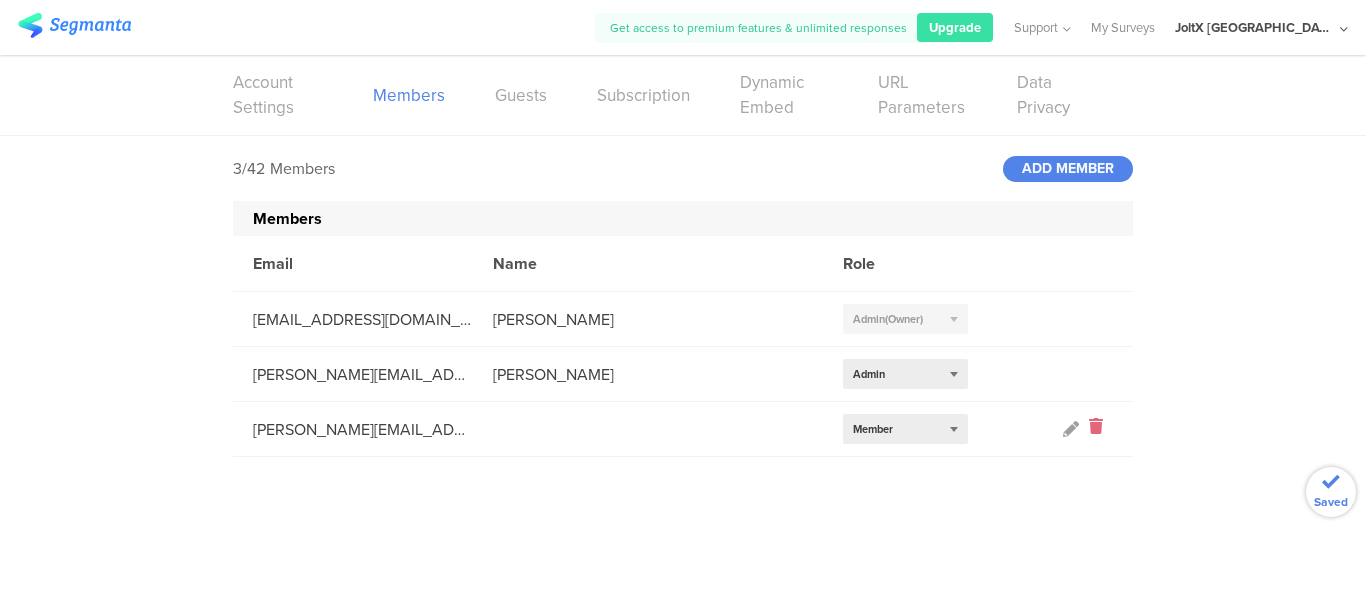 click 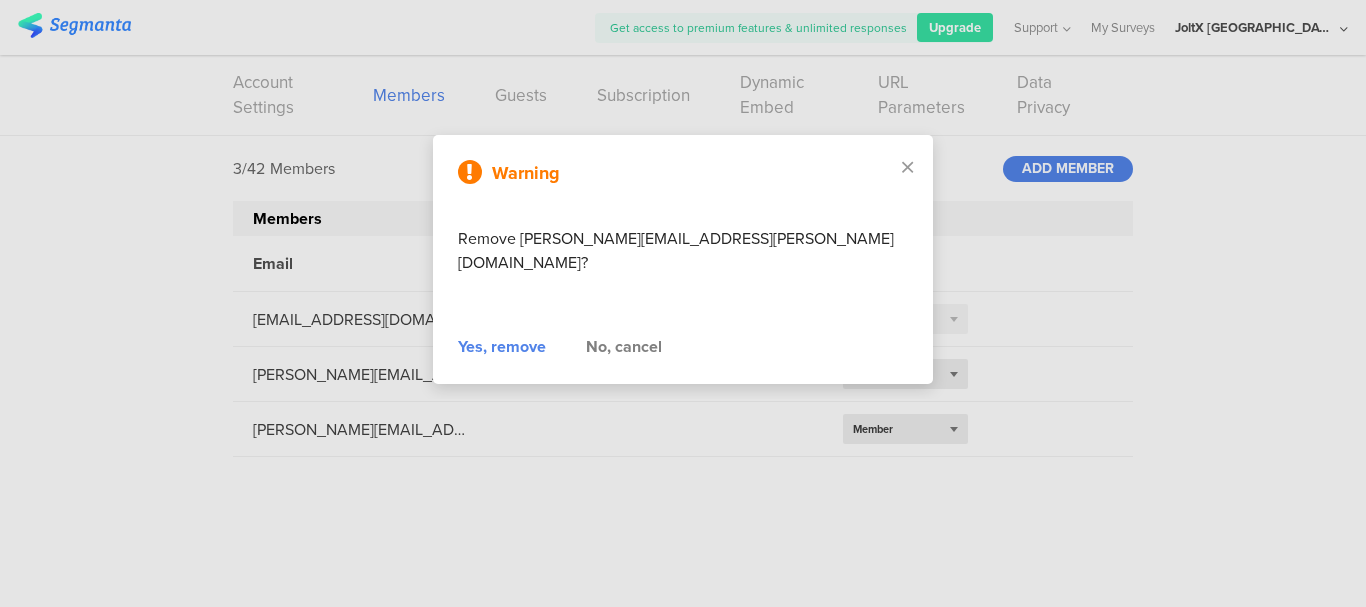 click on "Warning
Remove sanjana.jagdish@numberly.com?
Yes, remove
No, cancel" at bounding box center [683, 259] 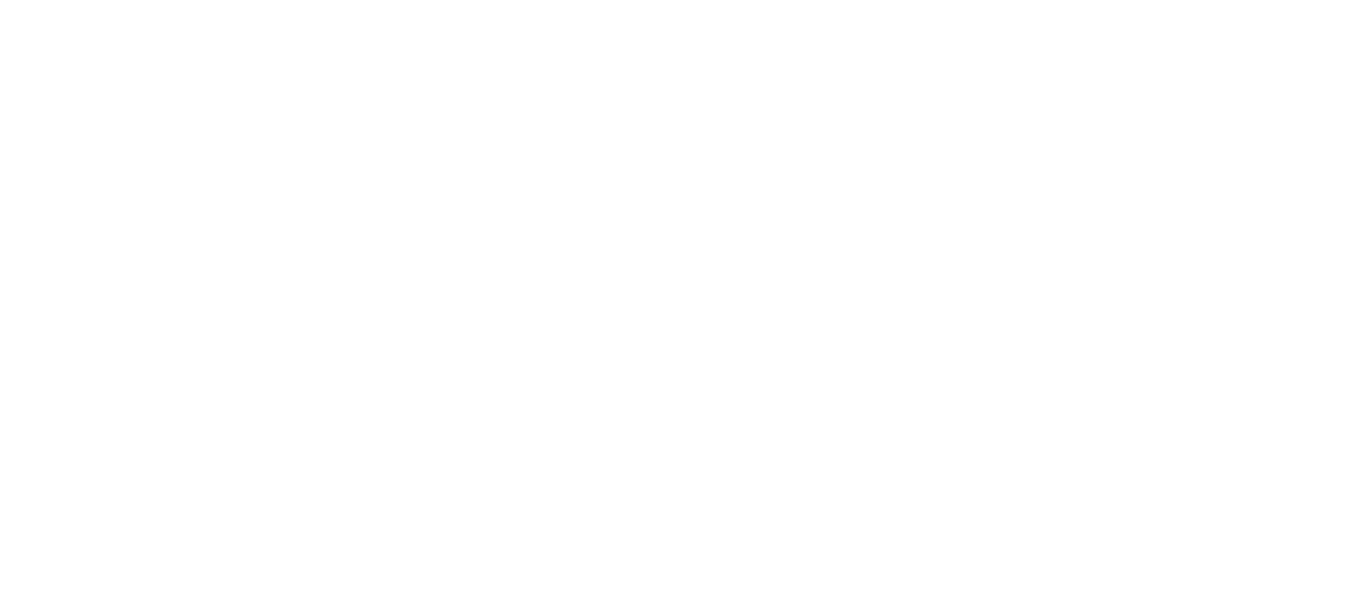 scroll, scrollTop: 0, scrollLeft: 0, axis: both 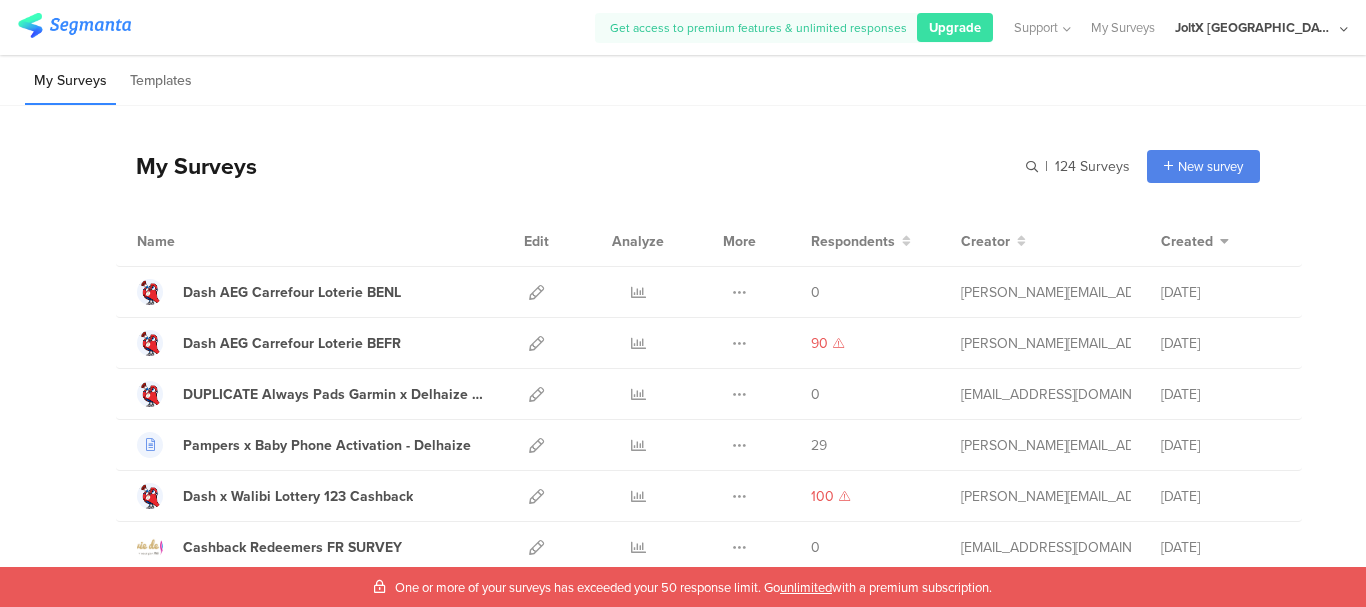 click on "JoltX Belgium (FR)" 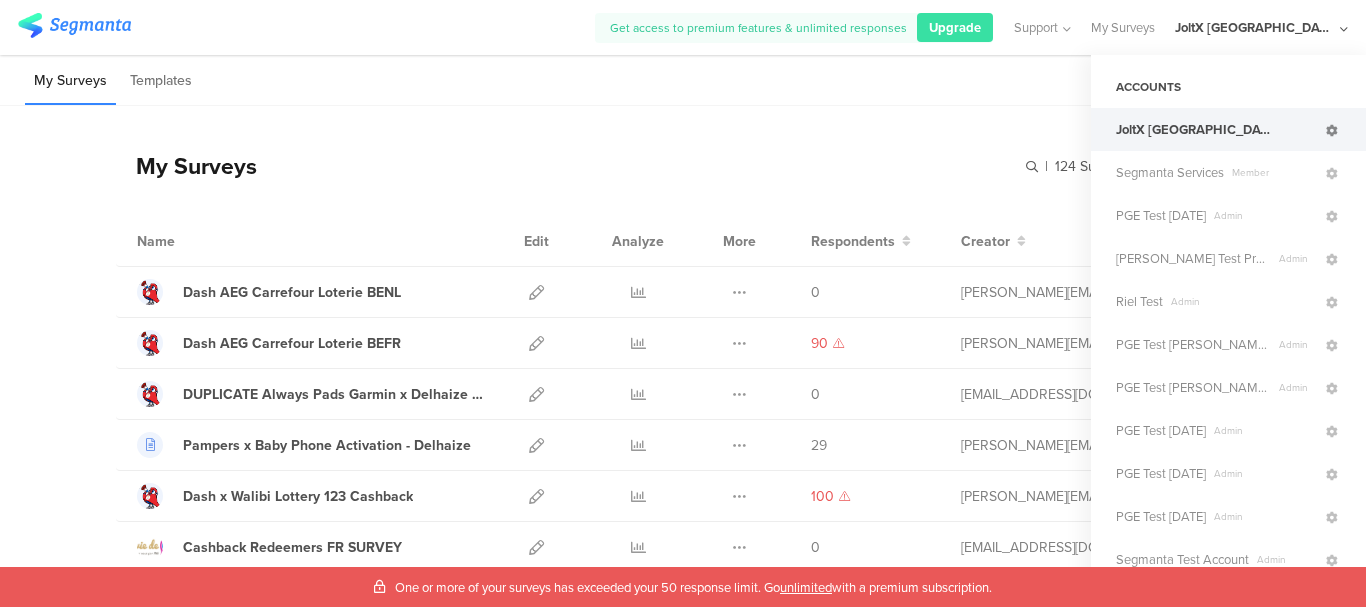 click 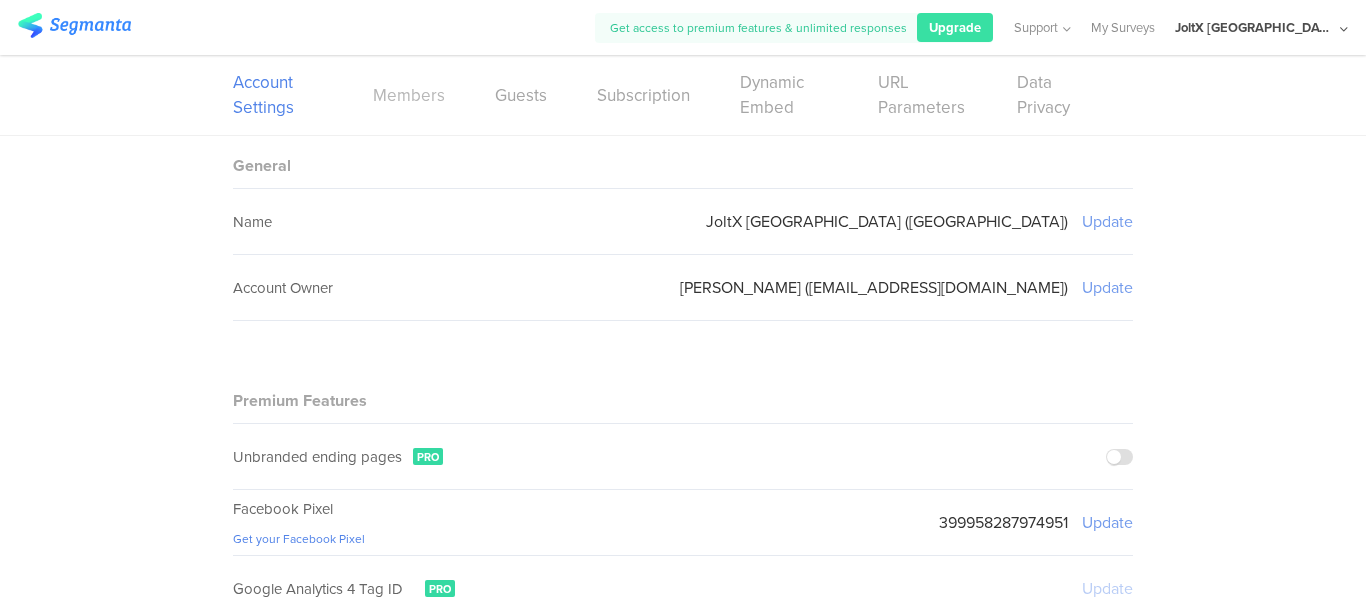 click on "Members" at bounding box center (409, 95) 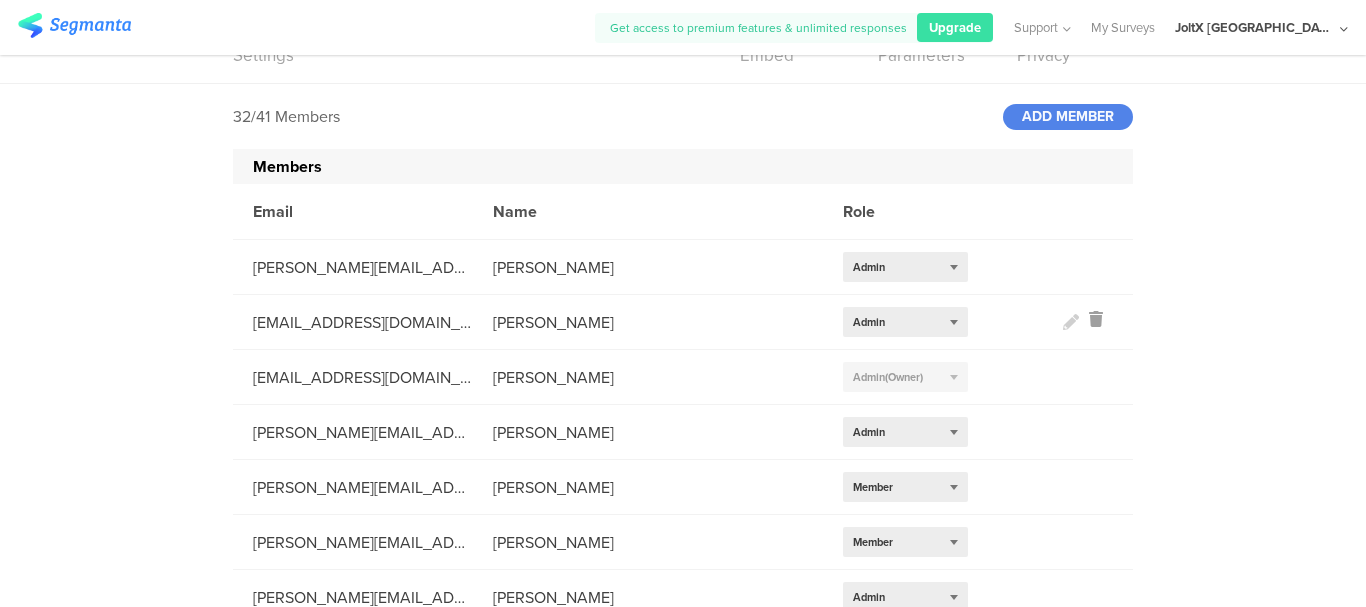 scroll, scrollTop: 100, scrollLeft: 0, axis: vertical 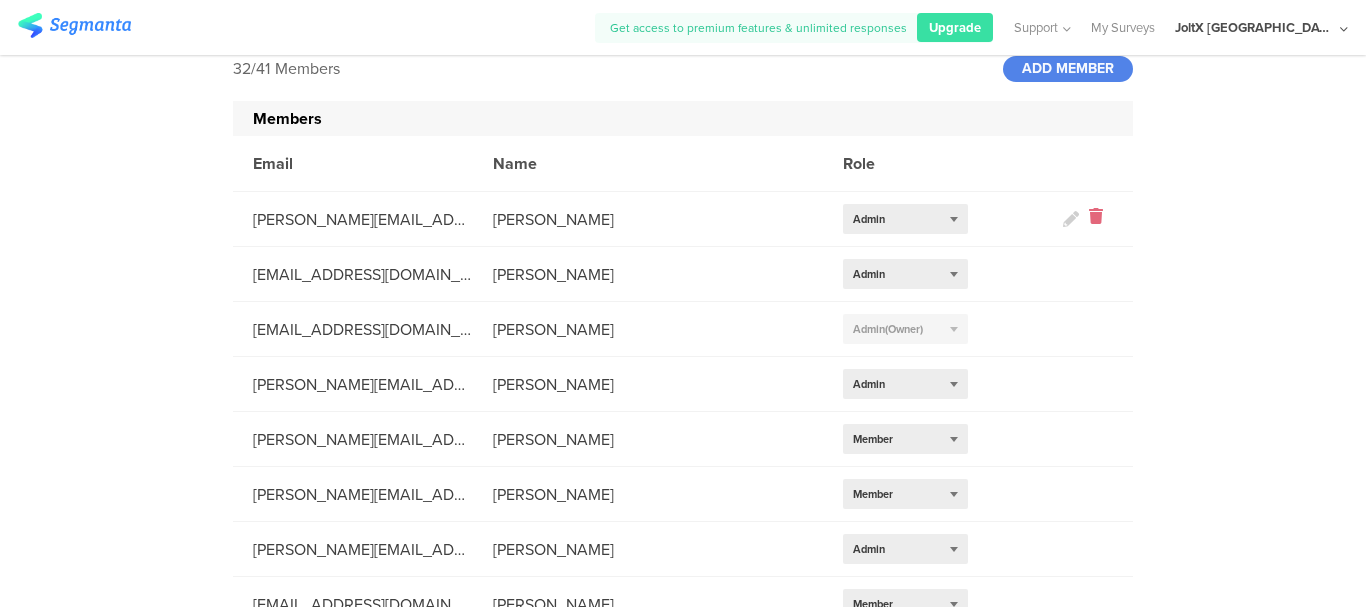 click 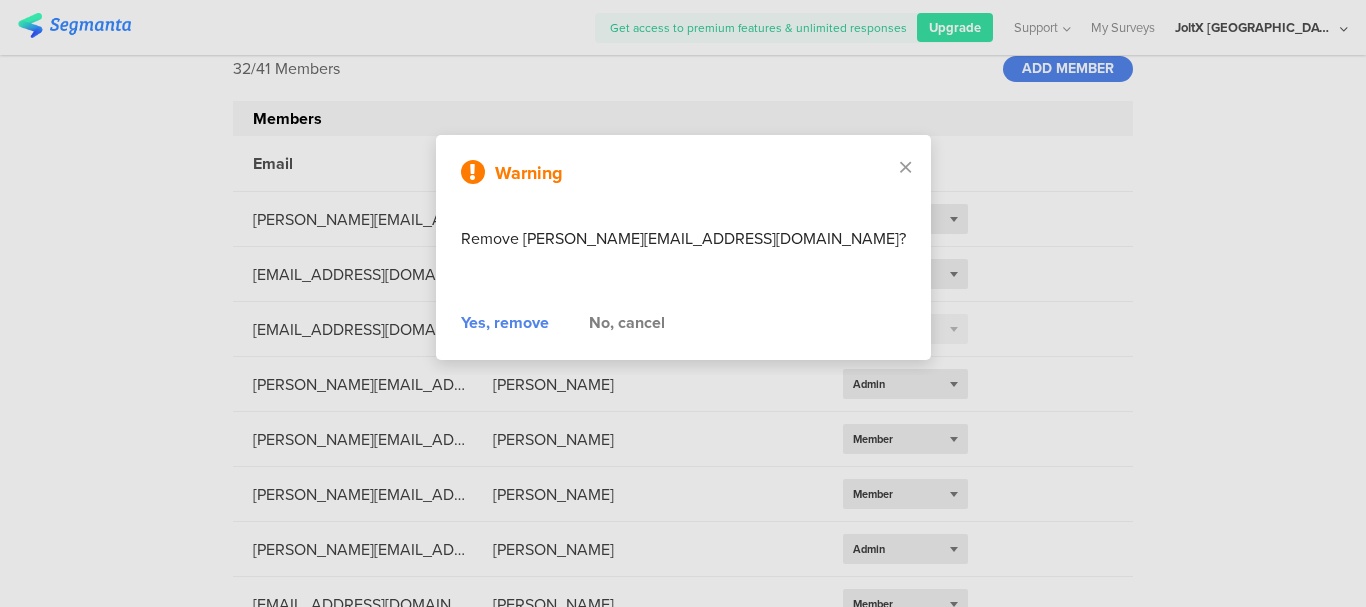 click on "Yes, remove" at bounding box center (505, 323) 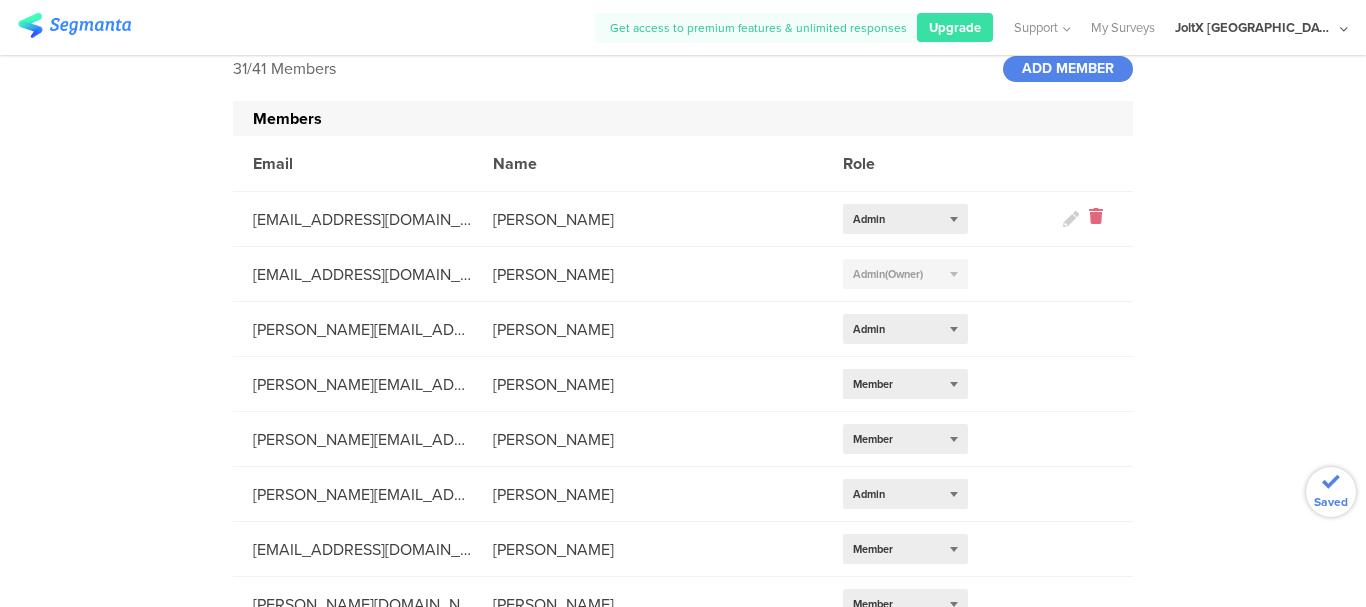 click 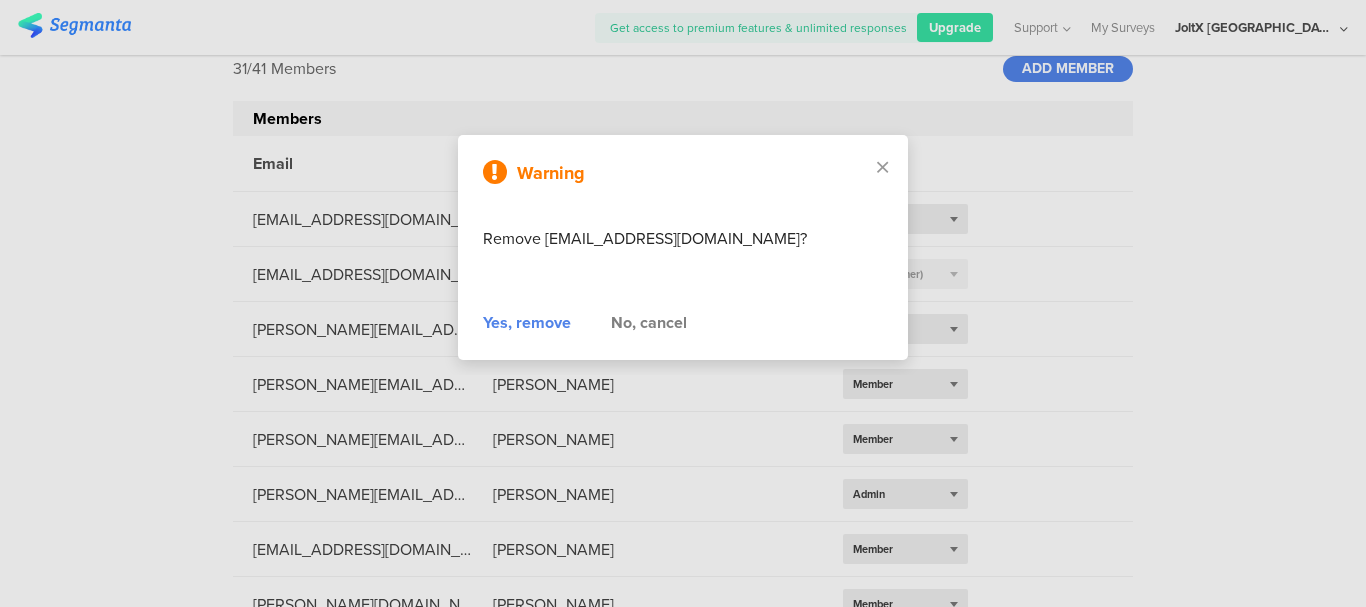 click on "Yes, remove" at bounding box center (527, 323) 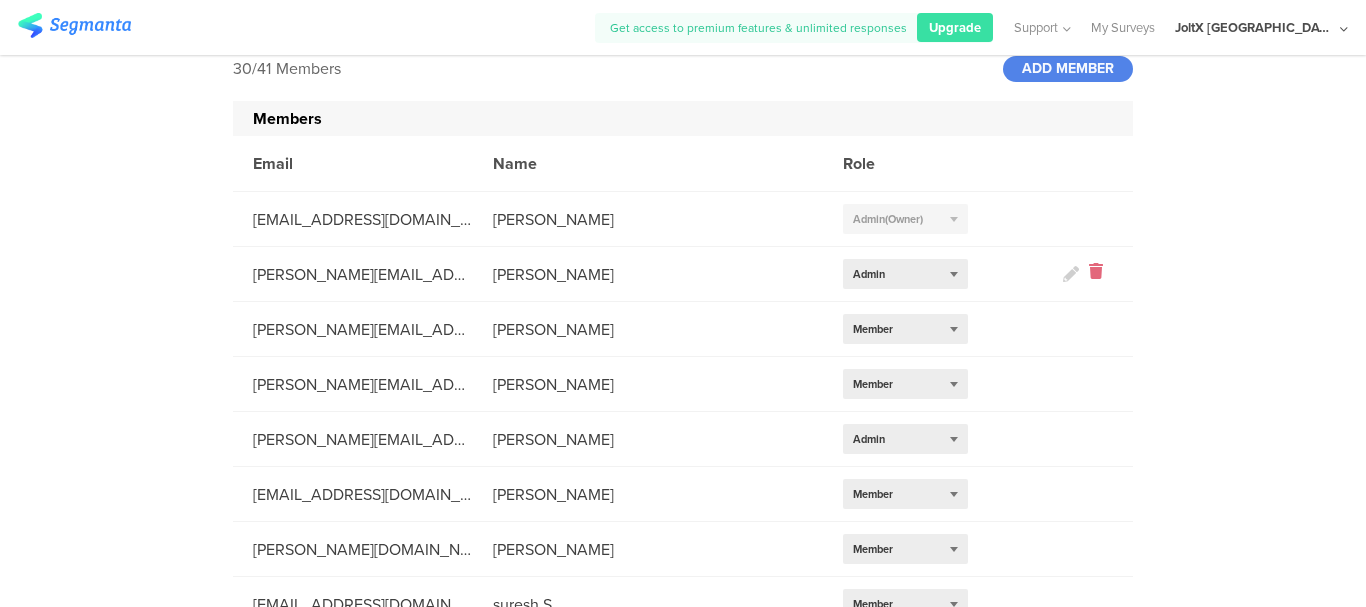 click 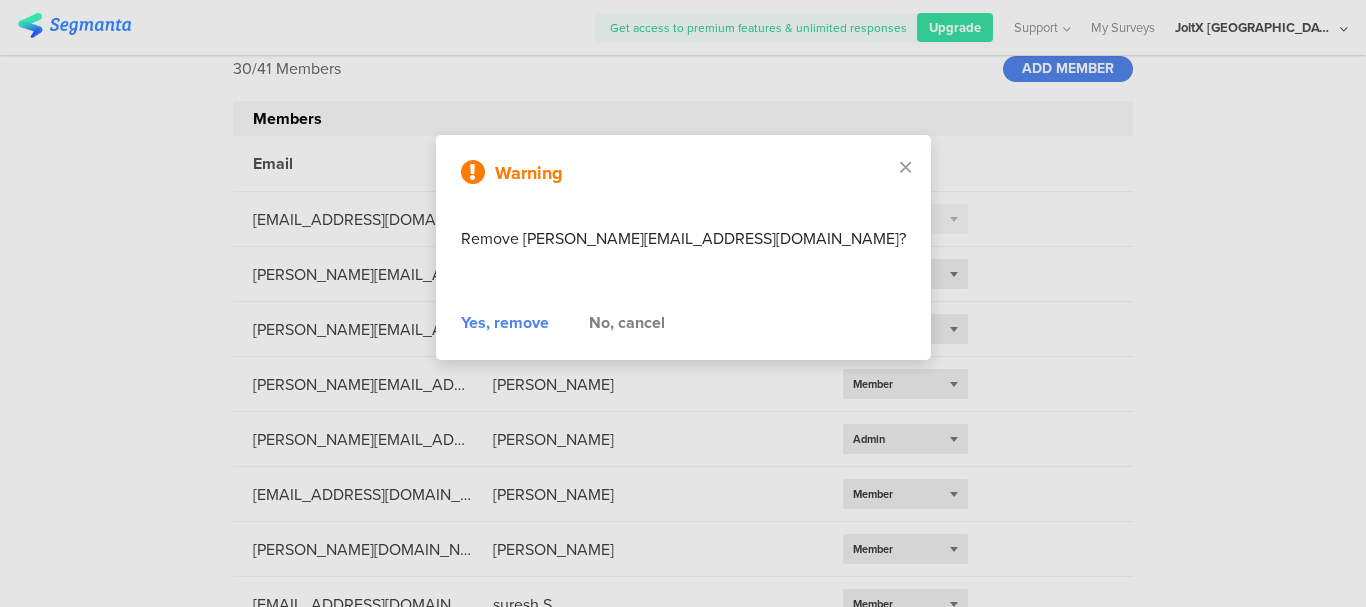 click on "Yes, remove" at bounding box center (505, 323) 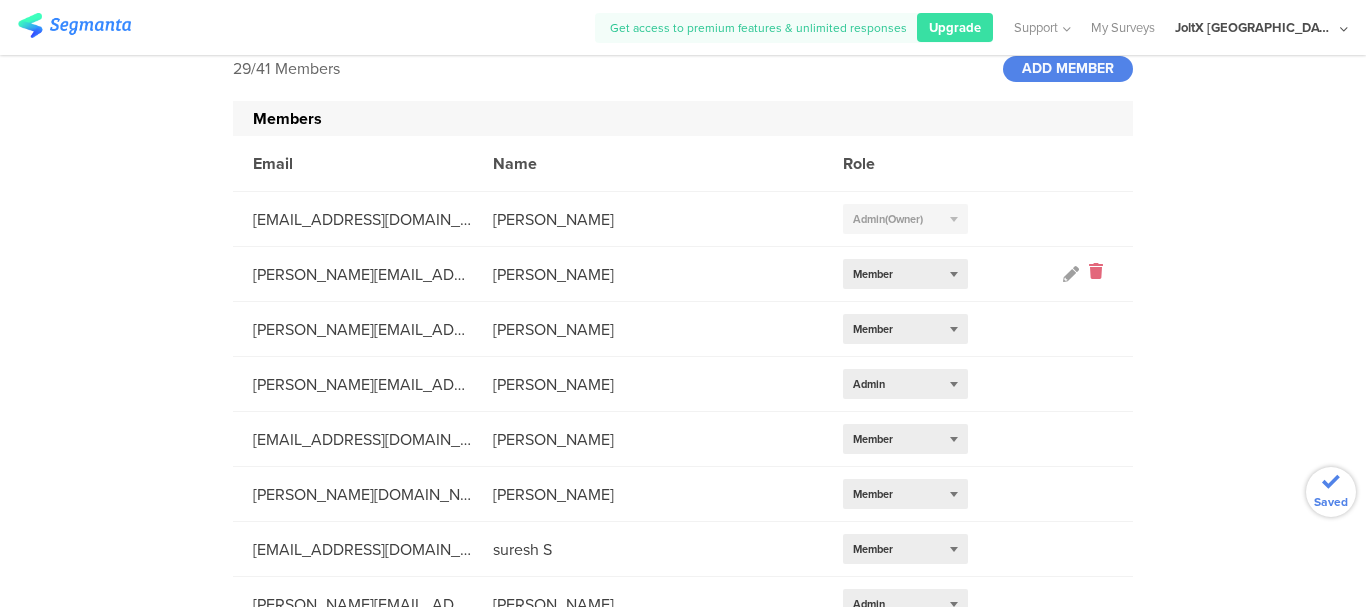 click 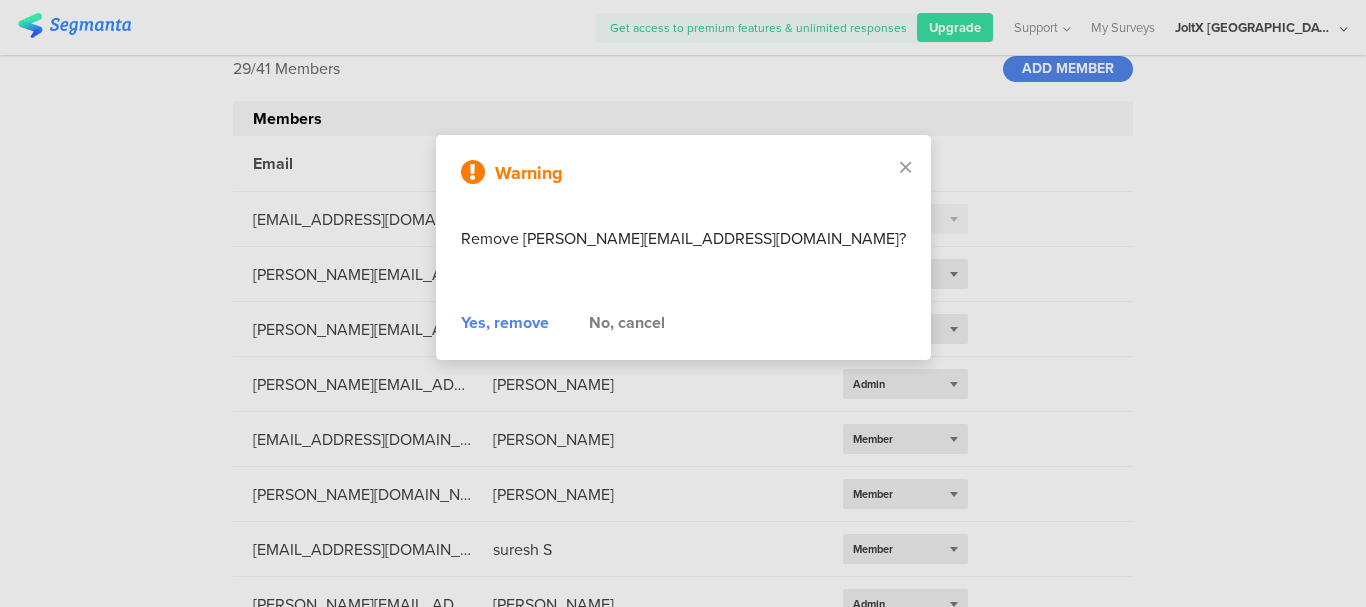 click on "Yes, remove" at bounding box center [505, 323] 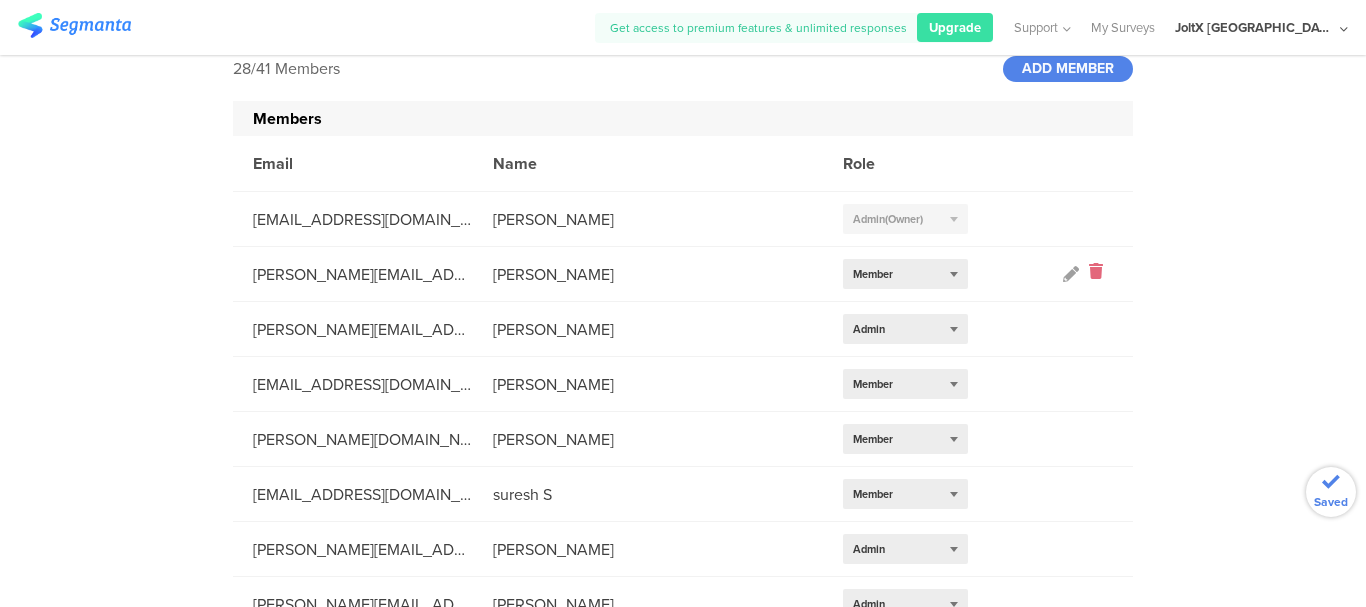 click 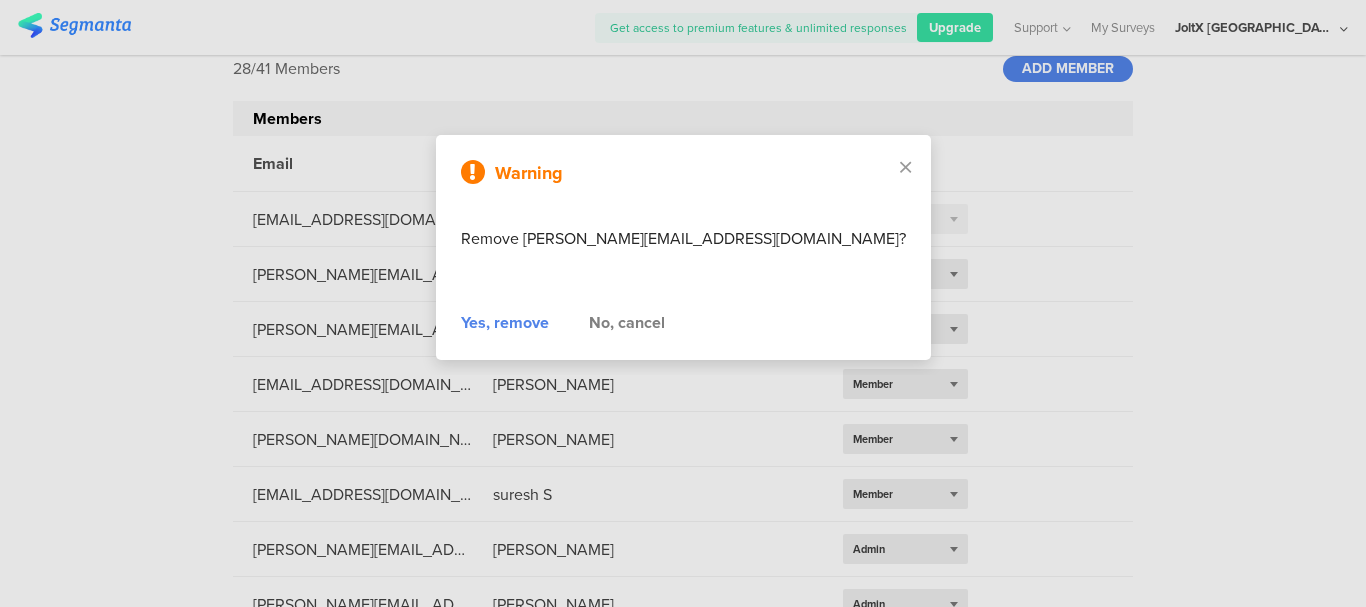 click on "Yes, remove" at bounding box center [505, 323] 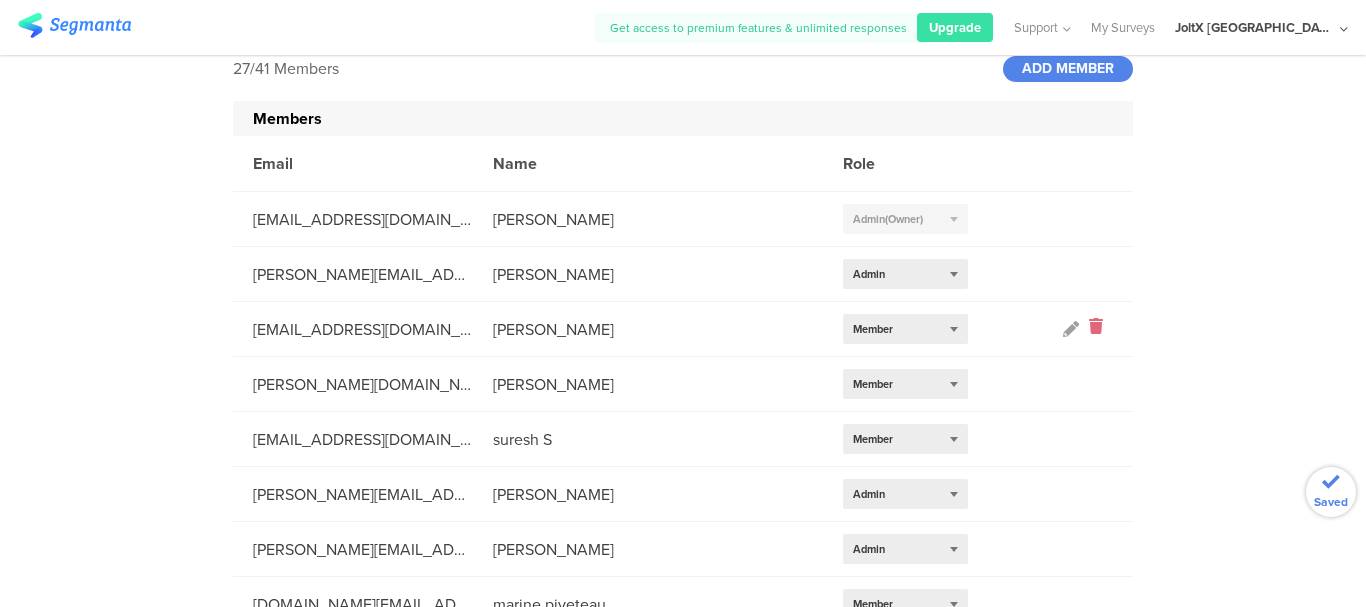 click 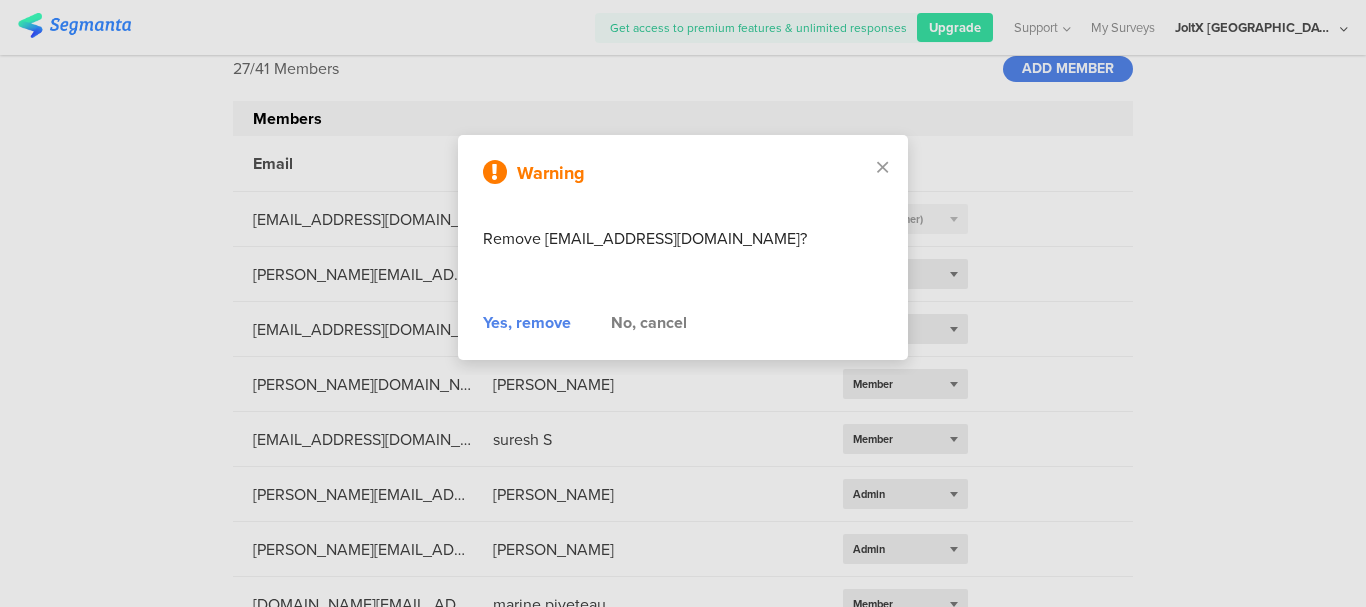 click on "Yes, remove" at bounding box center (527, 323) 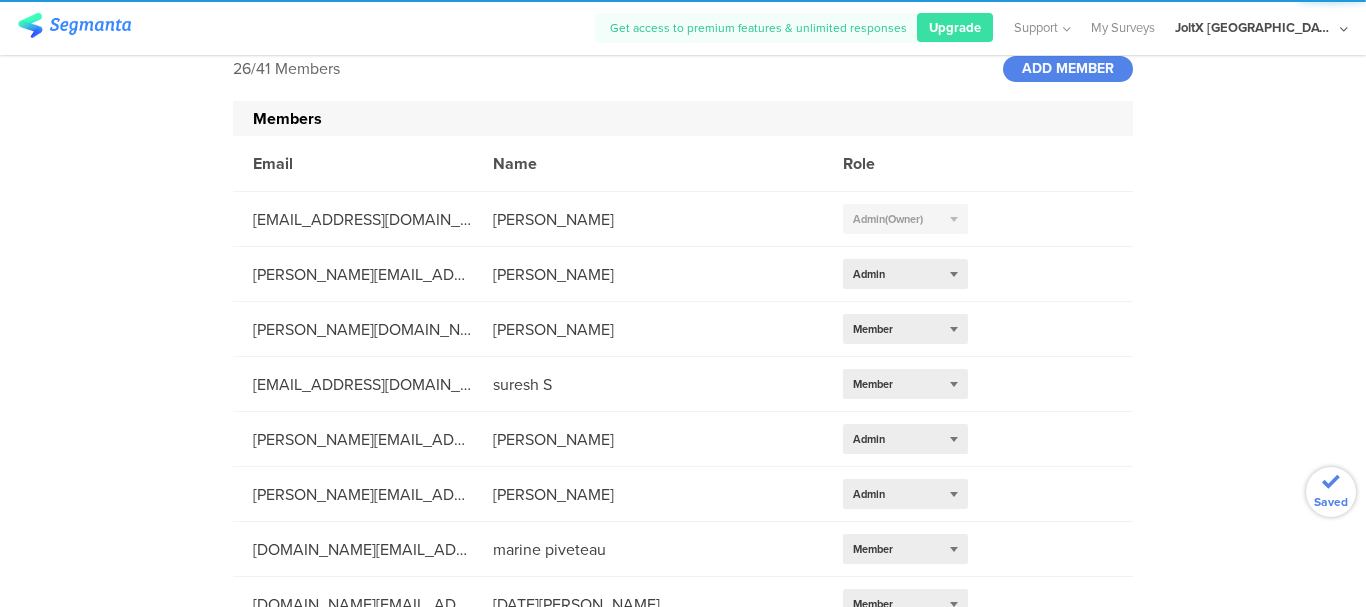 click 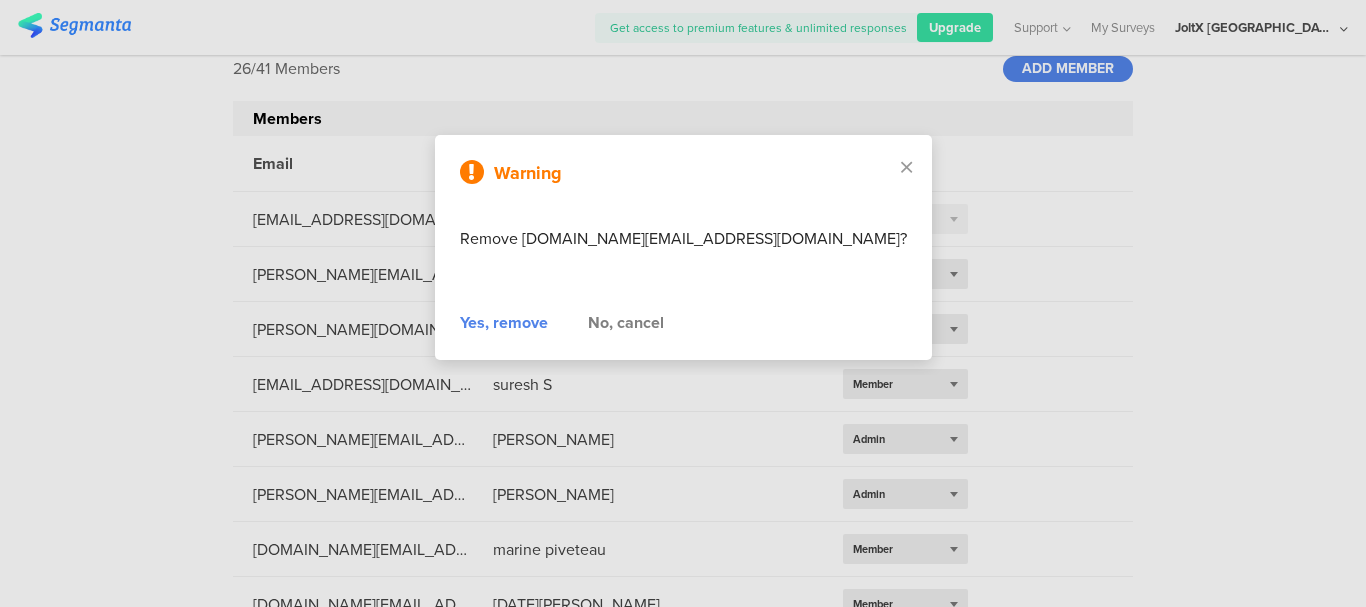 click on "Yes, remove" at bounding box center (504, 323) 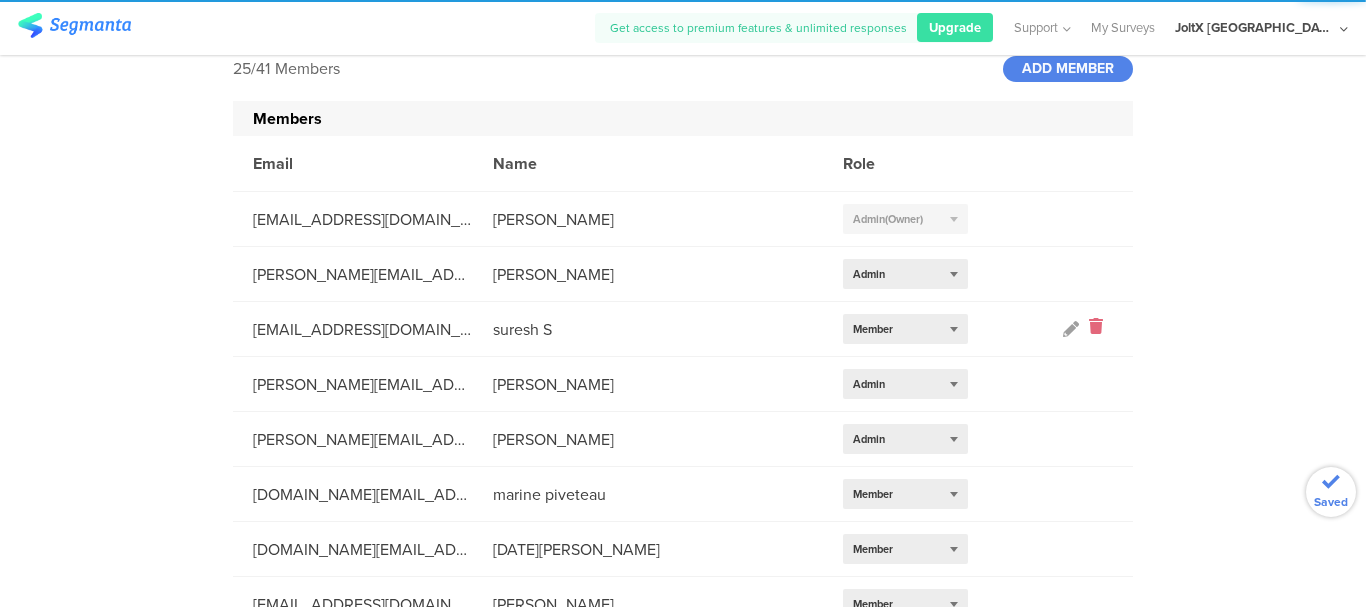 click 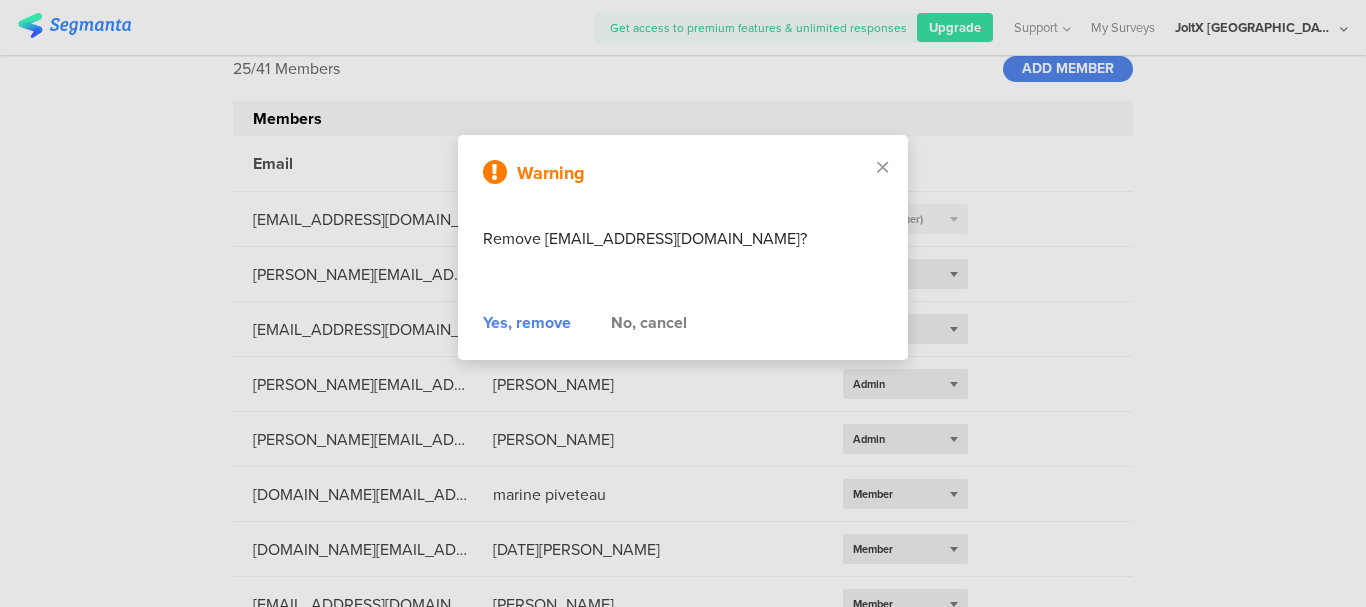 click on "Yes, remove" at bounding box center [527, 323] 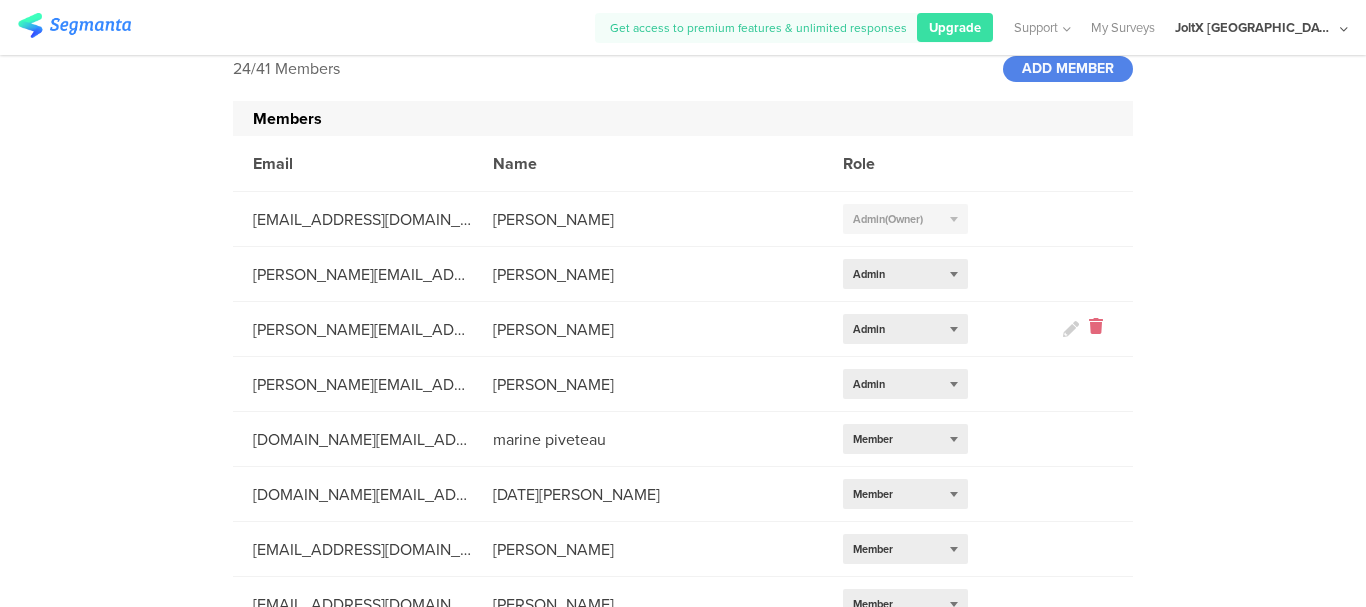 click 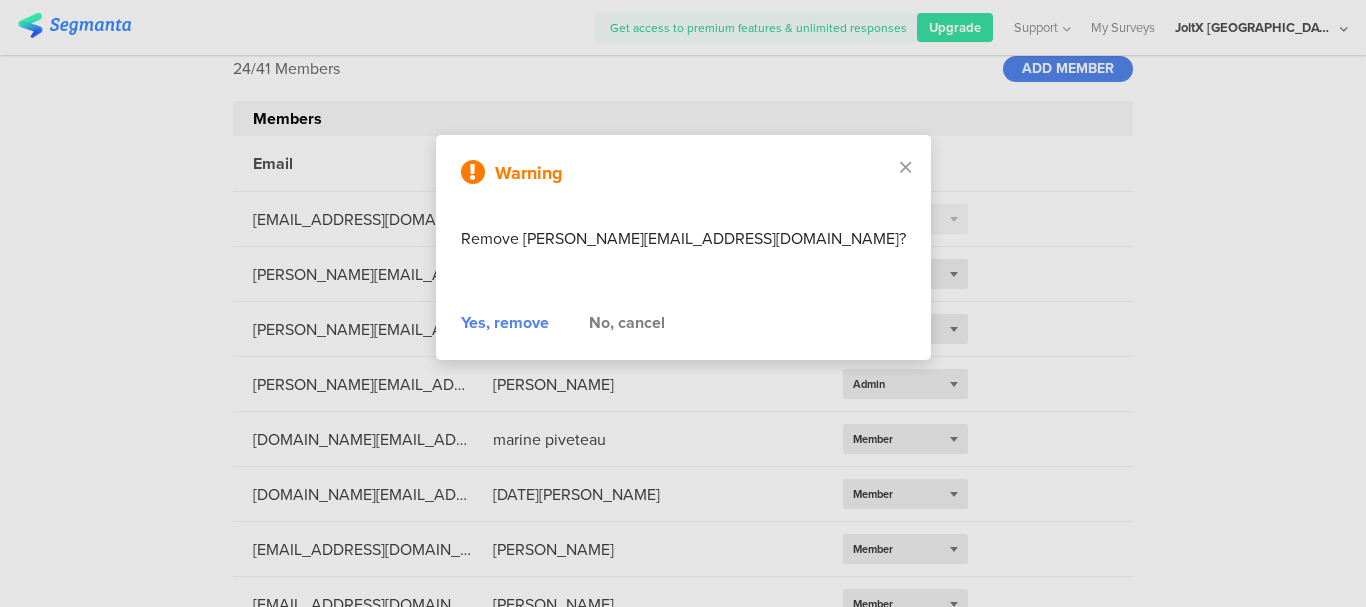 click on "Yes, remove" at bounding box center (505, 323) 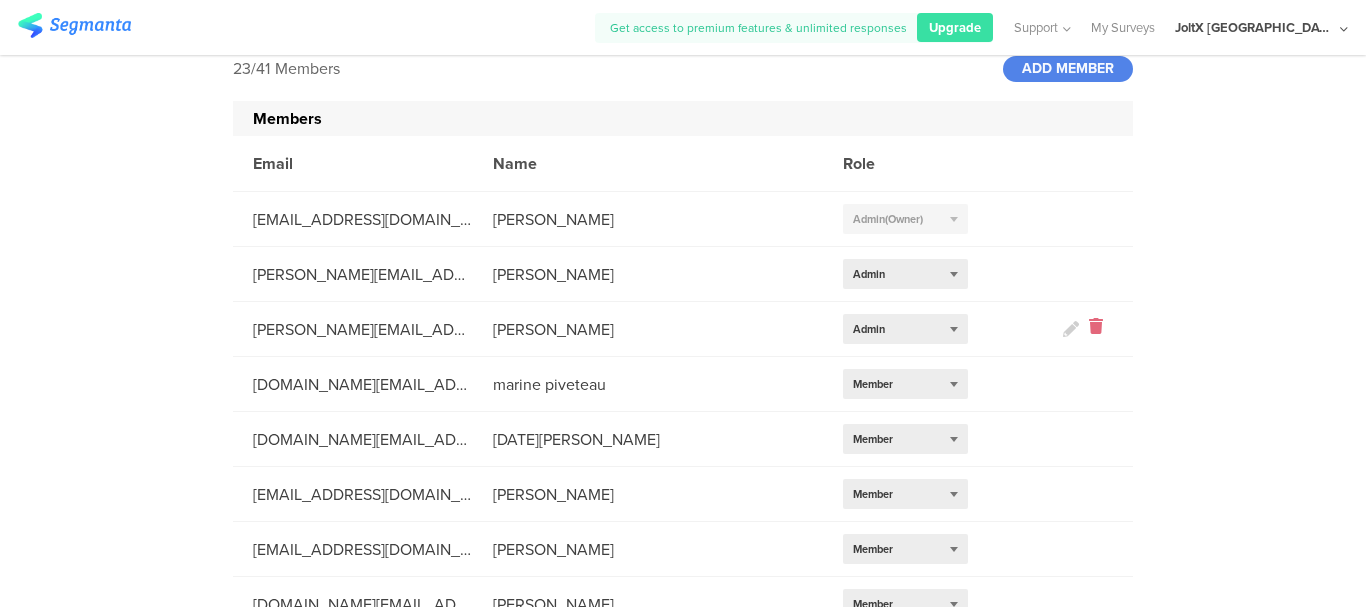 click 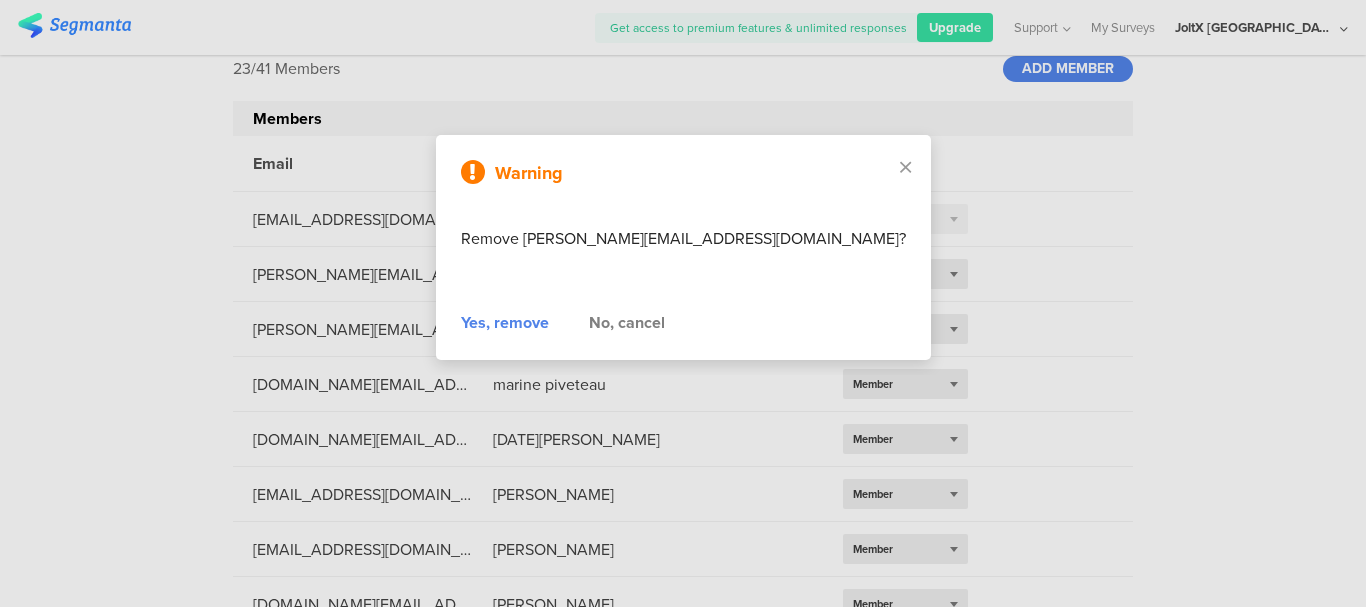 click on "Yes, remove" at bounding box center [505, 323] 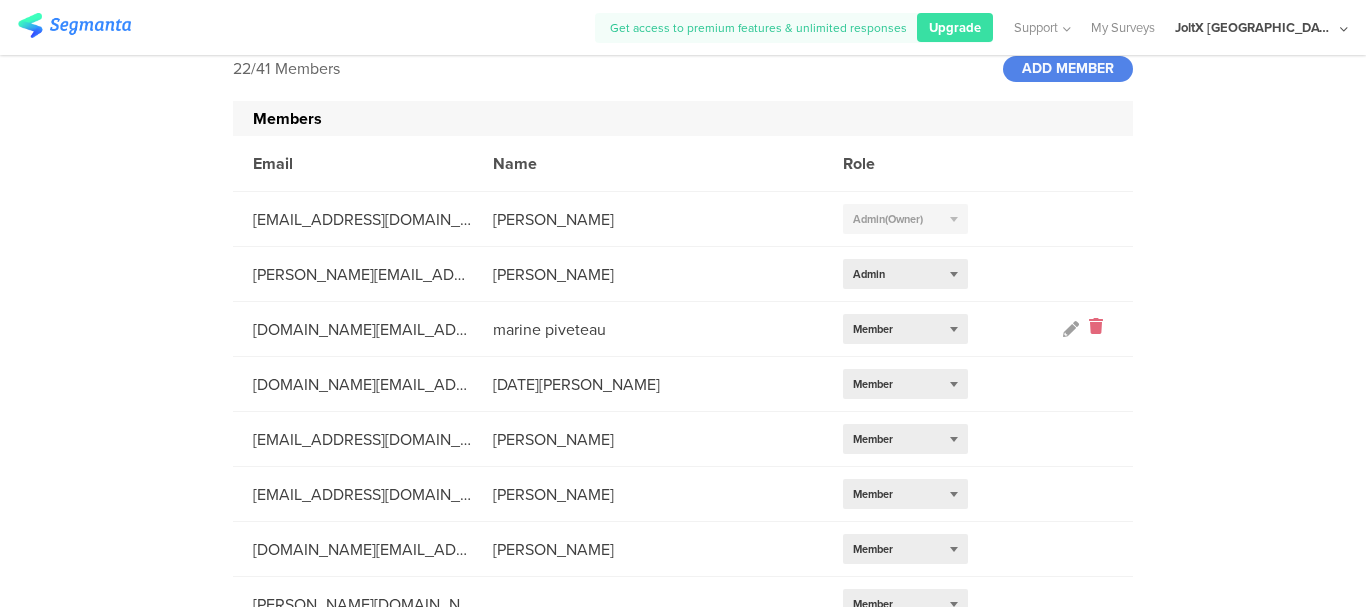click 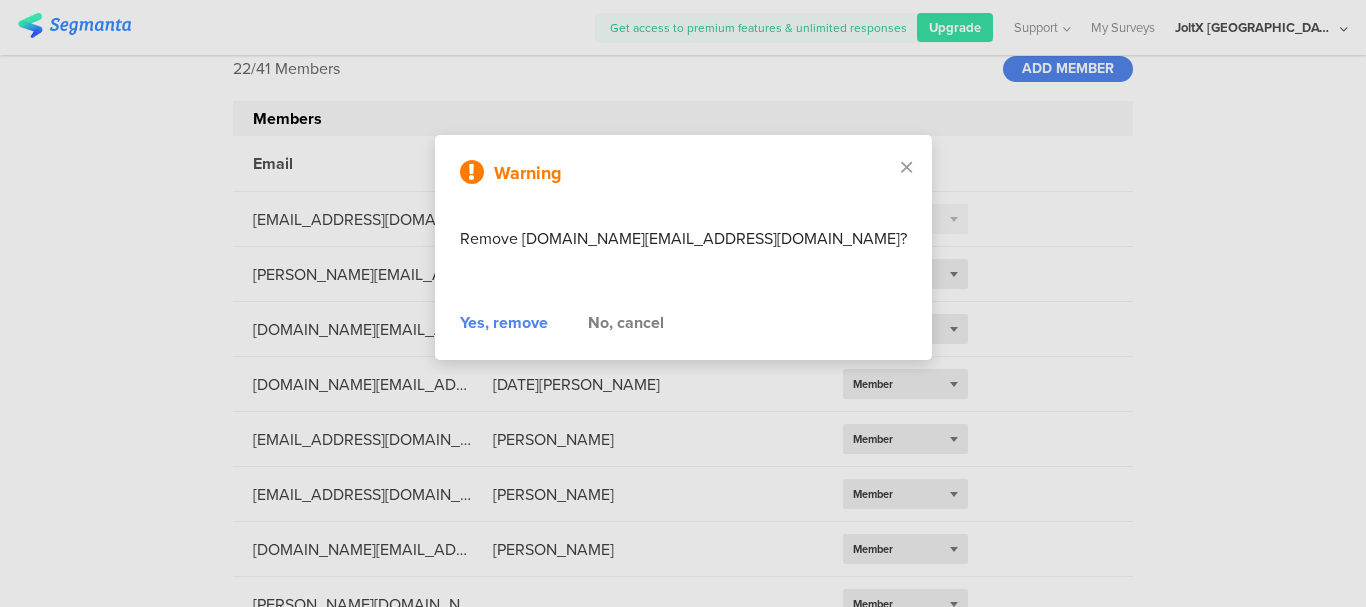 click on "Yes, remove" at bounding box center (504, 323) 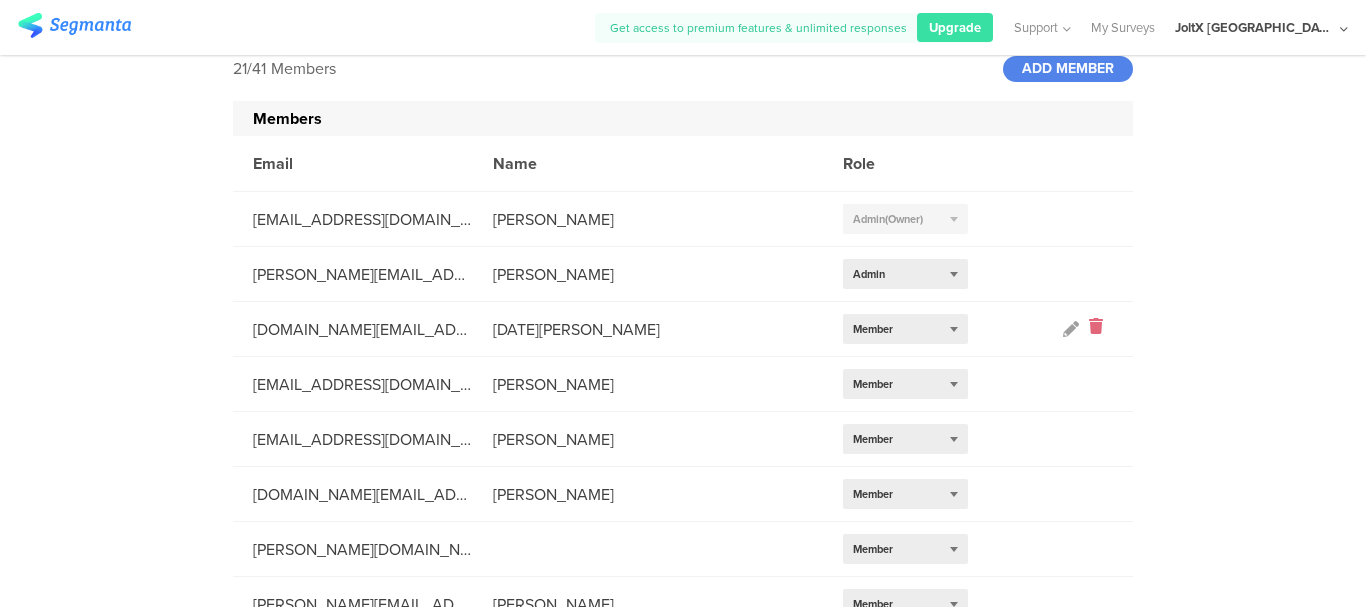 click 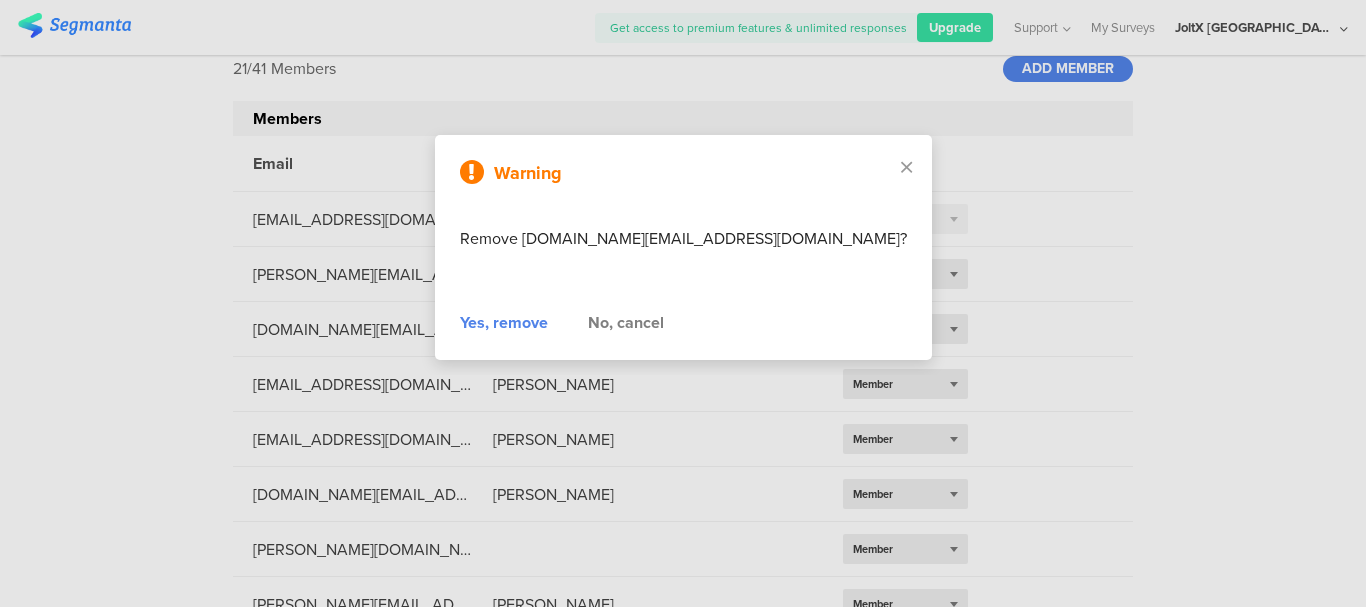 click on "Yes, remove" at bounding box center [504, 323] 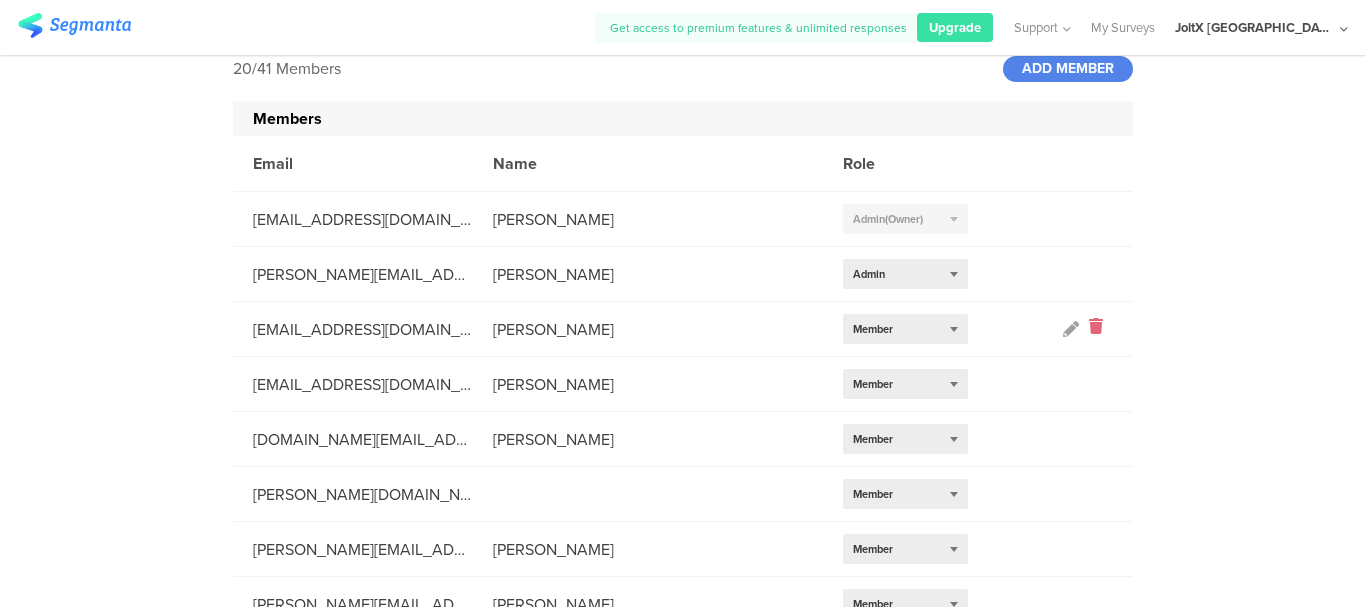 click 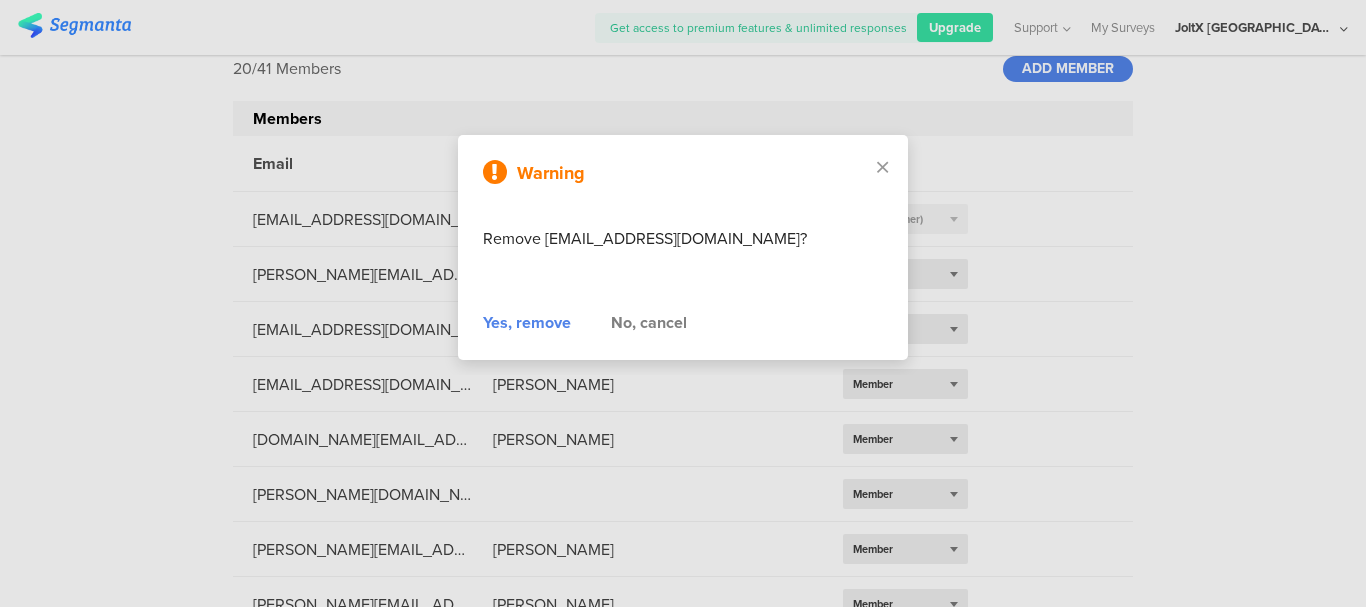 click on "Yes, remove" at bounding box center [527, 323] 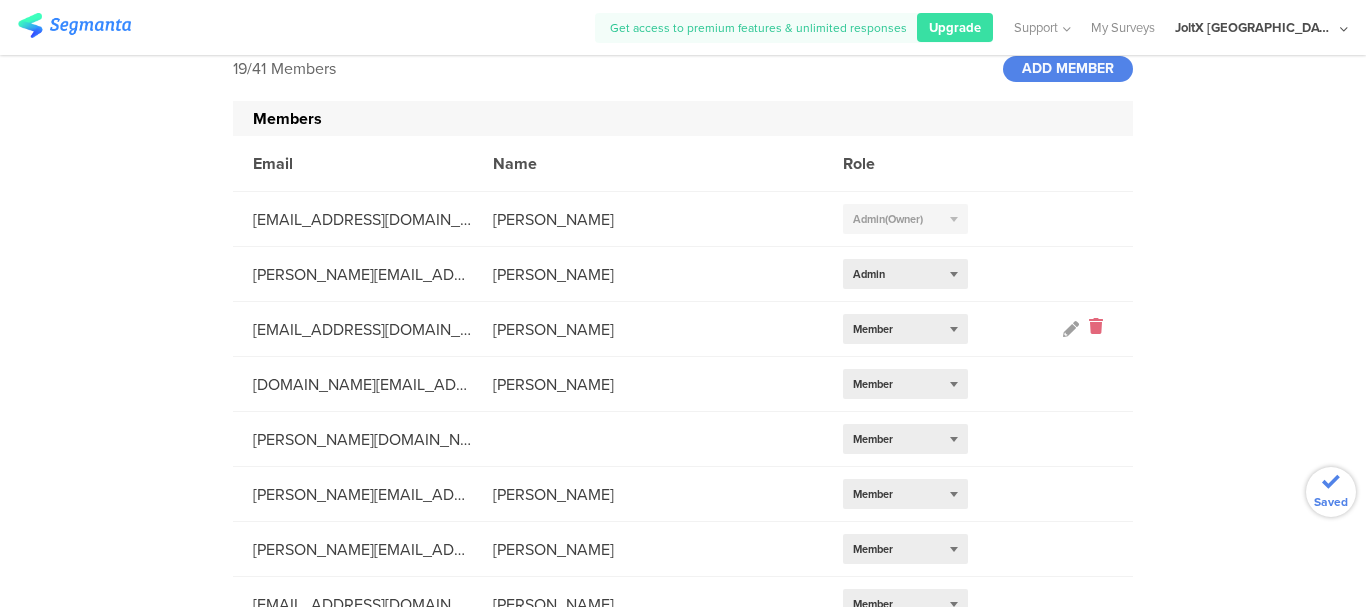 click 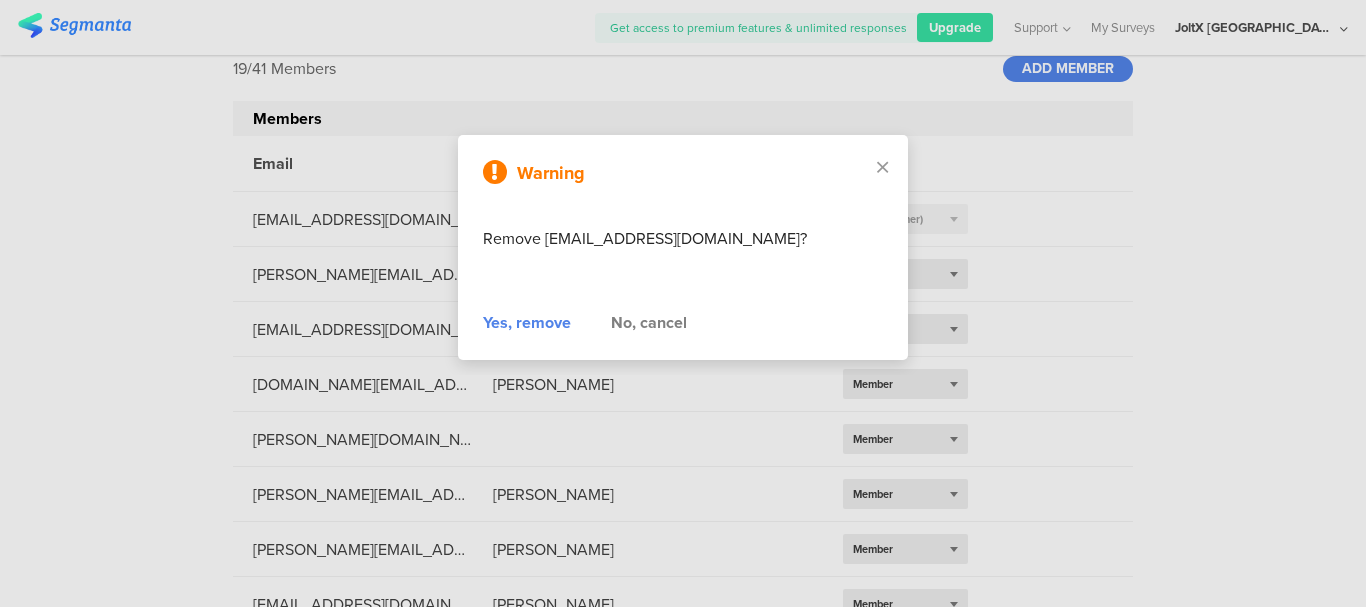 click on "Yes, remove" at bounding box center [527, 323] 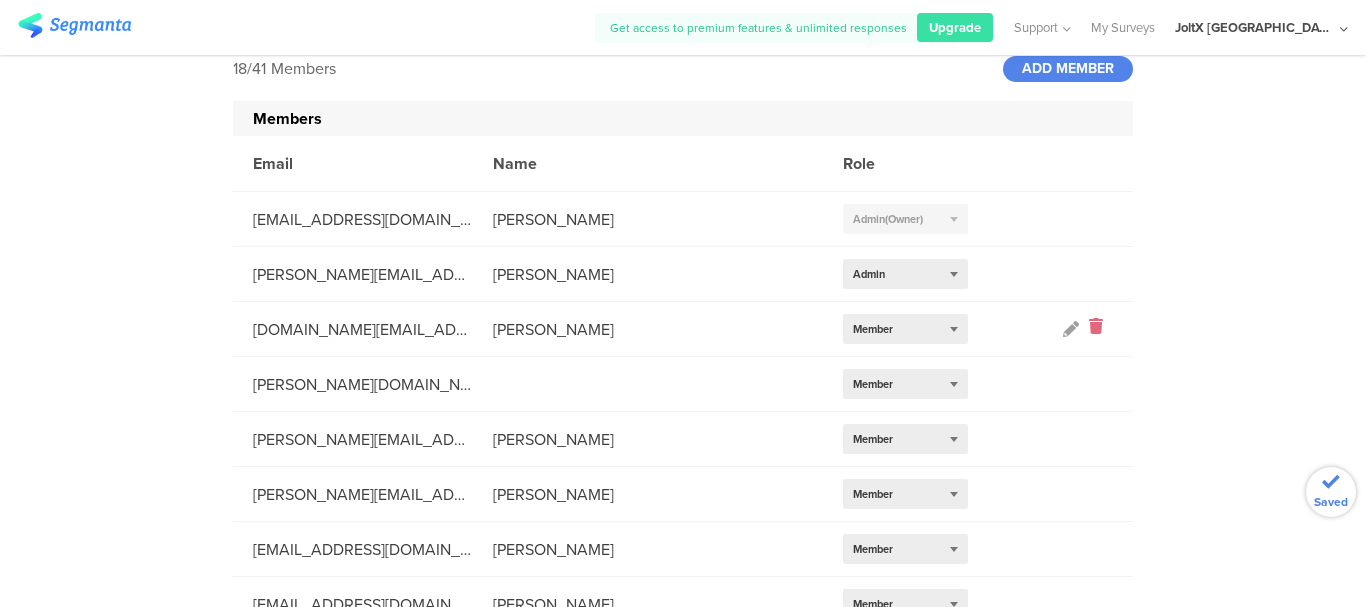 click 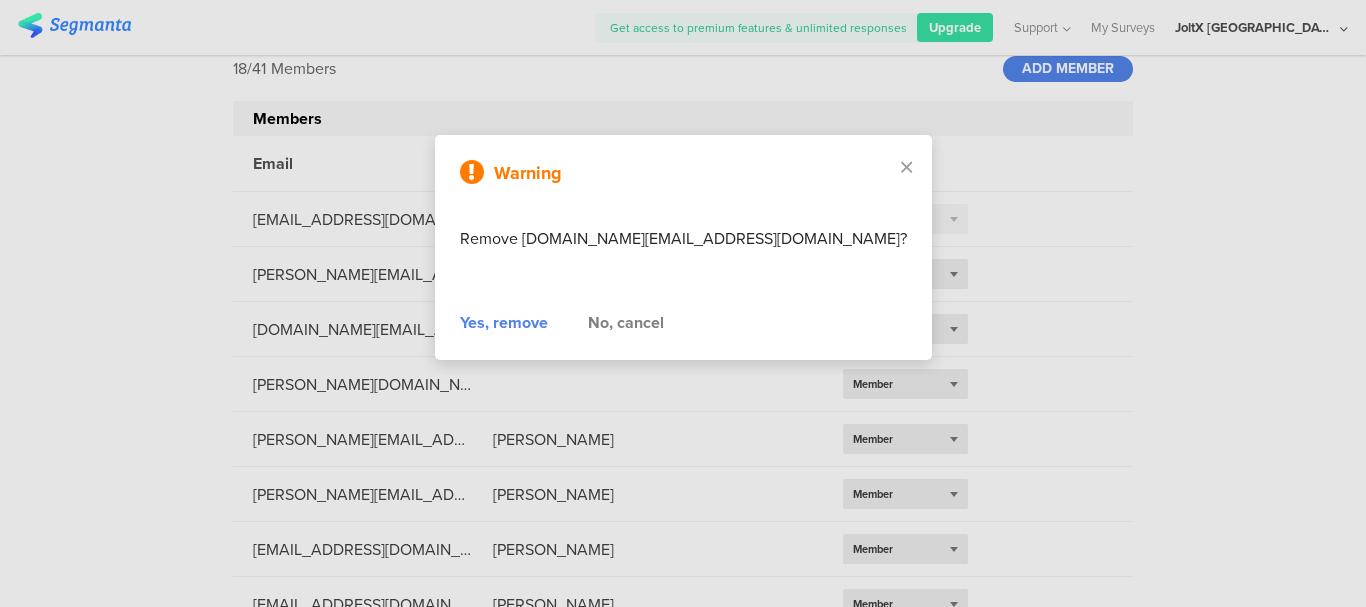 click on "Yes, remove" at bounding box center (504, 323) 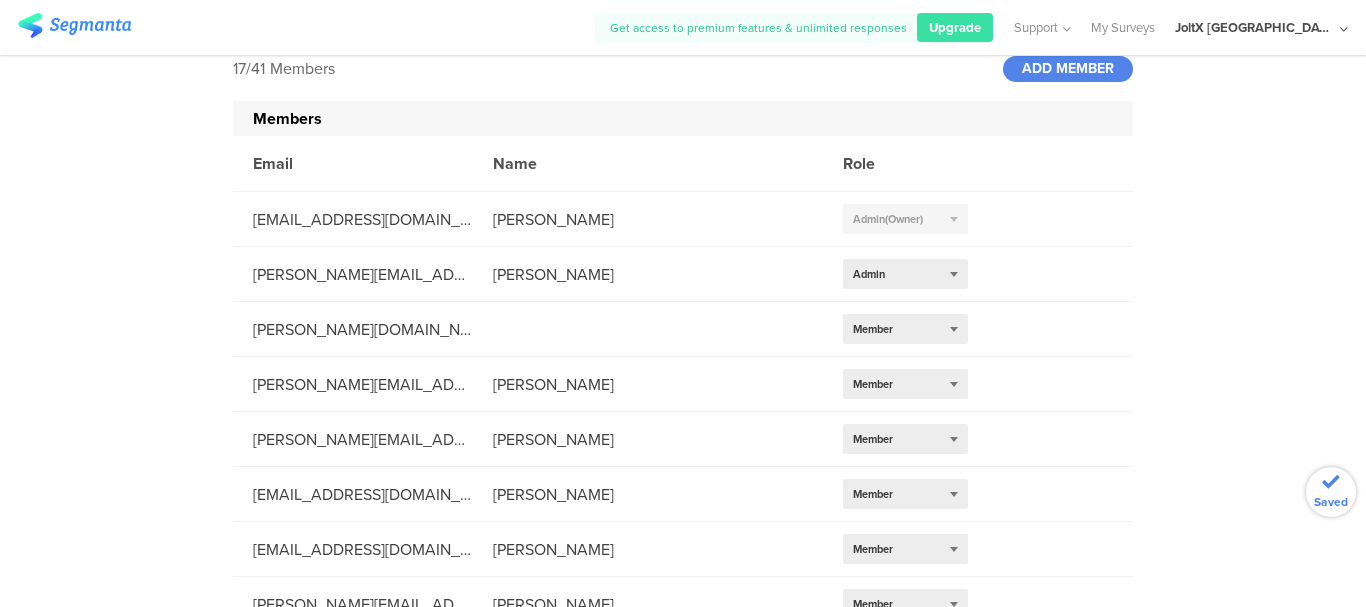 click 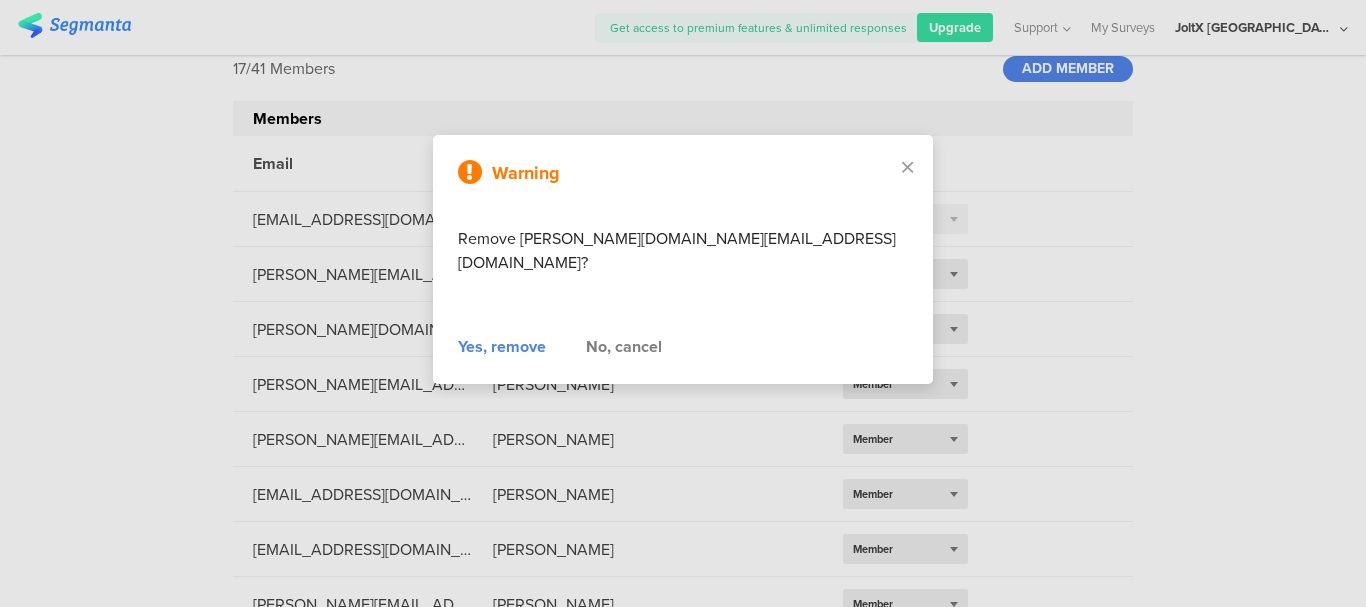 click on "Yes, remove" at bounding box center [502, 347] 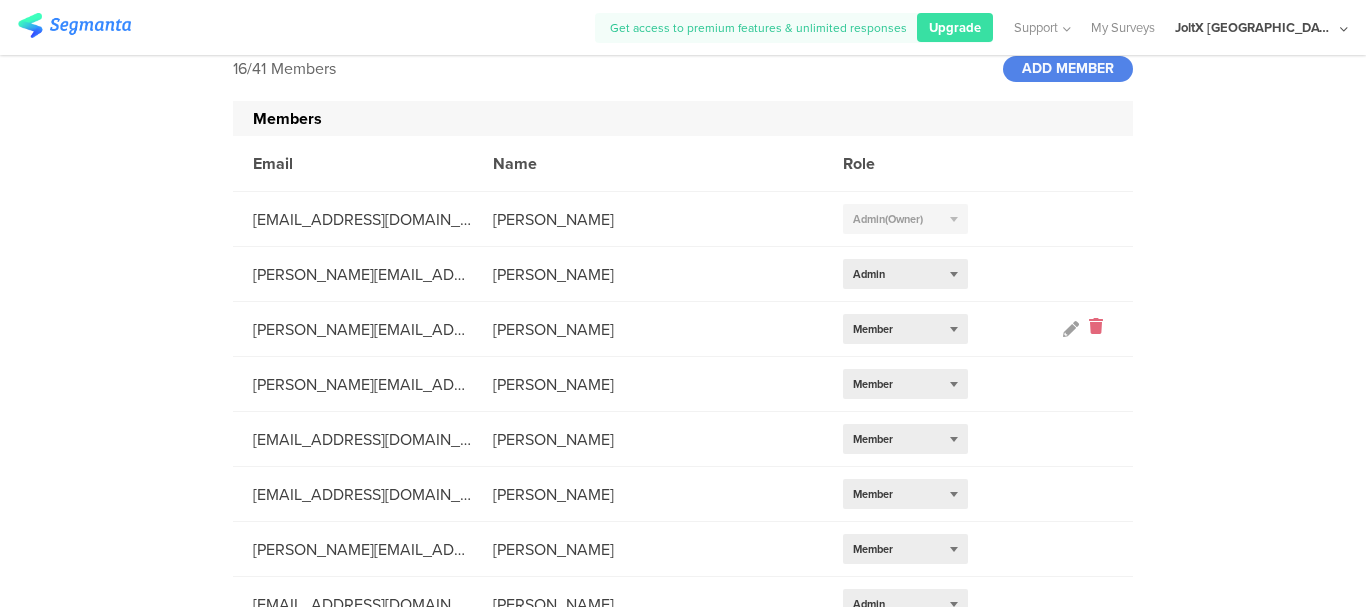 click 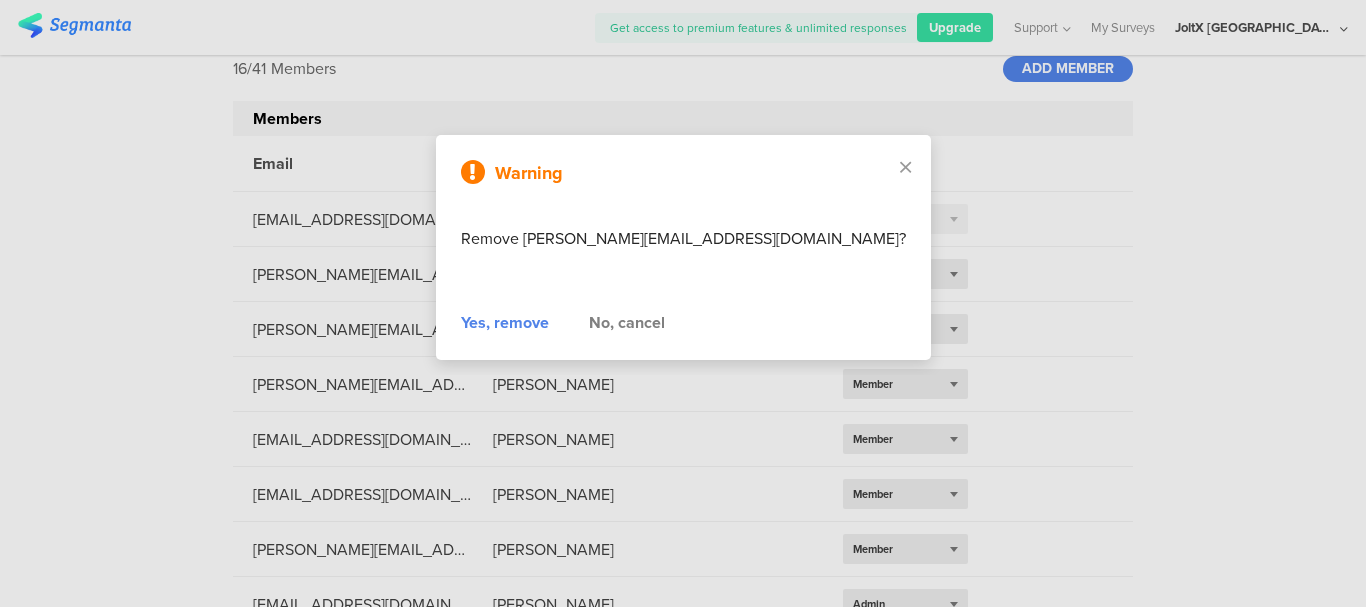 click on "Yes, remove" at bounding box center [505, 323] 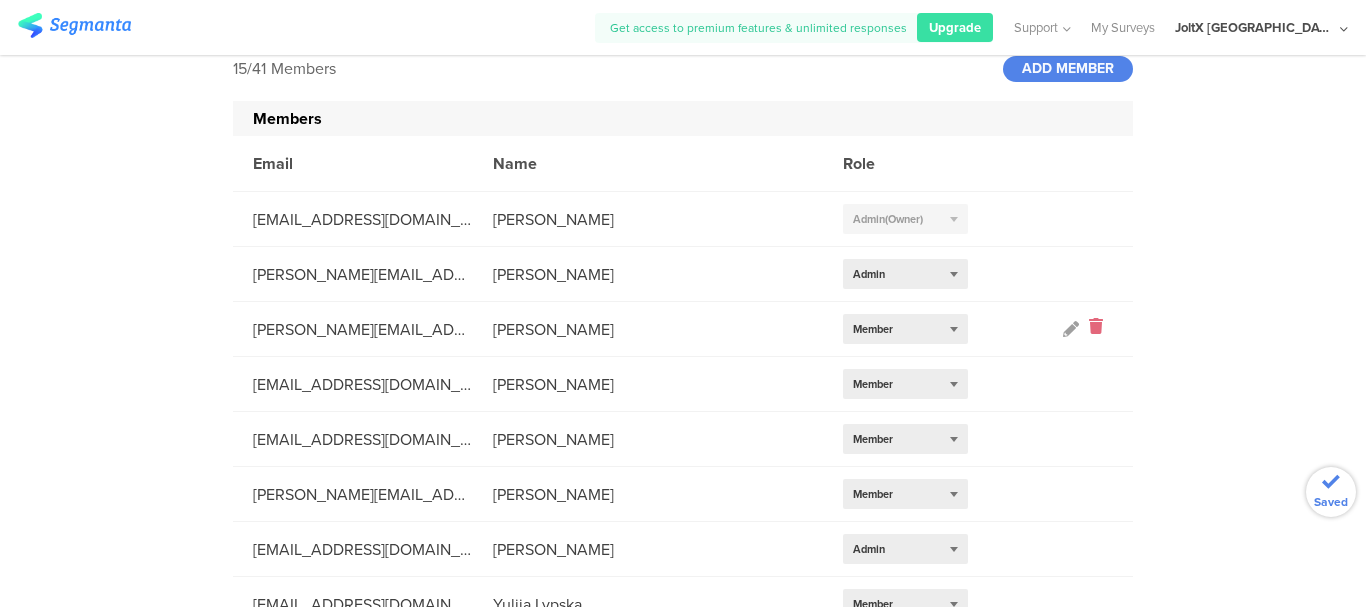 click 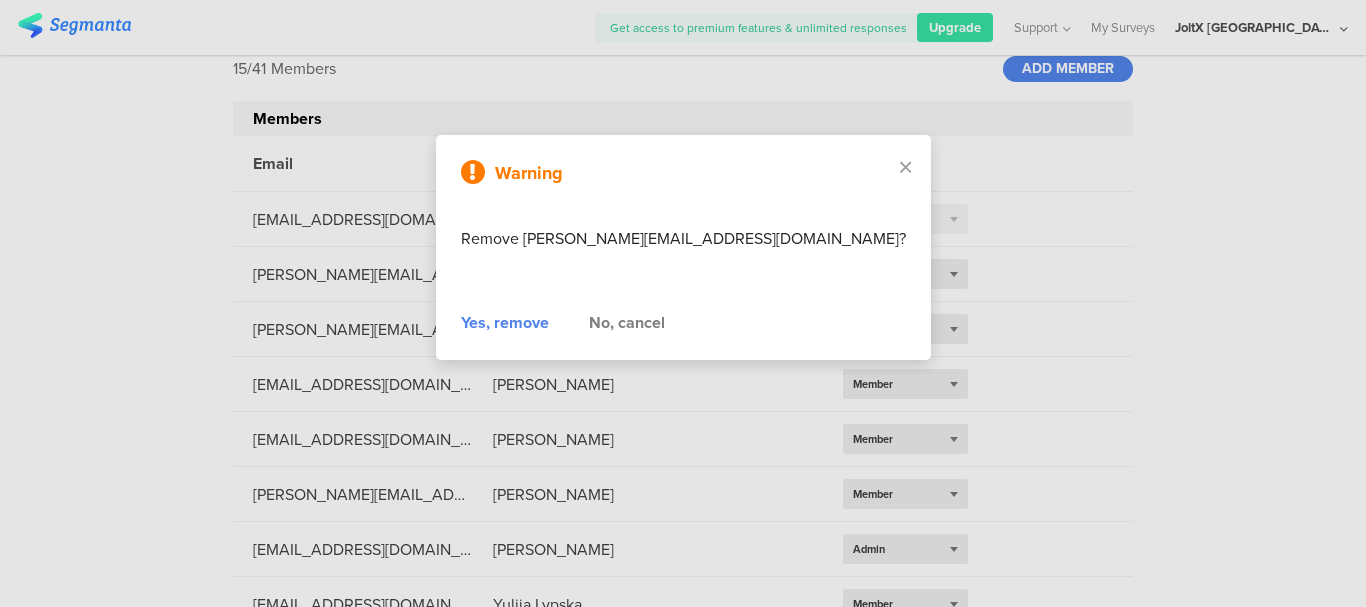 click on "Yes, remove" at bounding box center (505, 323) 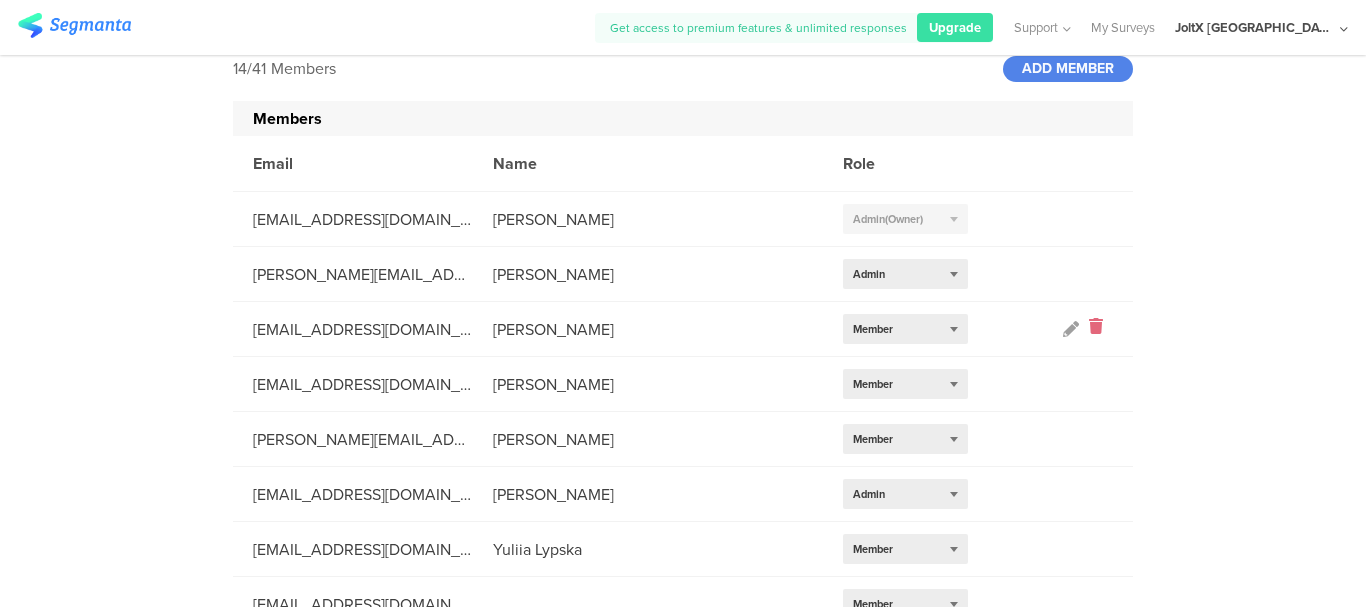 click 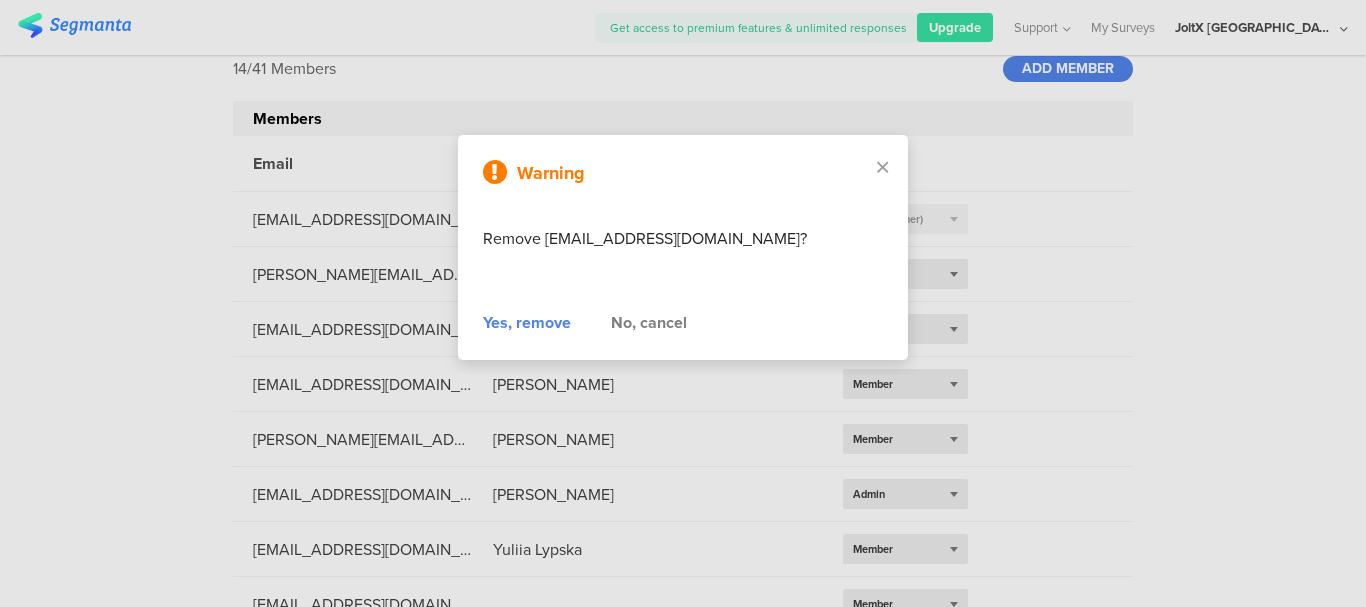 click on "Yes, remove" at bounding box center (527, 323) 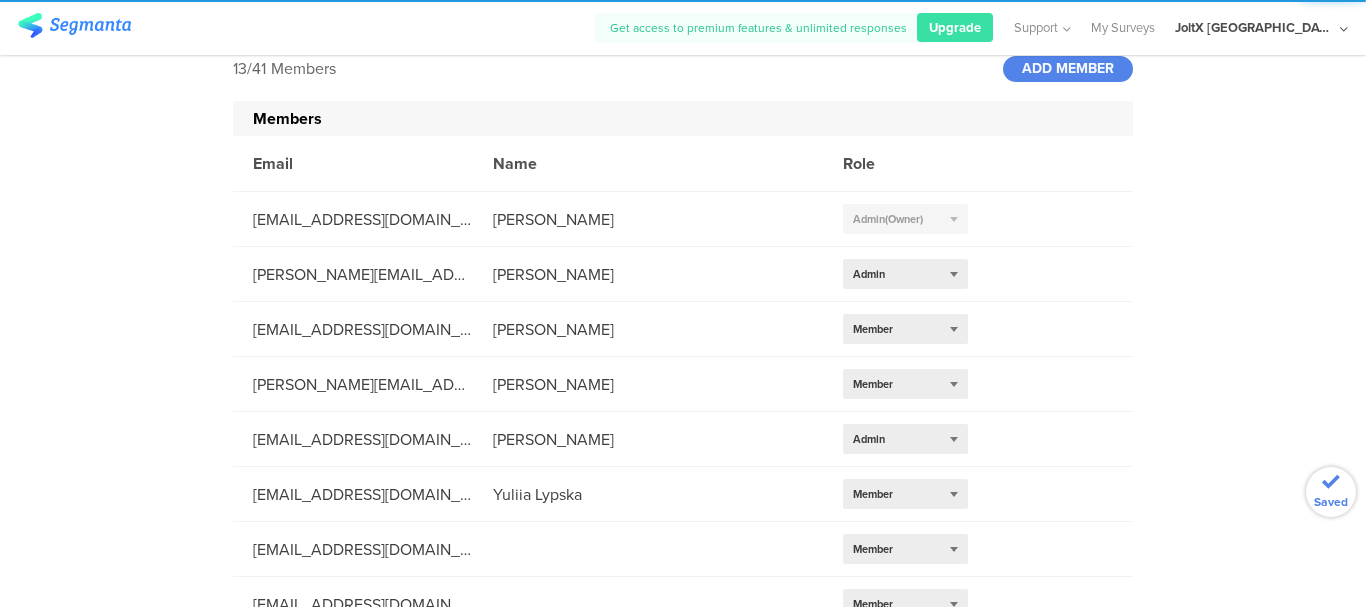 click 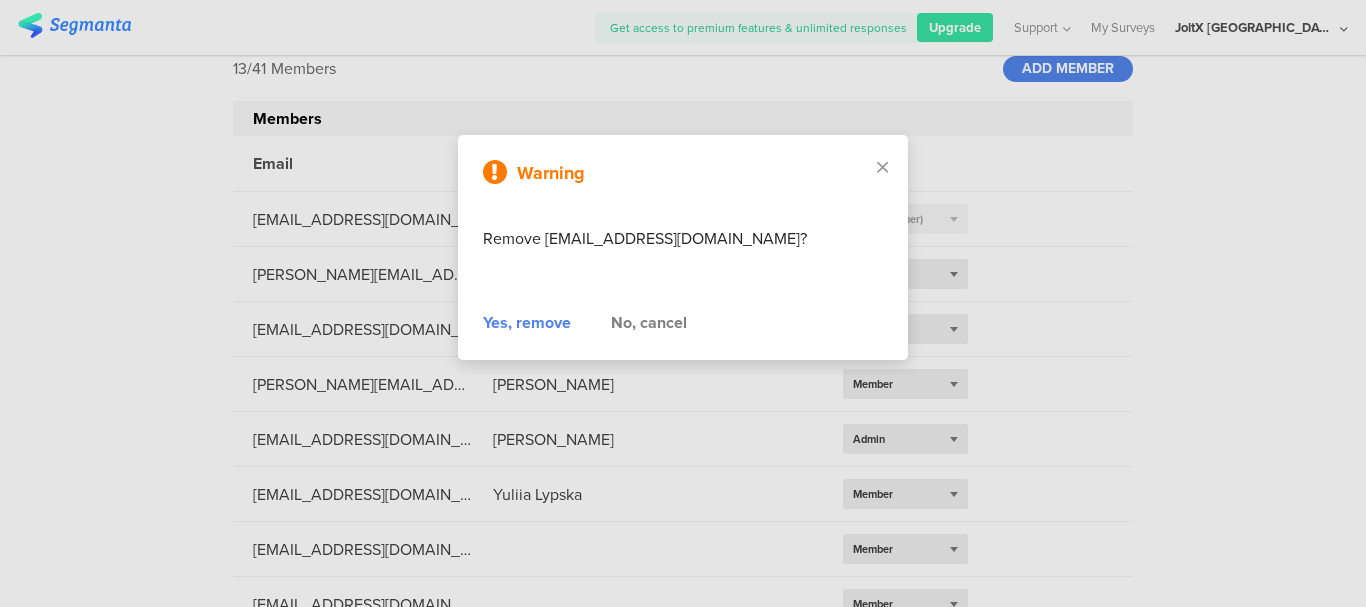 click on "Yes, remove" at bounding box center (527, 323) 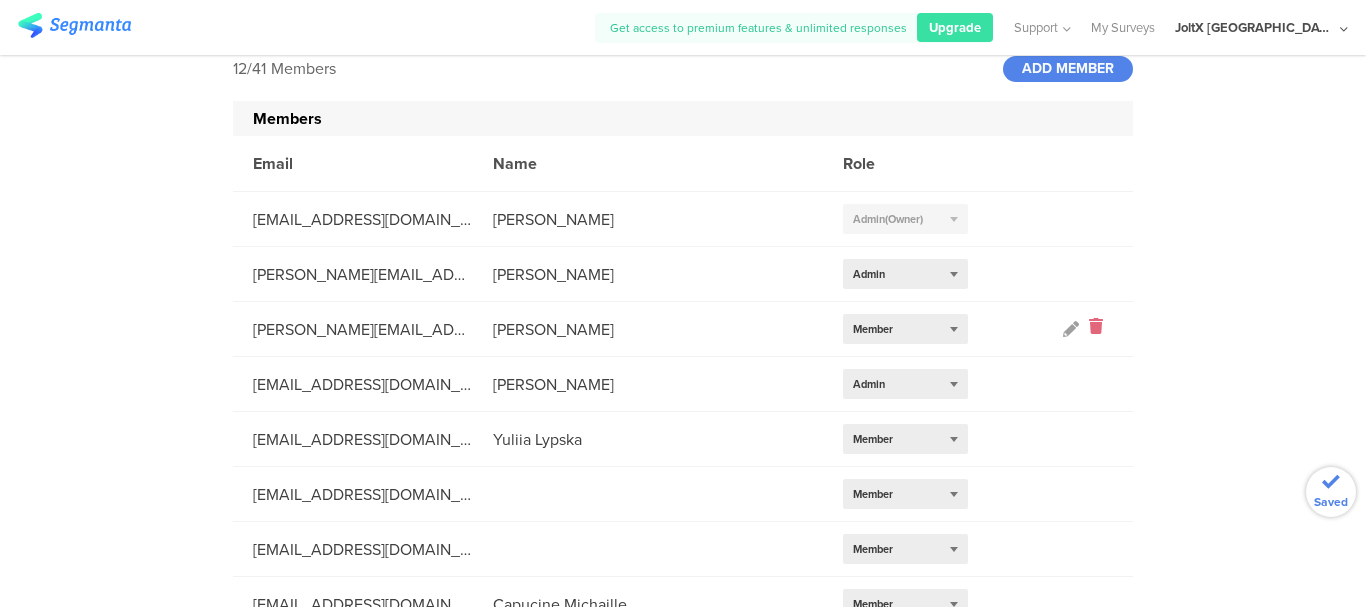 click 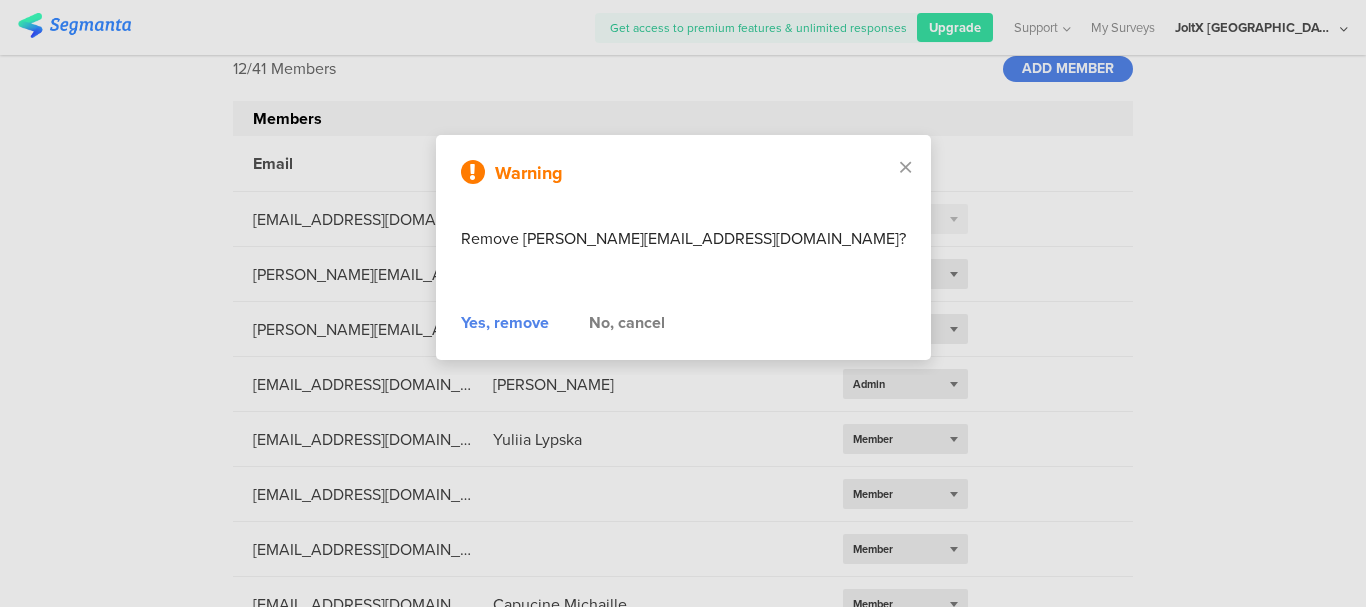 click on "Yes, remove" at bounding box center (505, 323) 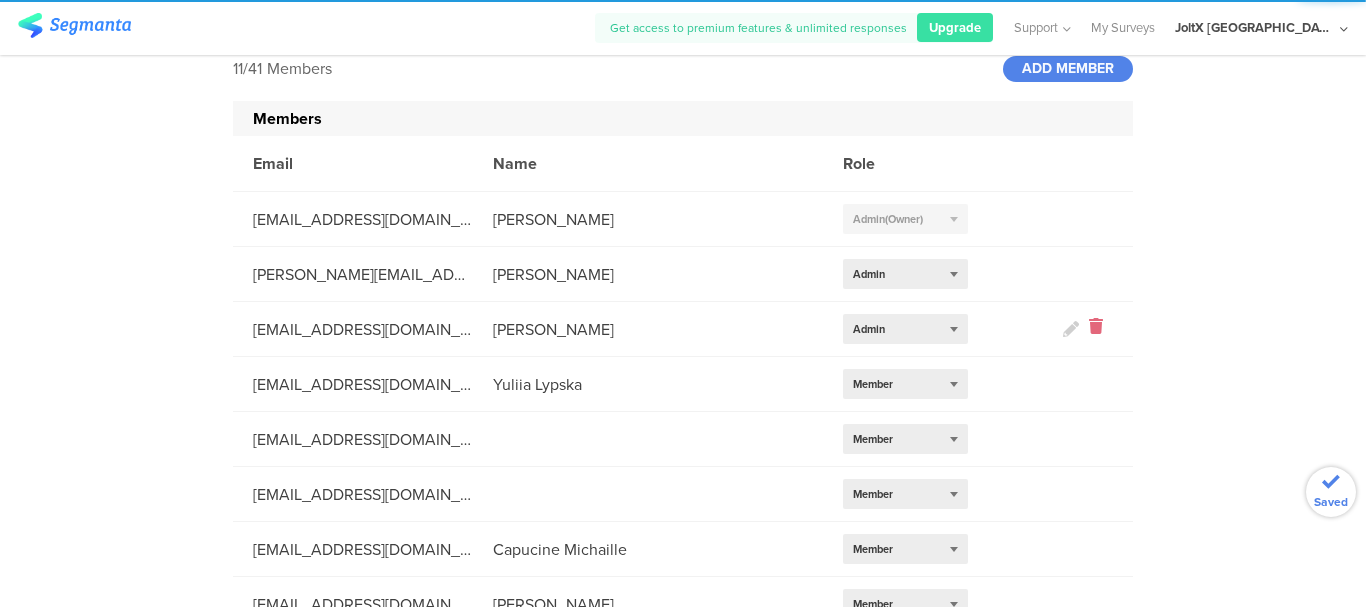 click 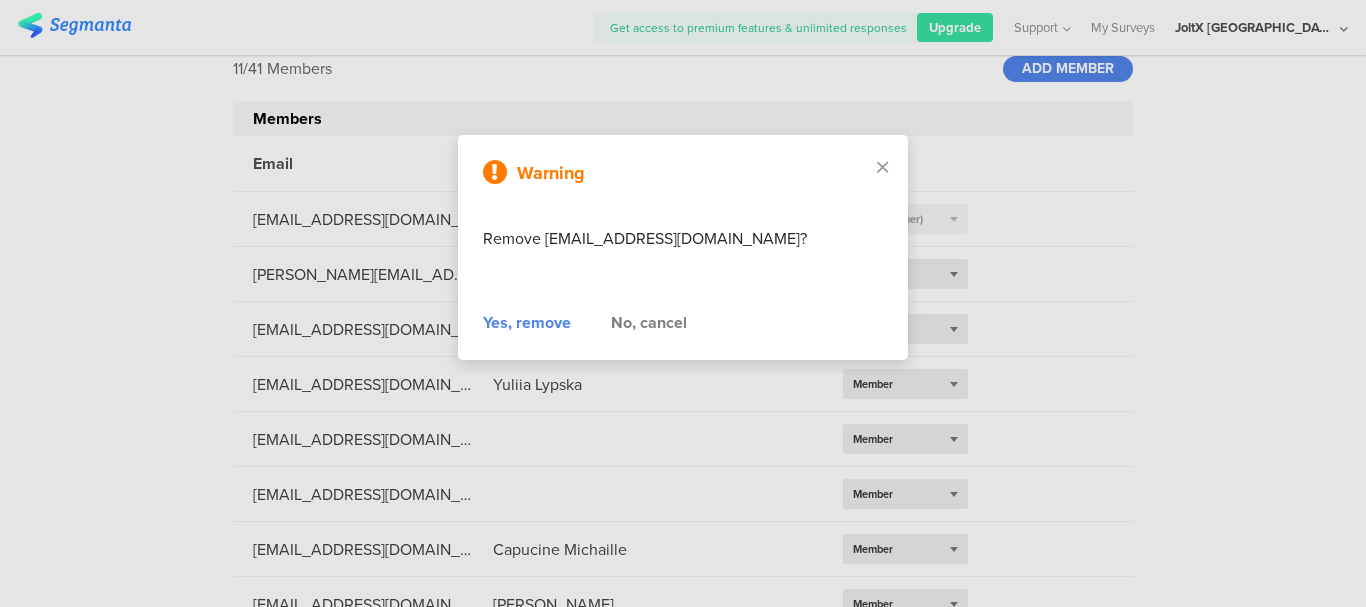 click on "Yes, remove" at bounding box center (527, 323) 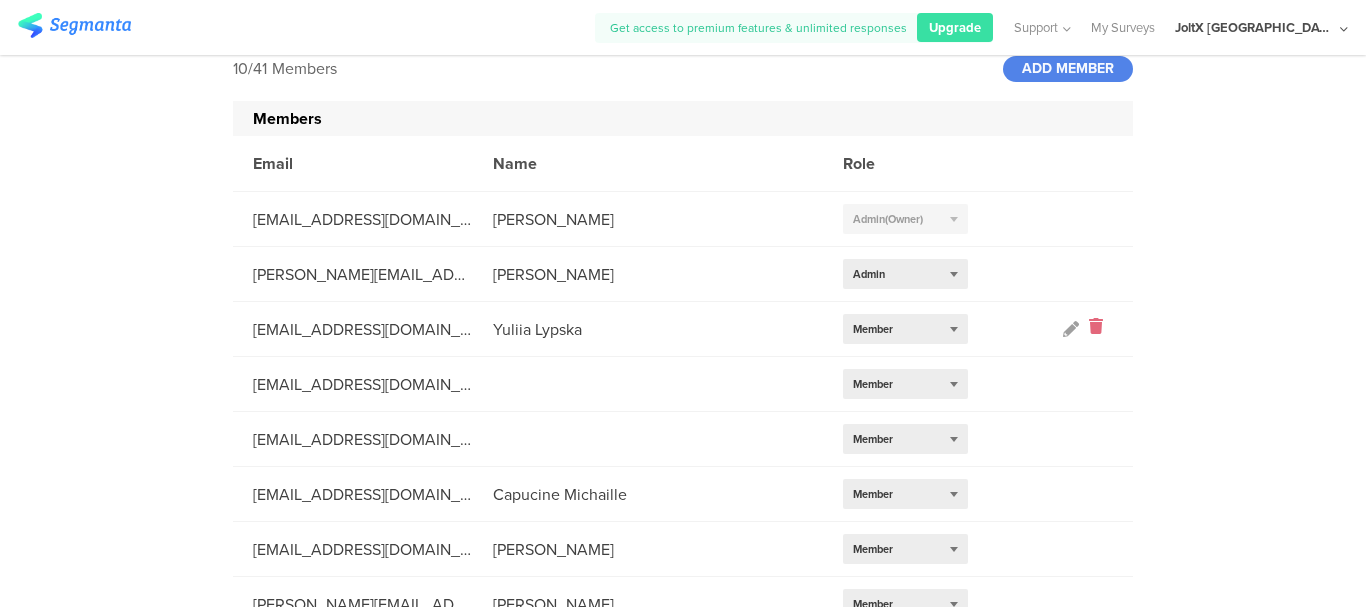 click 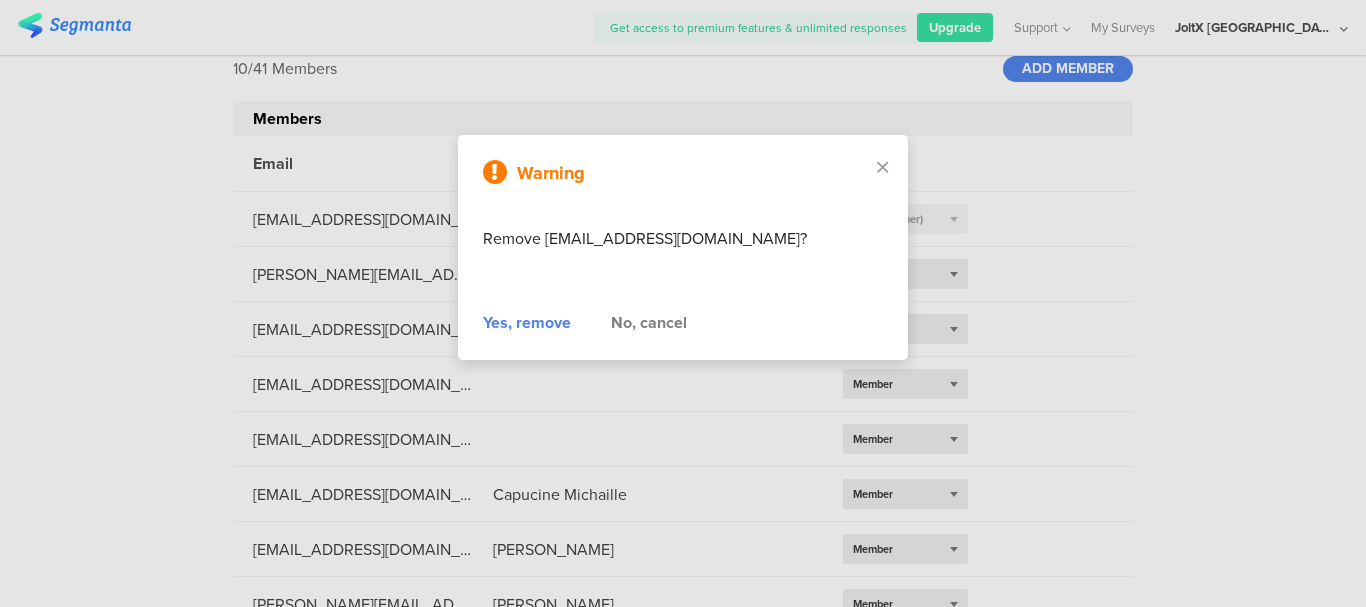click on "Yes, remove" at bounding box center (527, 323) 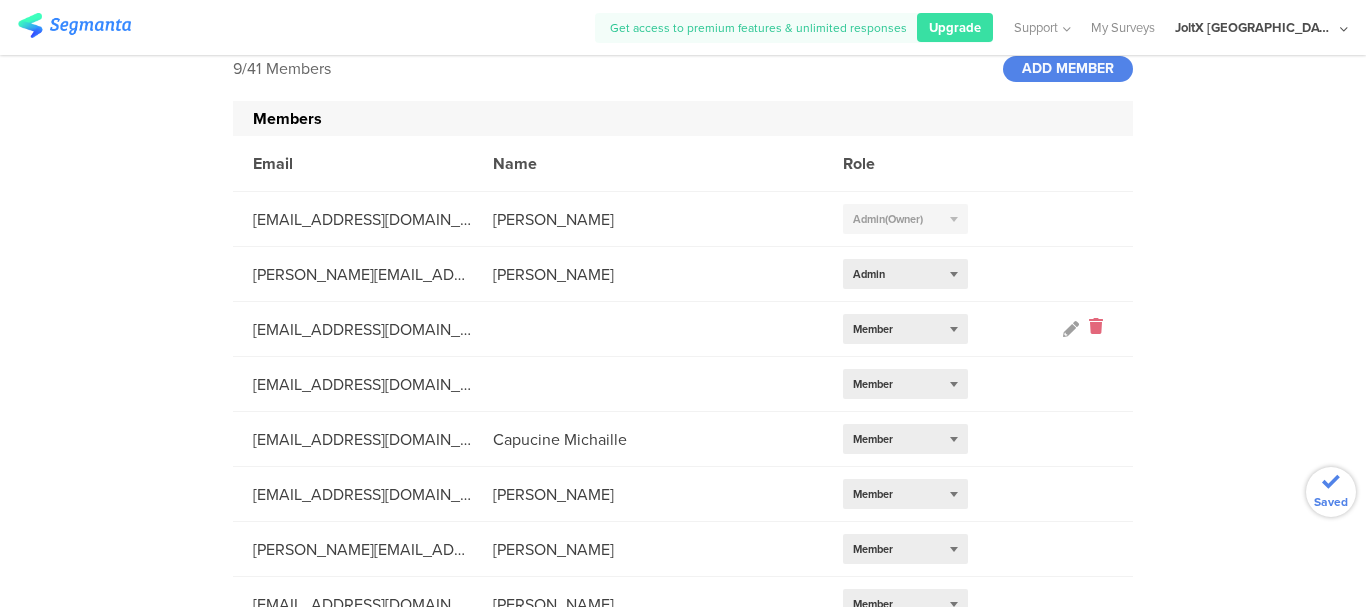 click 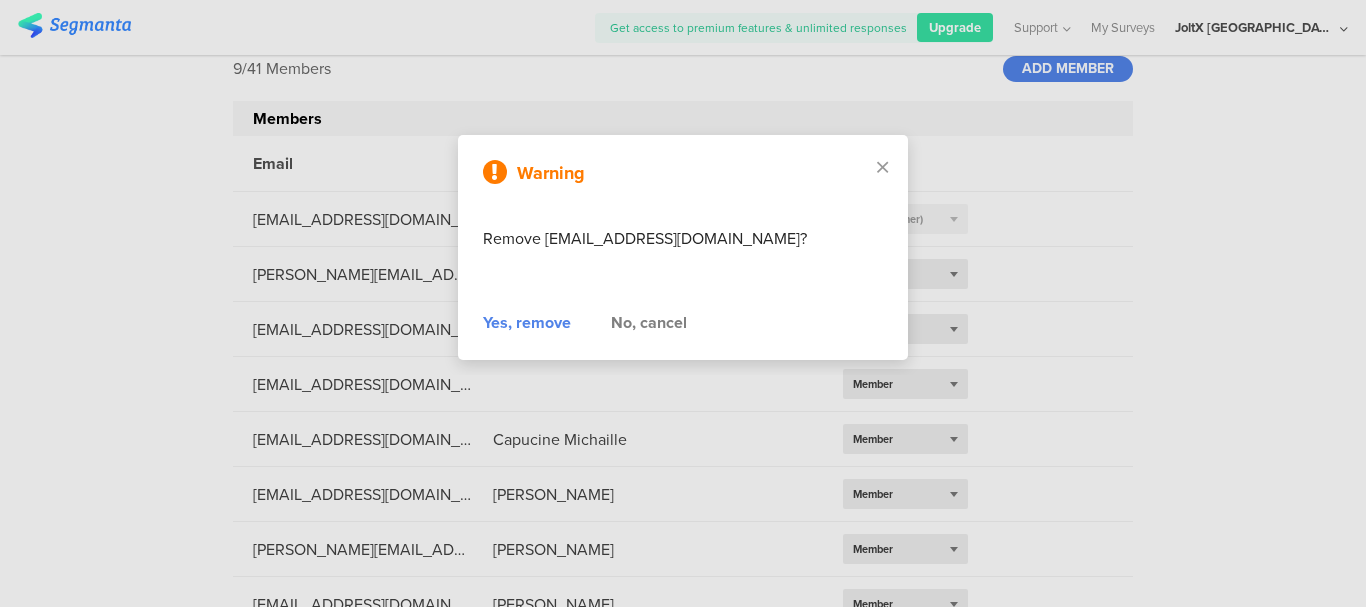 click on "Yes, remove" at bounding box center [527, 323] 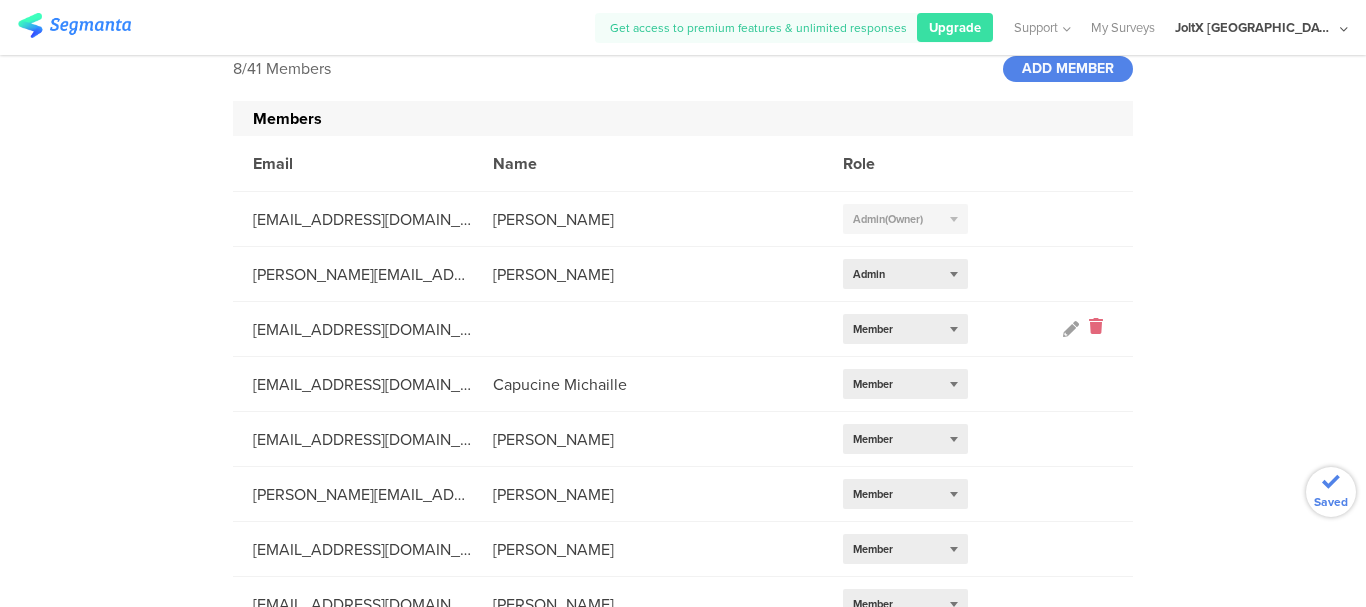 click 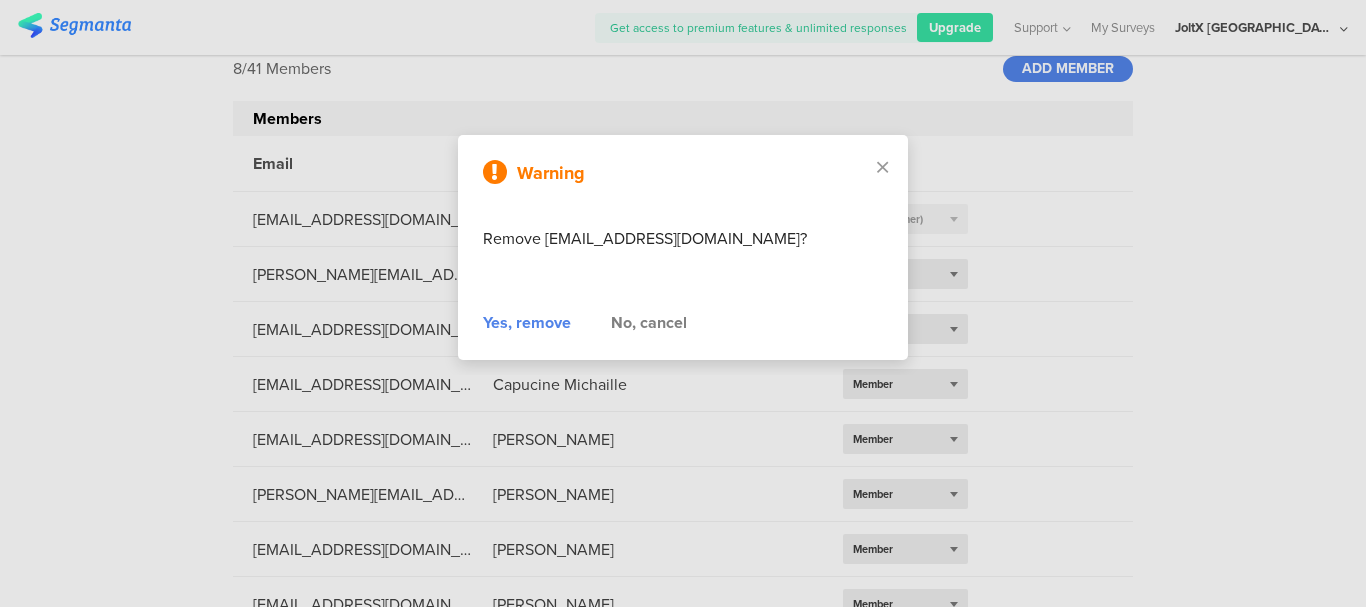 click on "Yes, remove" at bounding box center [527, 323] 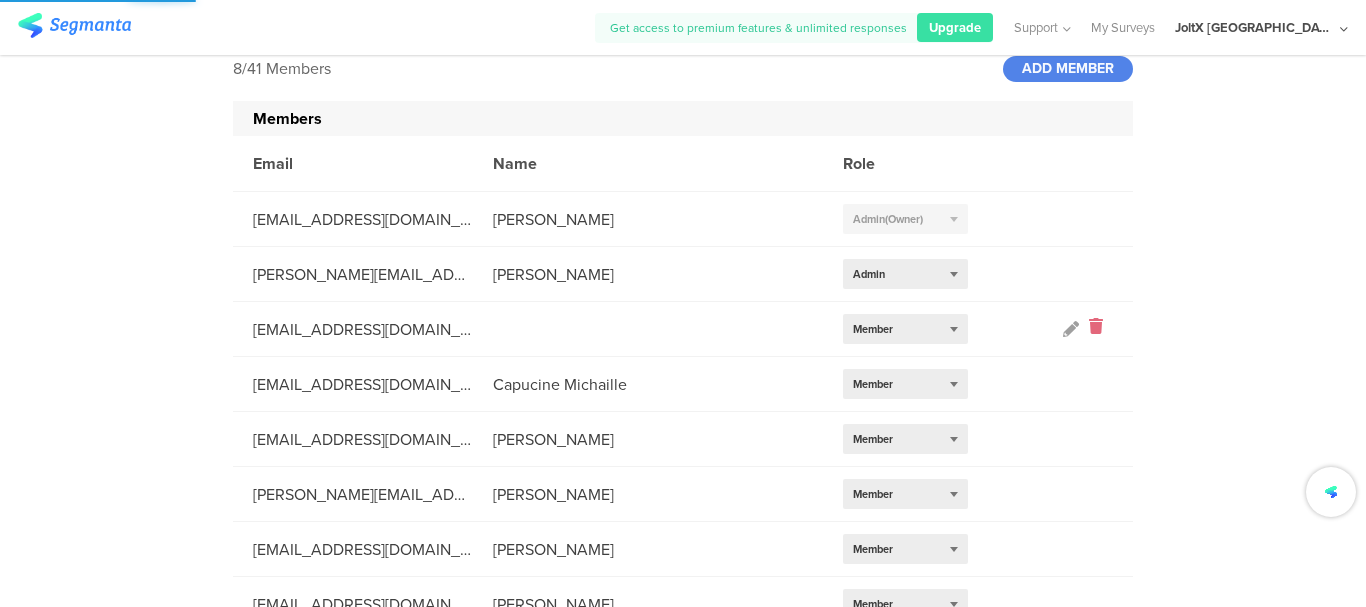 scroll, scrollTop: 70, scrollLeft: 0, axis: vertical 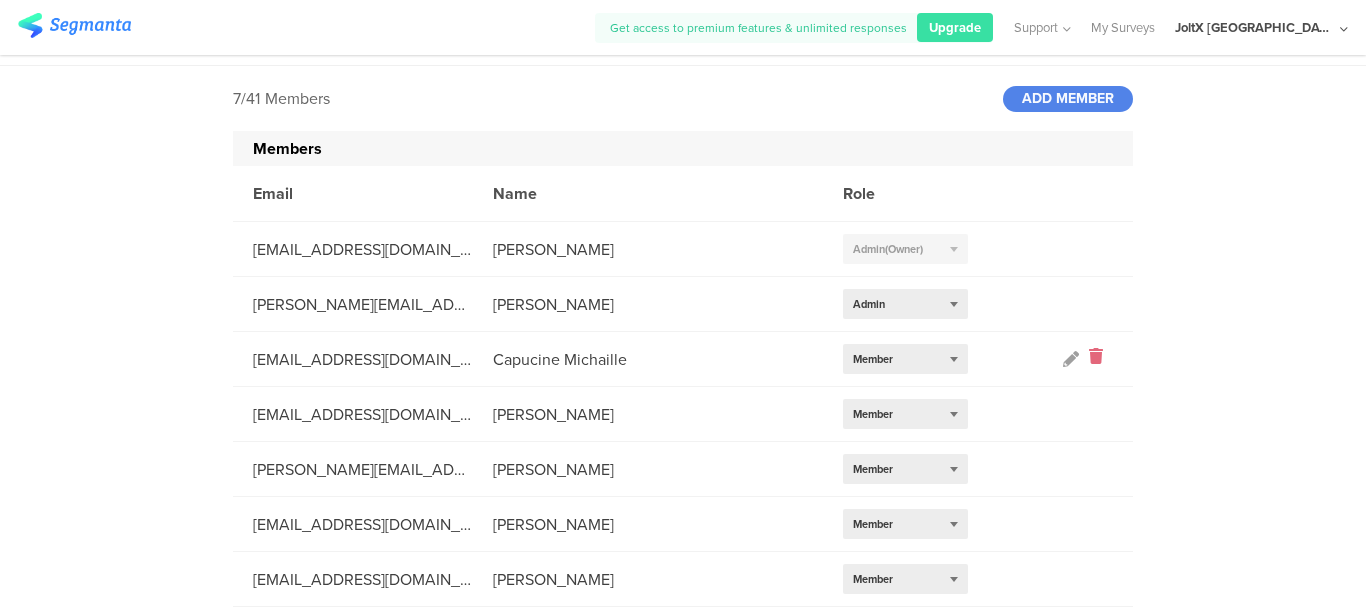 click 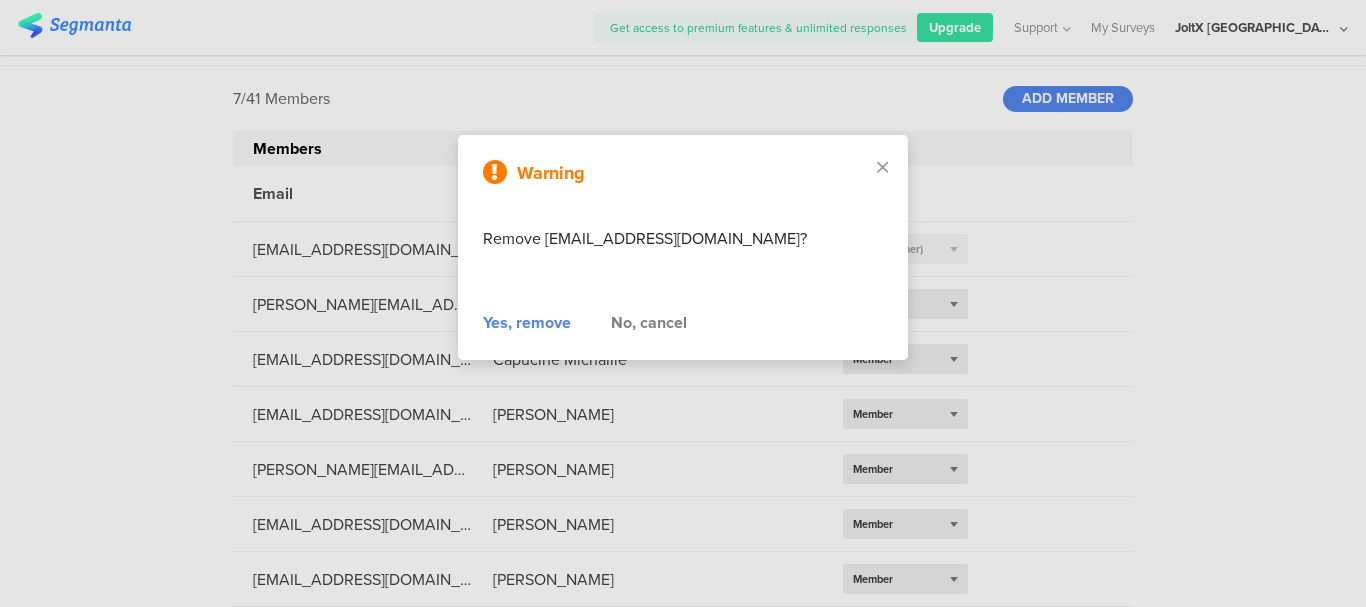 click on "Yes, remove" at bounding box center (527, 323) 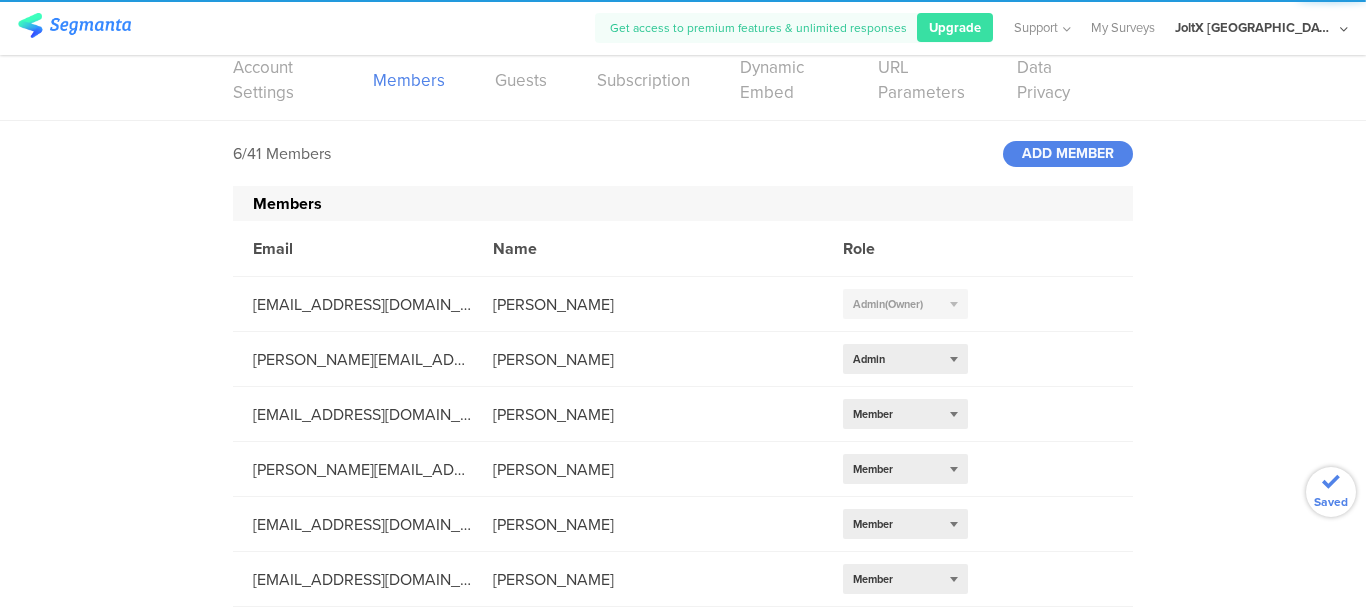 scroll, scrollTop: 15, scrollLeft: 0, axis: vertical 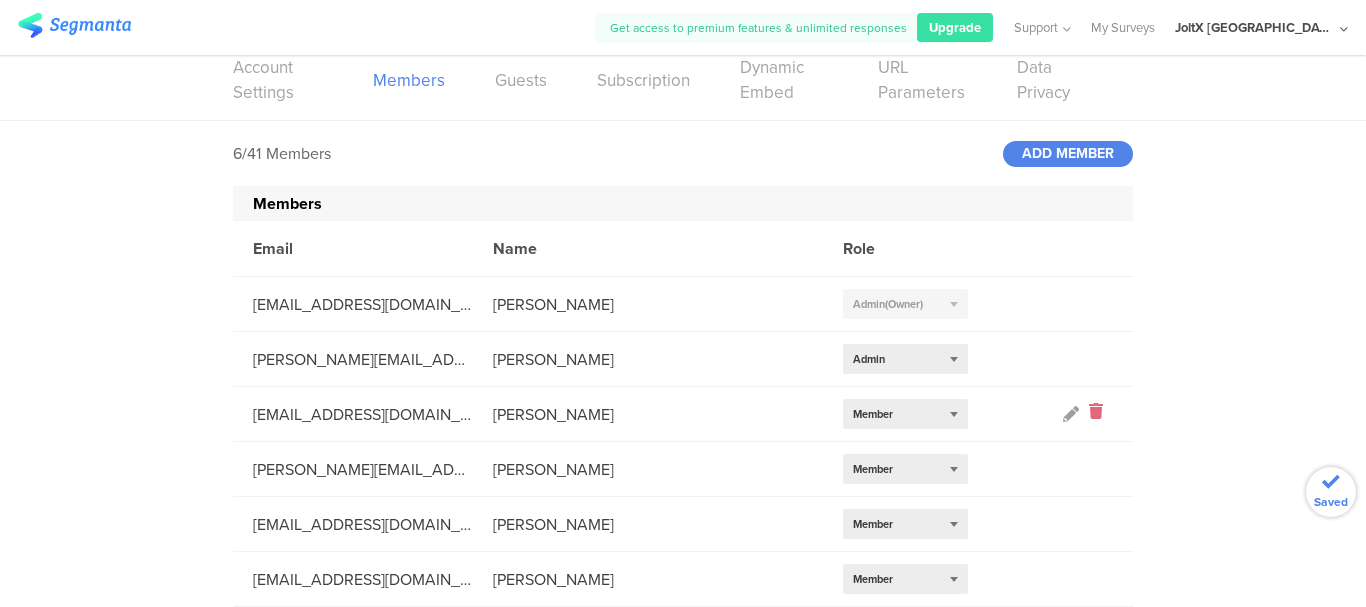 click 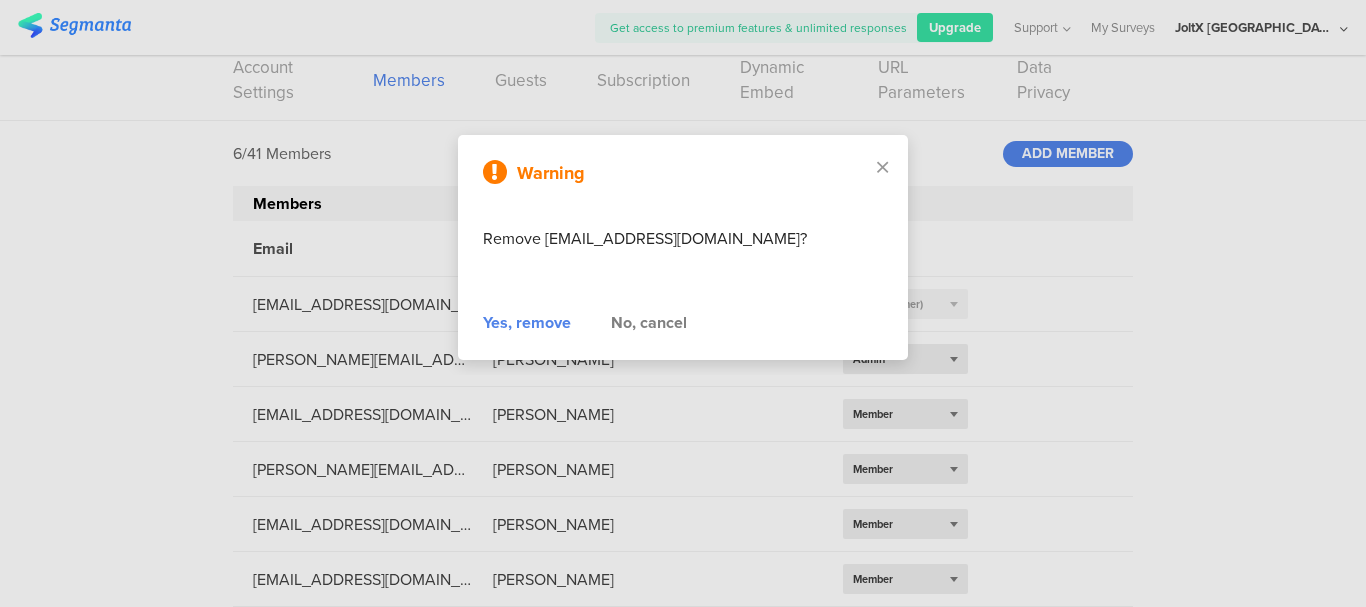 click on "Yes, remove" at bounding box center [527, 323] 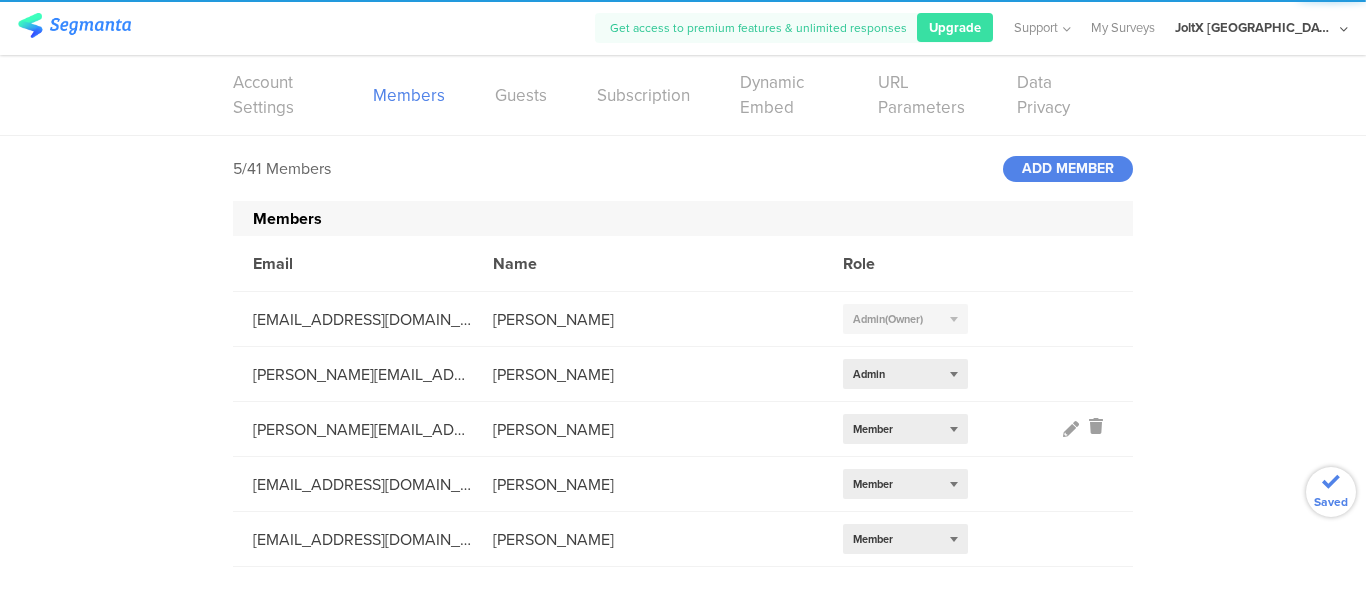 scroll, scrollTop: 0, scrollLeft: 0, axis: both 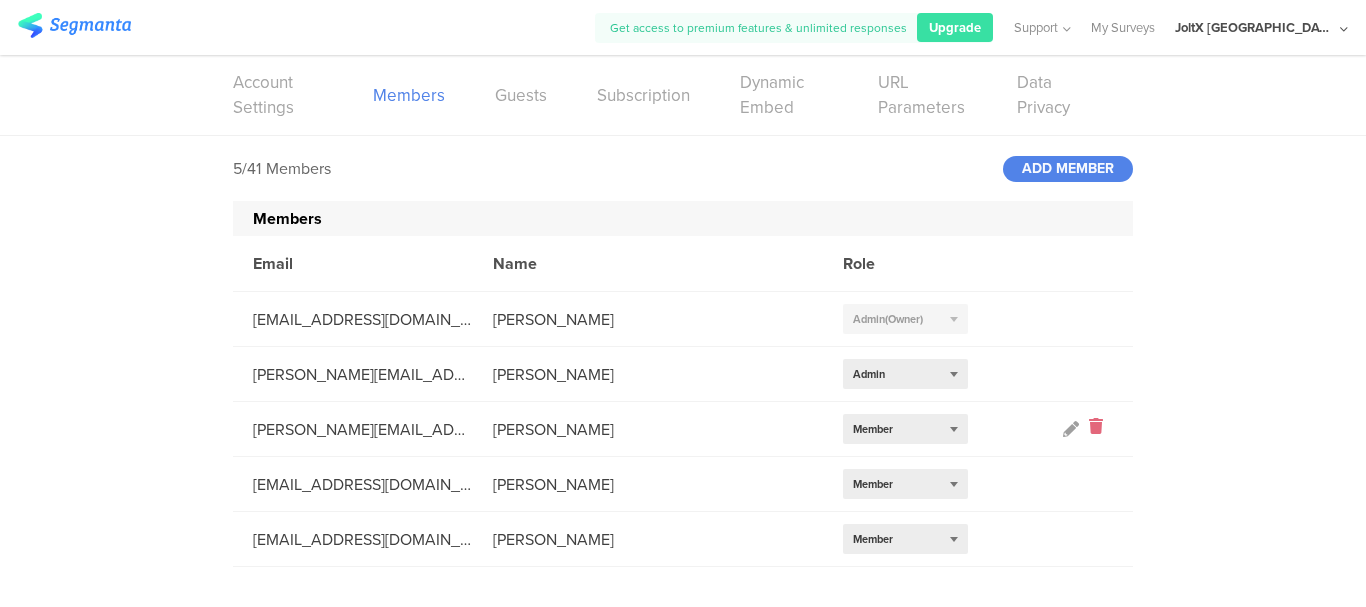 click 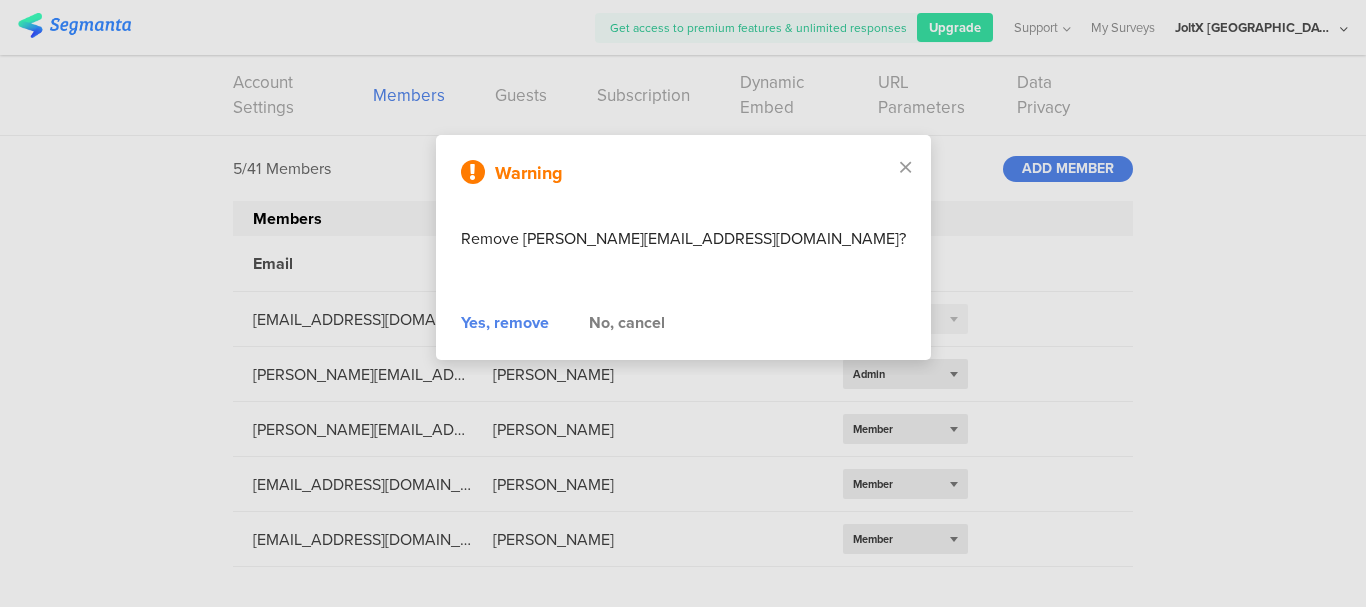 click on "Yes, remove" at bounding box center (505, 323) 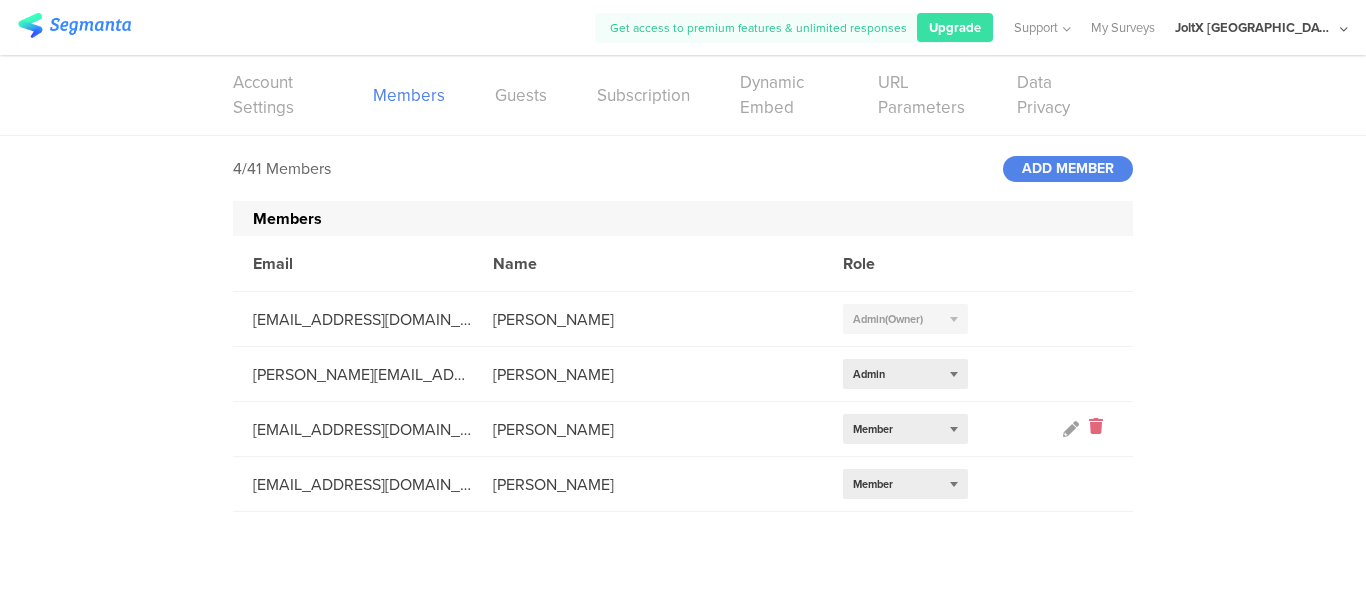 click 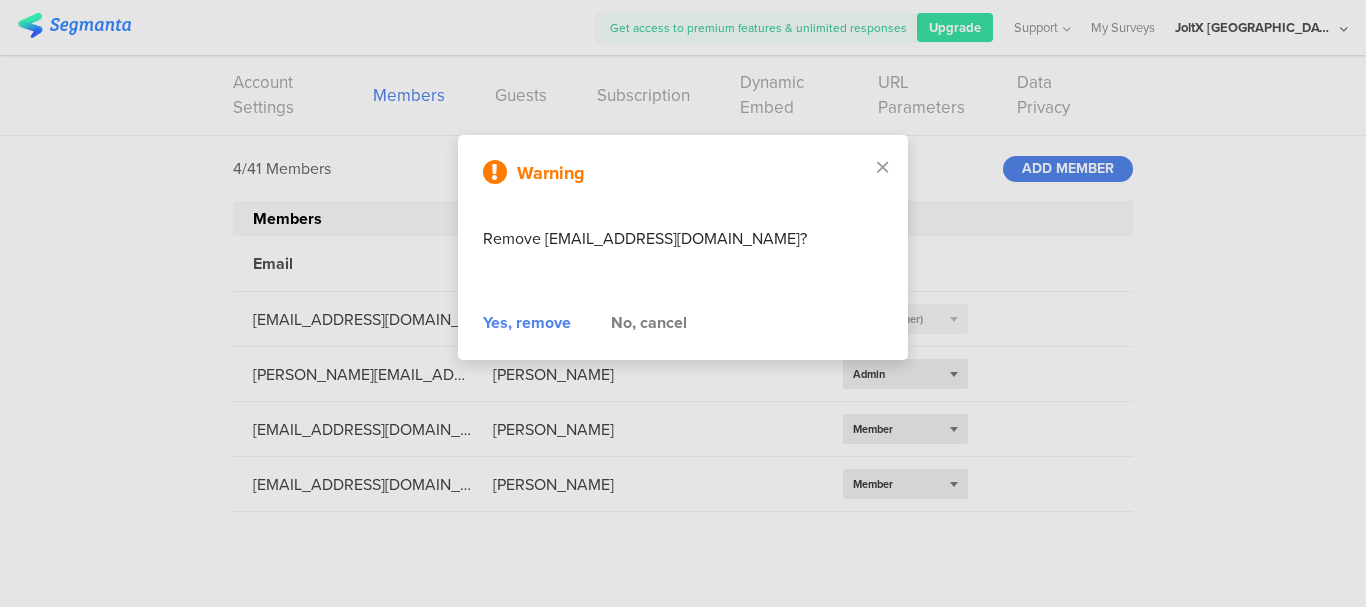 click on "Yes, remove" at bounding box center (527, 323) 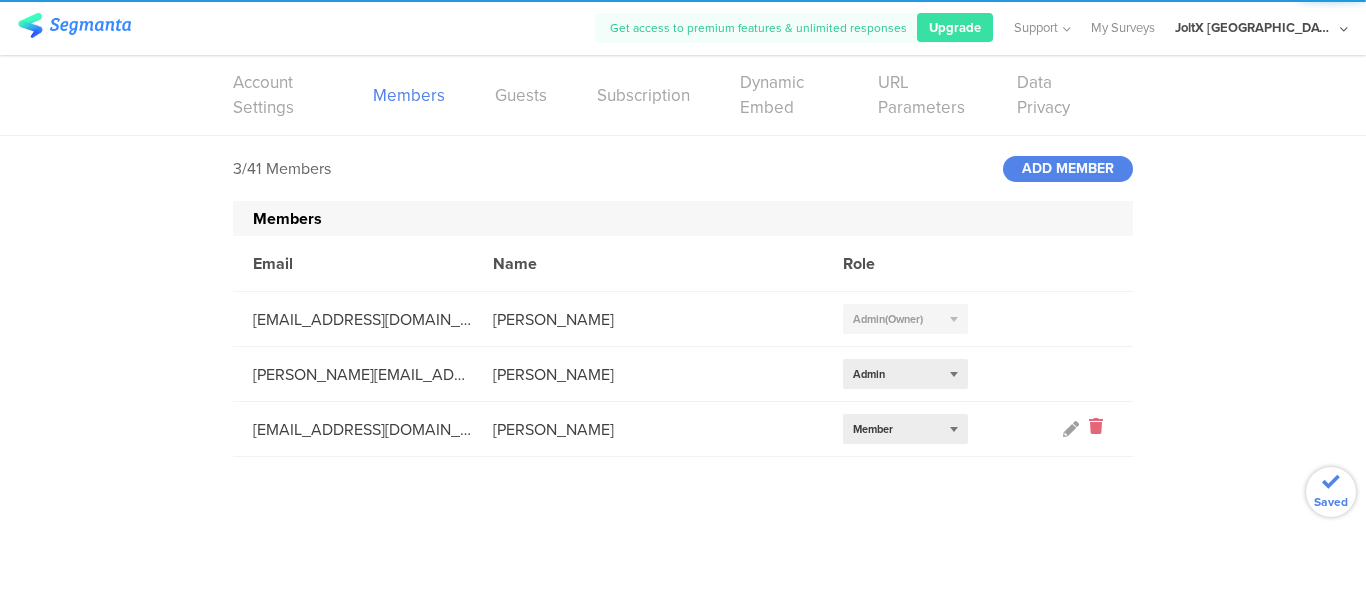 click 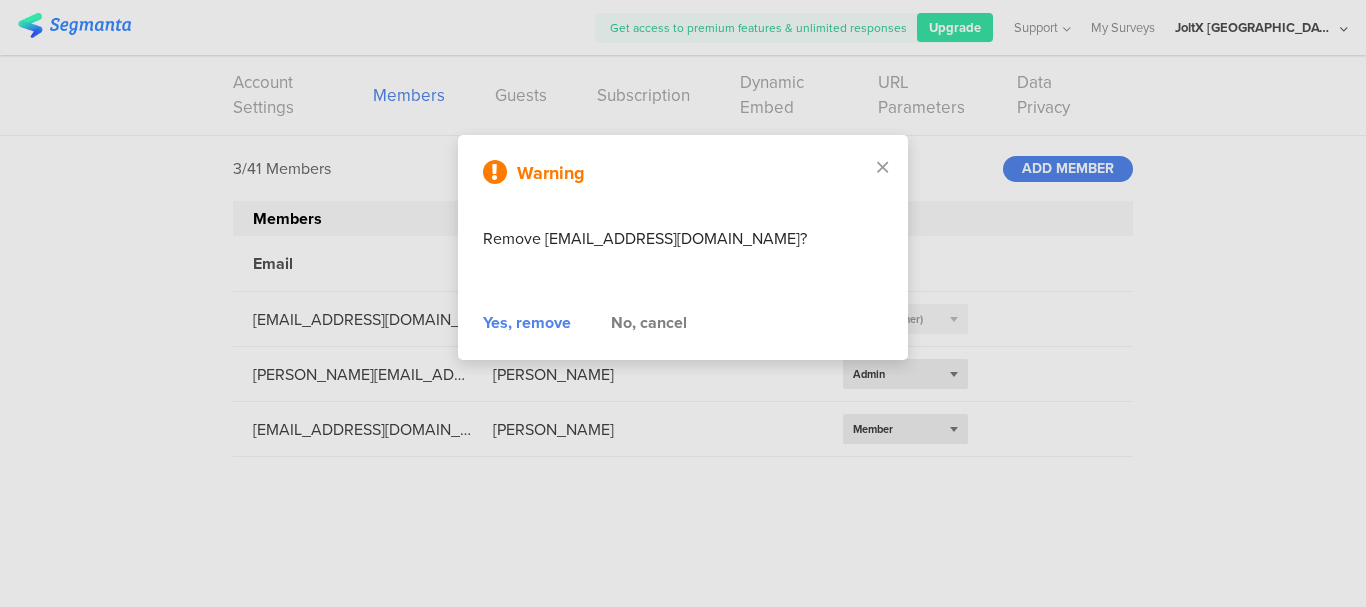 click on "Yes, remove" at bounding box center (527, 323) 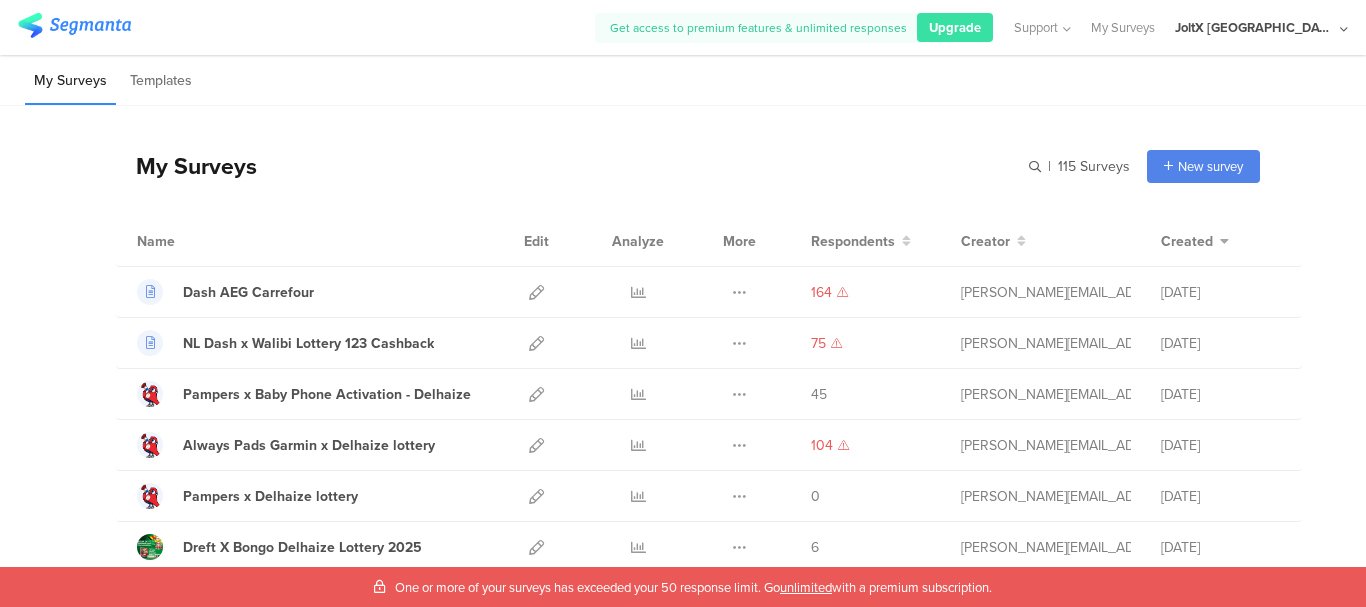 scroll, scrollTop: 0, scrollLeft: 0, axis: both 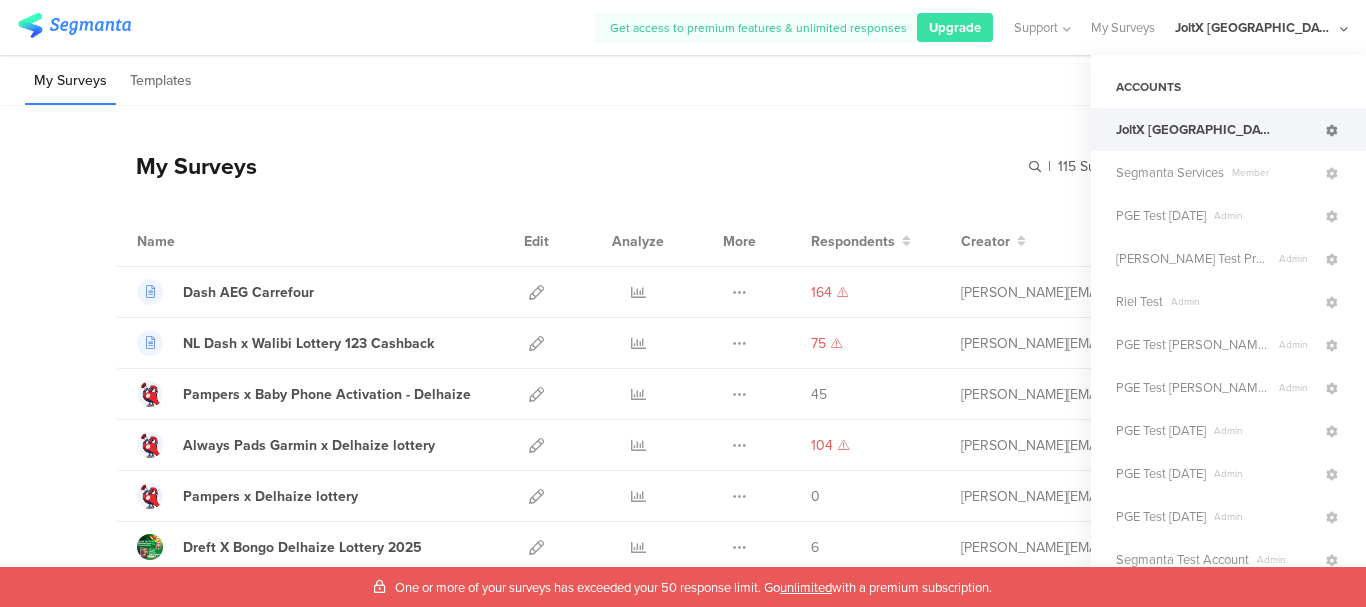 click 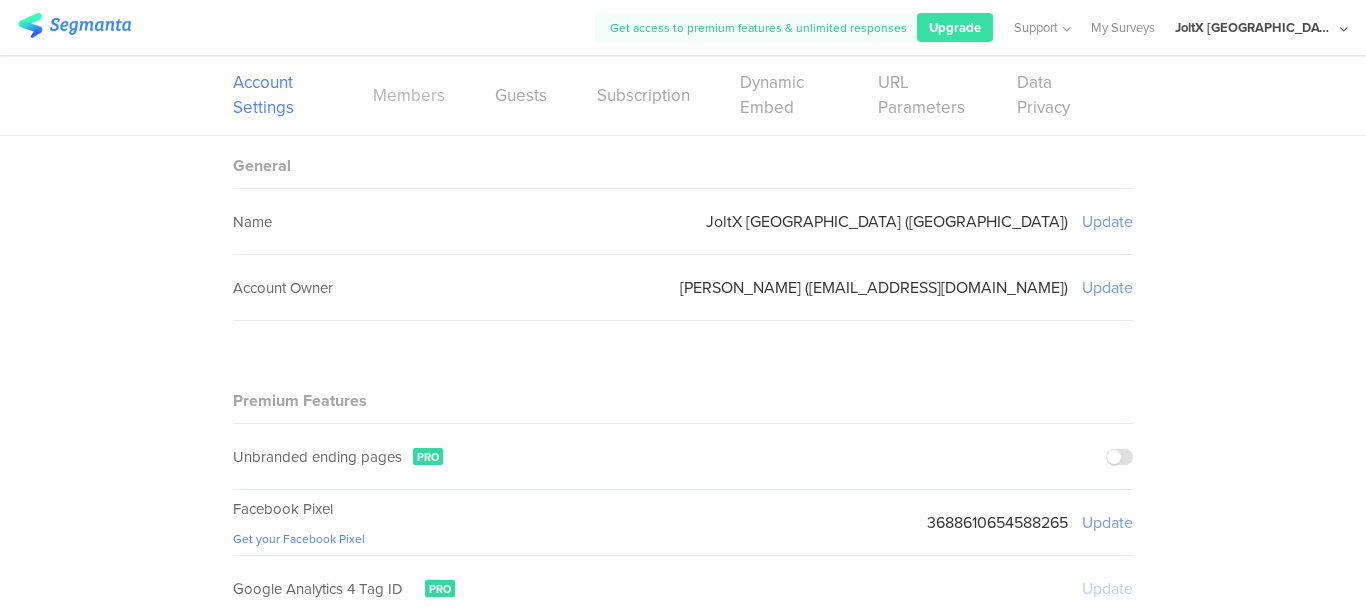 click on "Members" at bounding box center [409, 95] 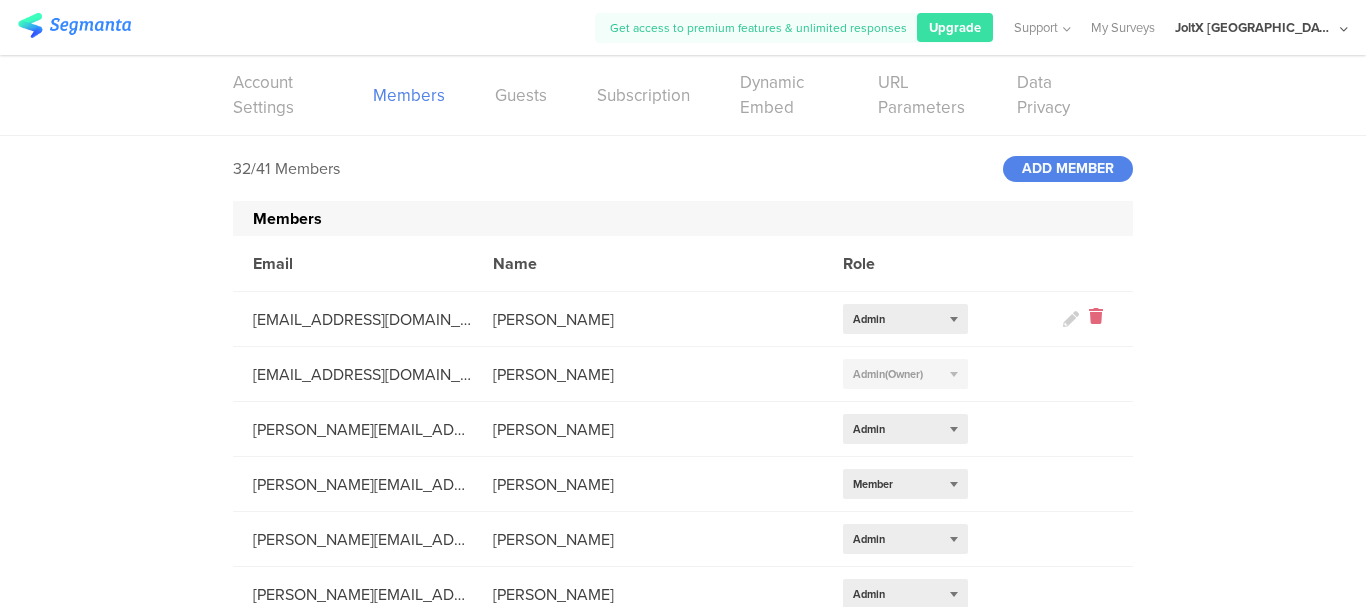 click 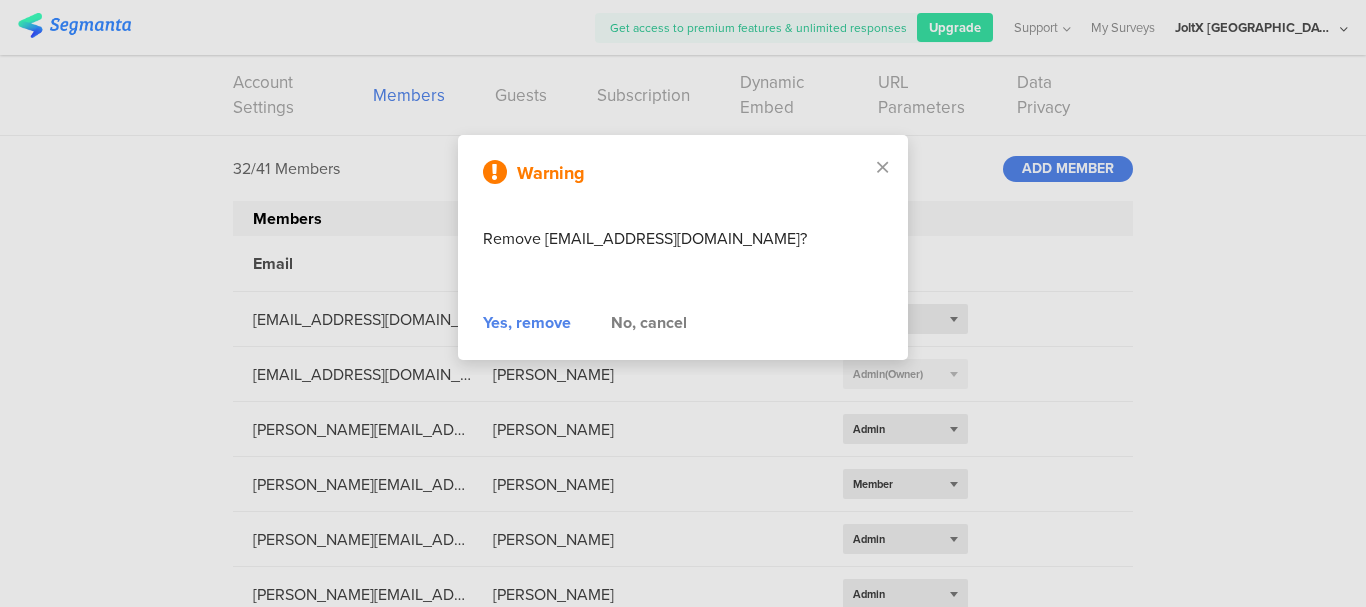 click on "Yes, remove" at bounding box center (527, 323) 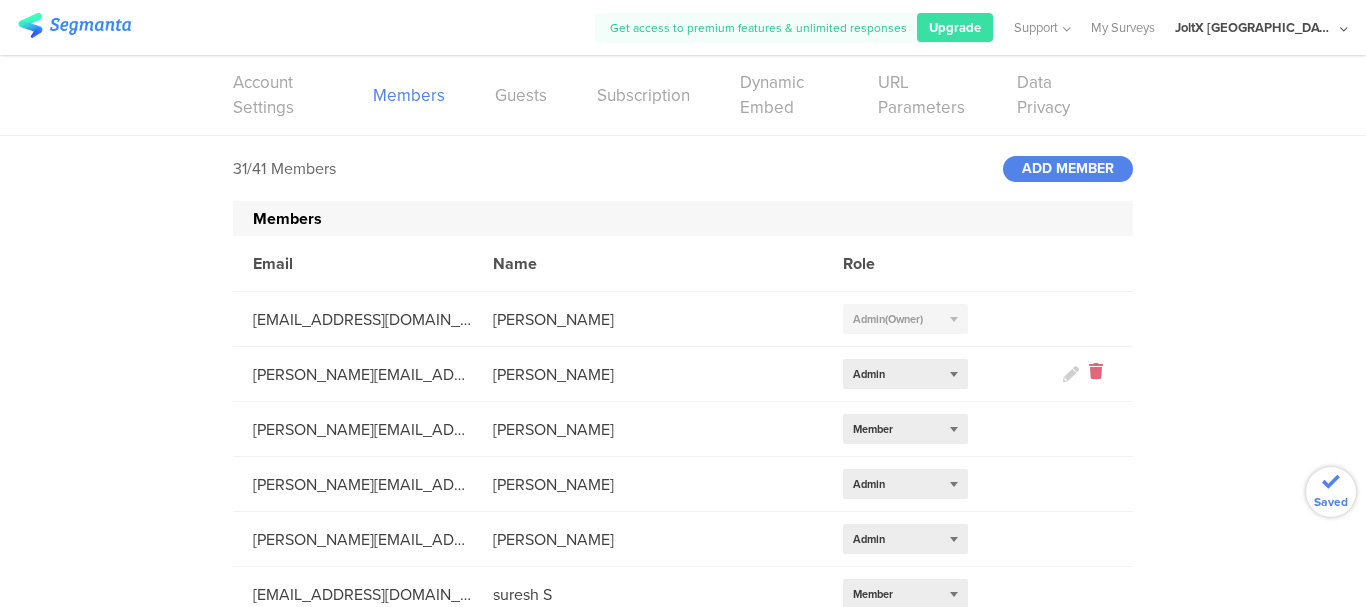 click 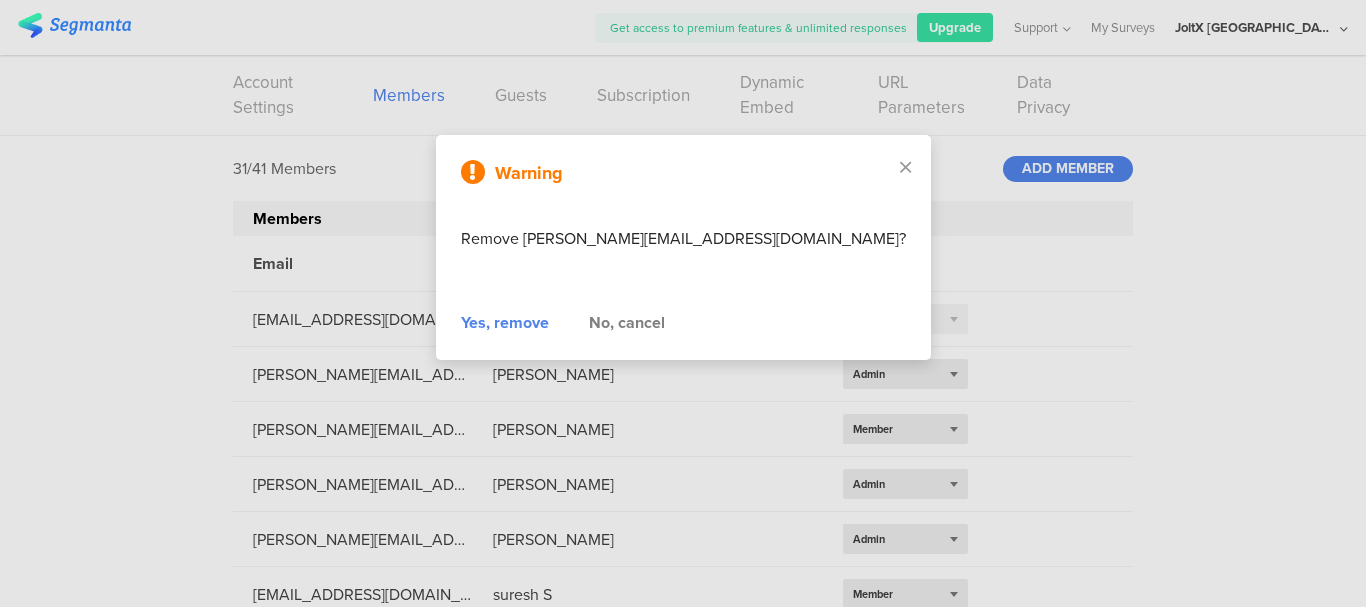 click on "Yes, remove" at bounding box center (505, 323) 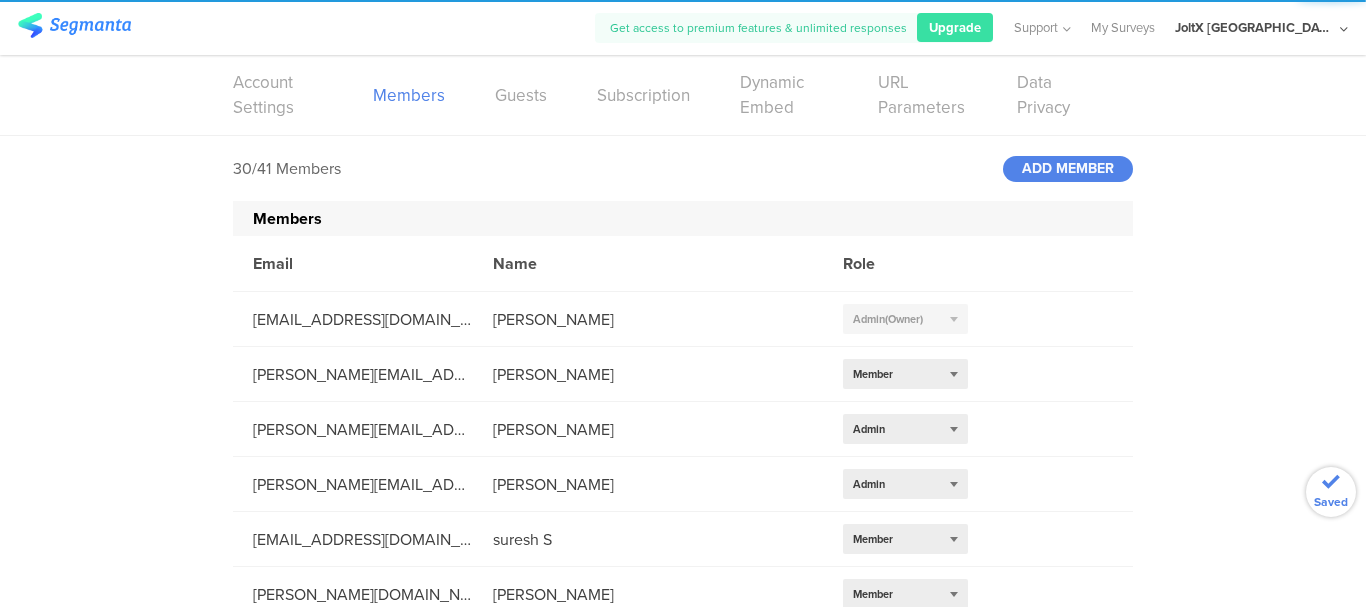 click 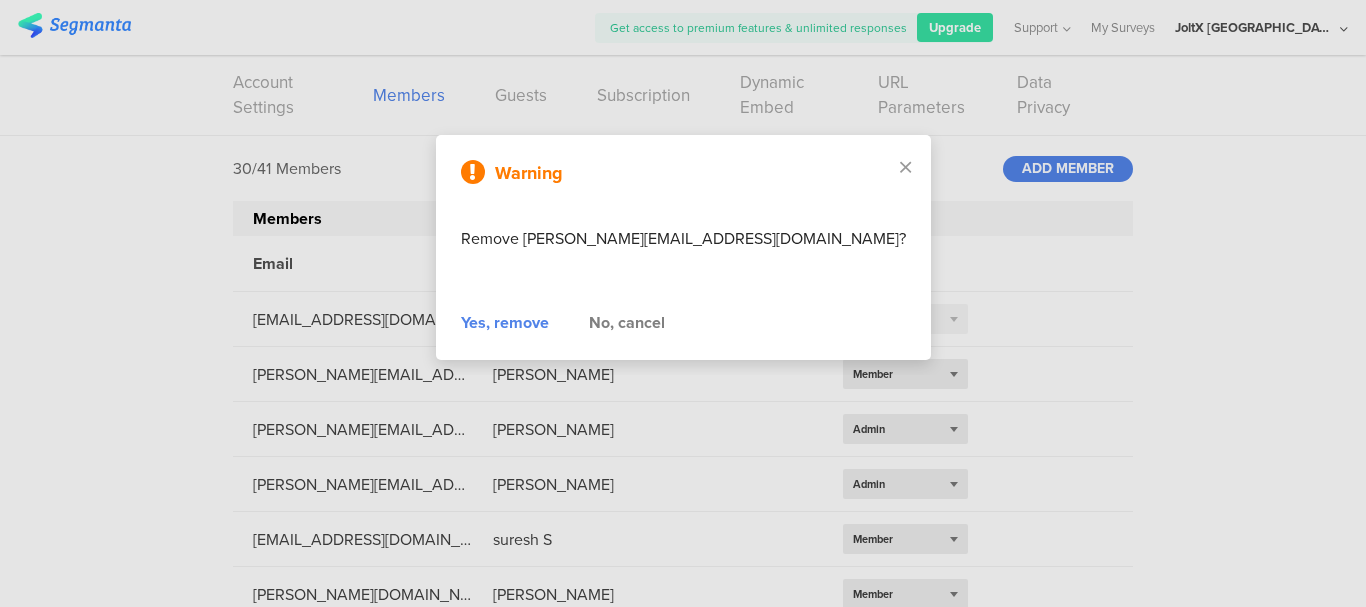 click on "Yes, remove" at bounding box center (505, 323) 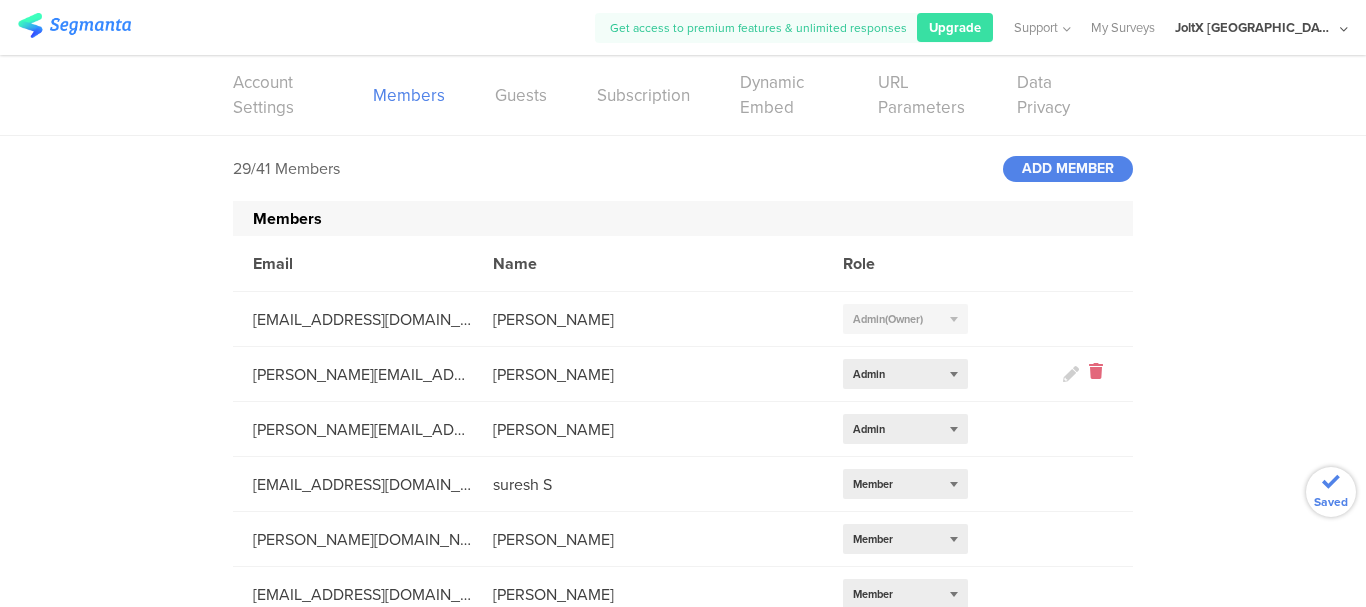 click 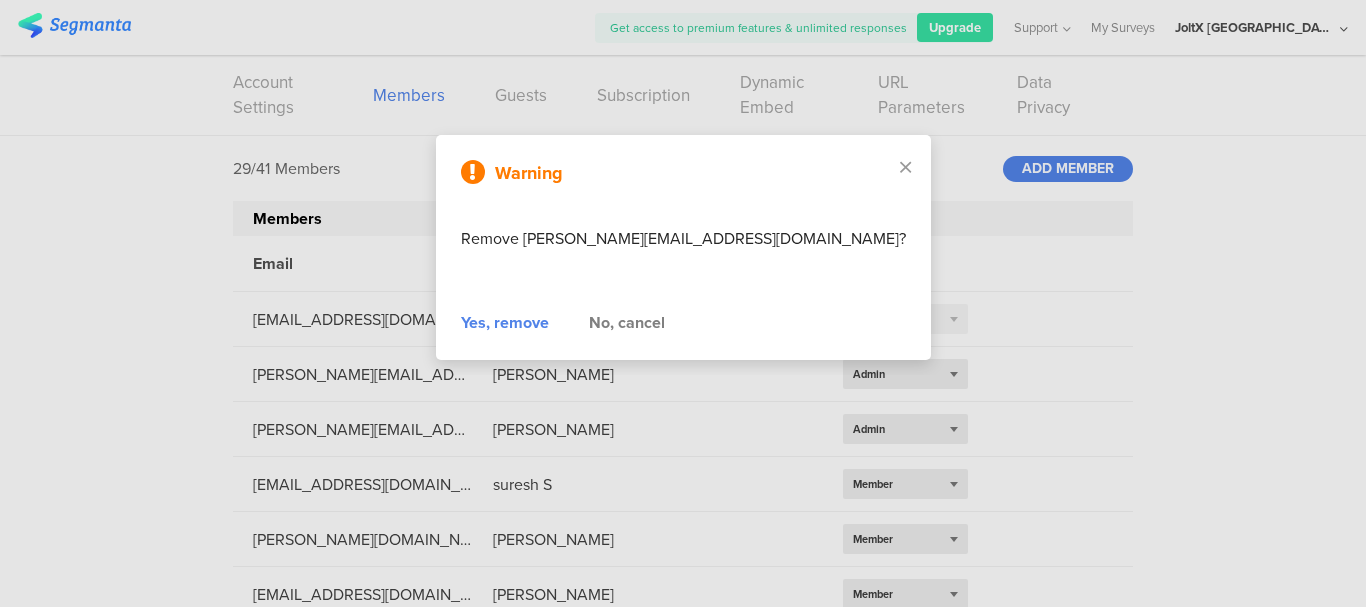 click on "Yes, remove" at bounding box center (505, 323) 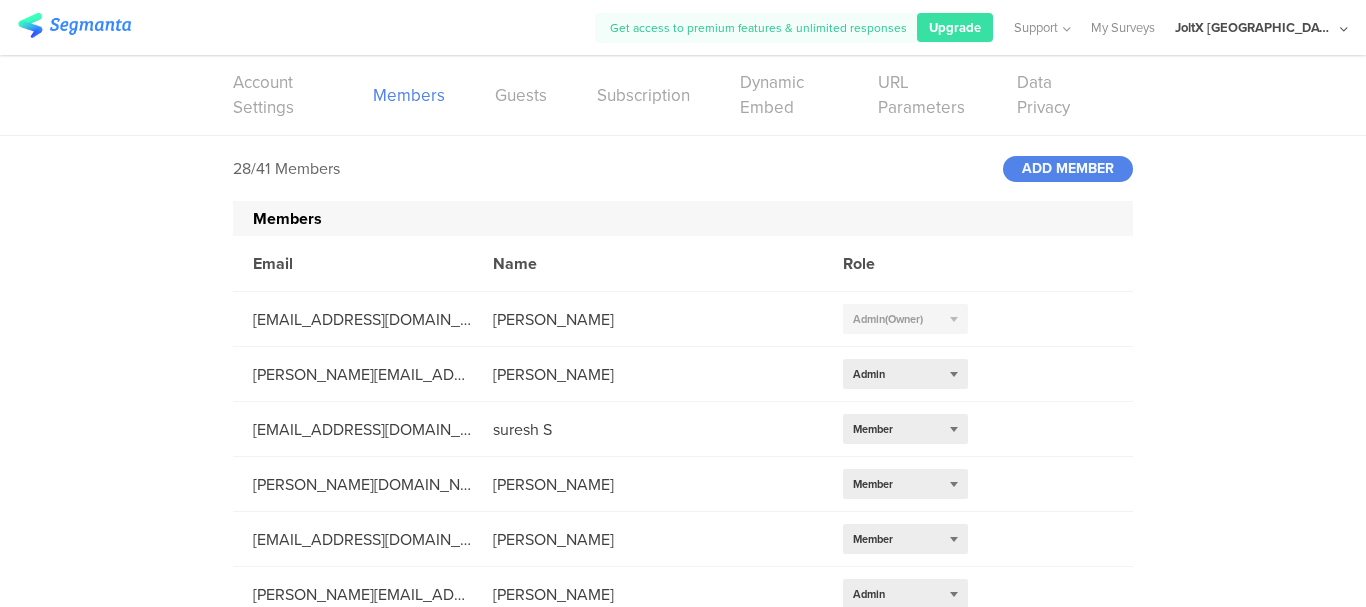 click 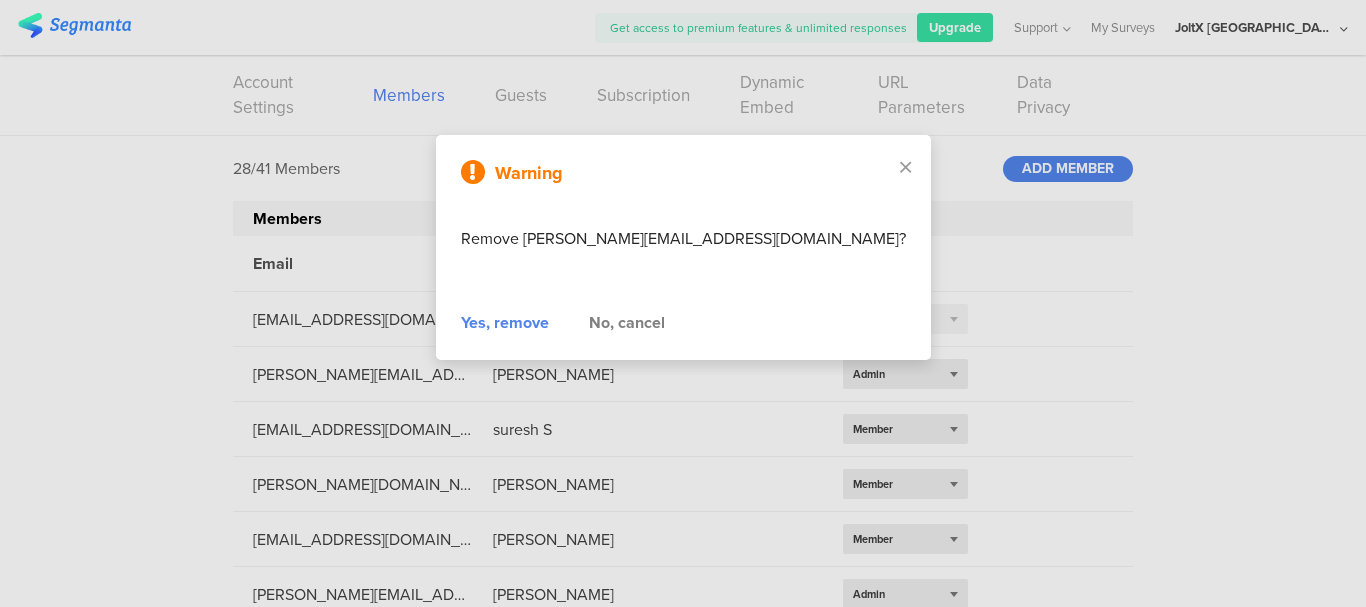 click on "Yes, remove" at bounding box center (505, 323) 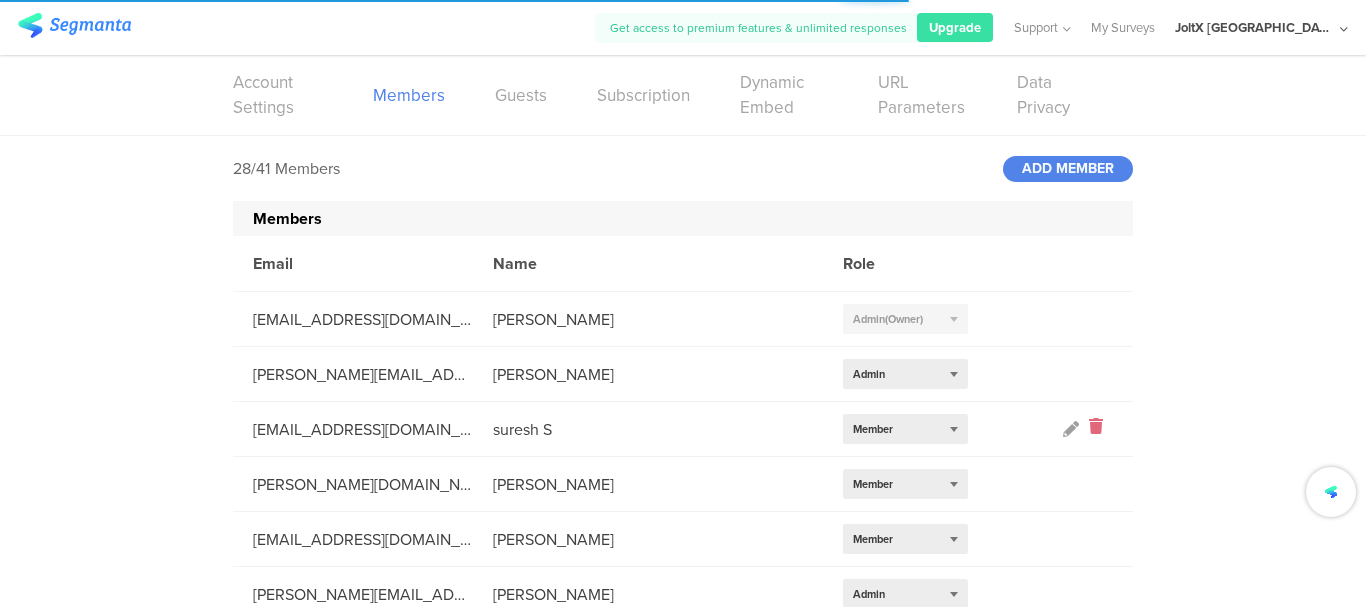 click 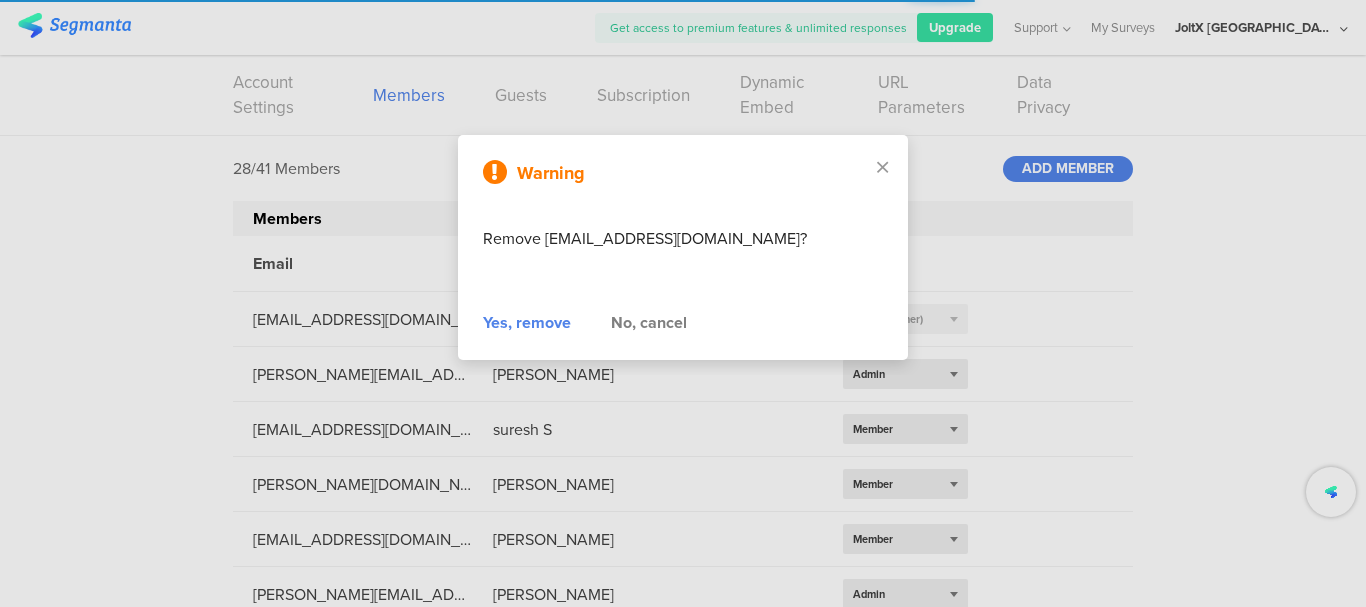 click on "Yes, remove" at bounding box center (527, 323) 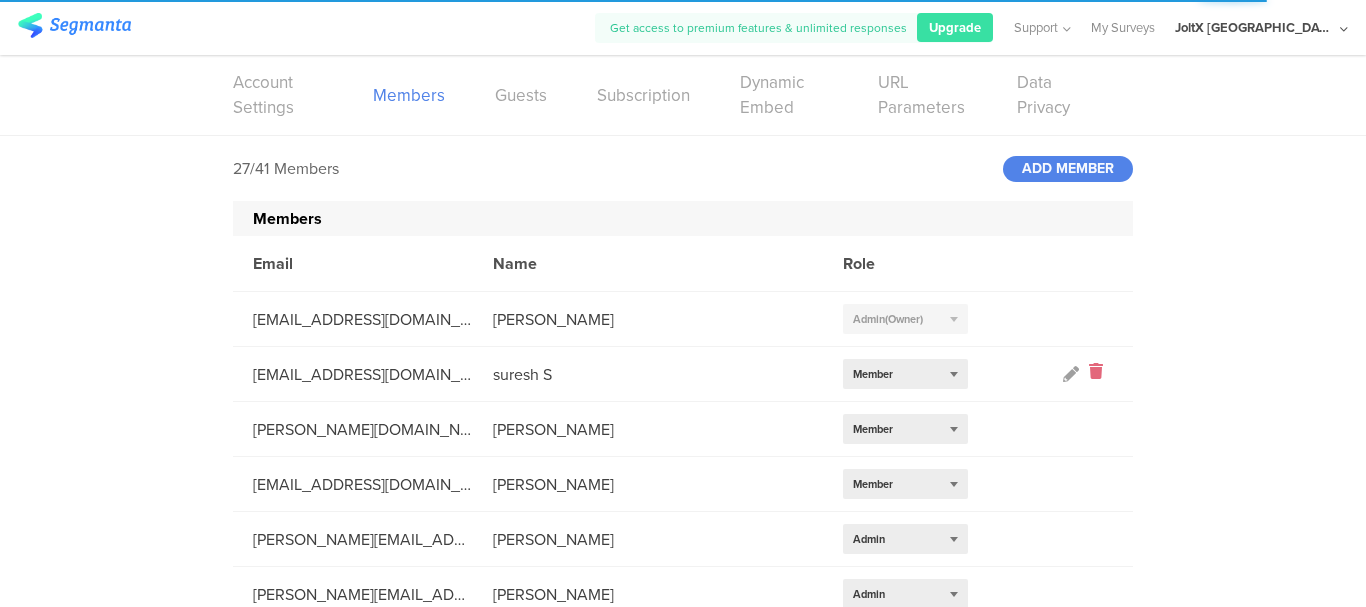 click 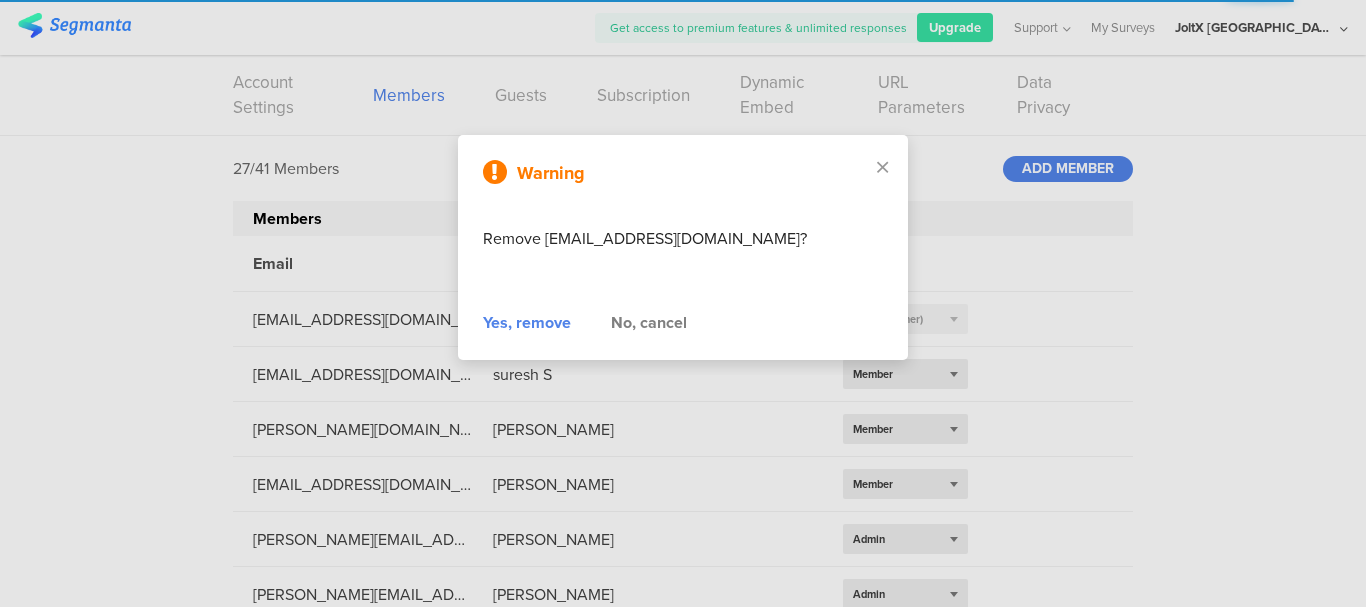 click on "Yes, remove" at bounding box center (527, 323) 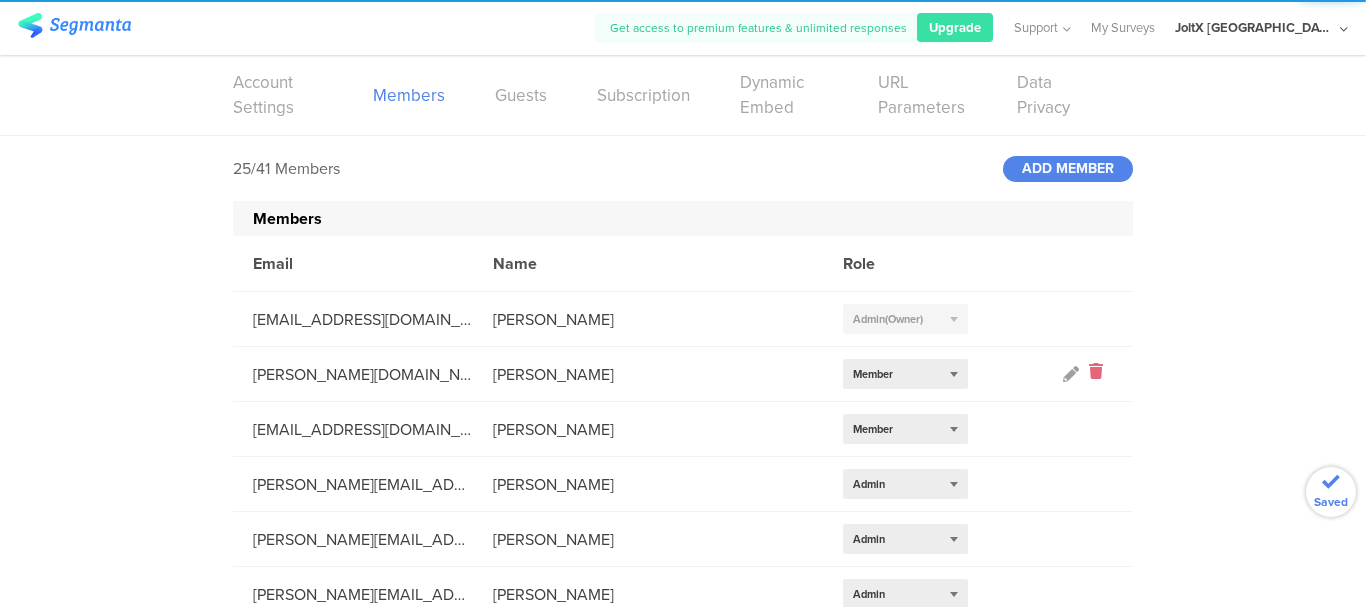 click 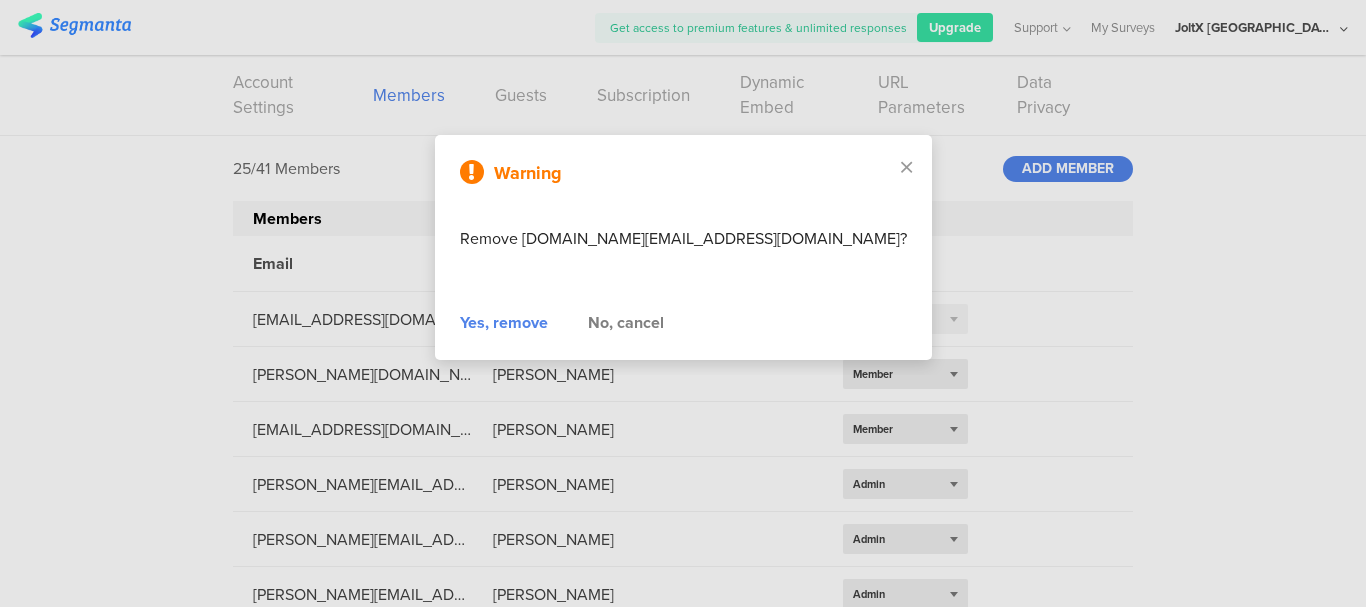 click on "Yes, remove" at bounding box center [504, 323] 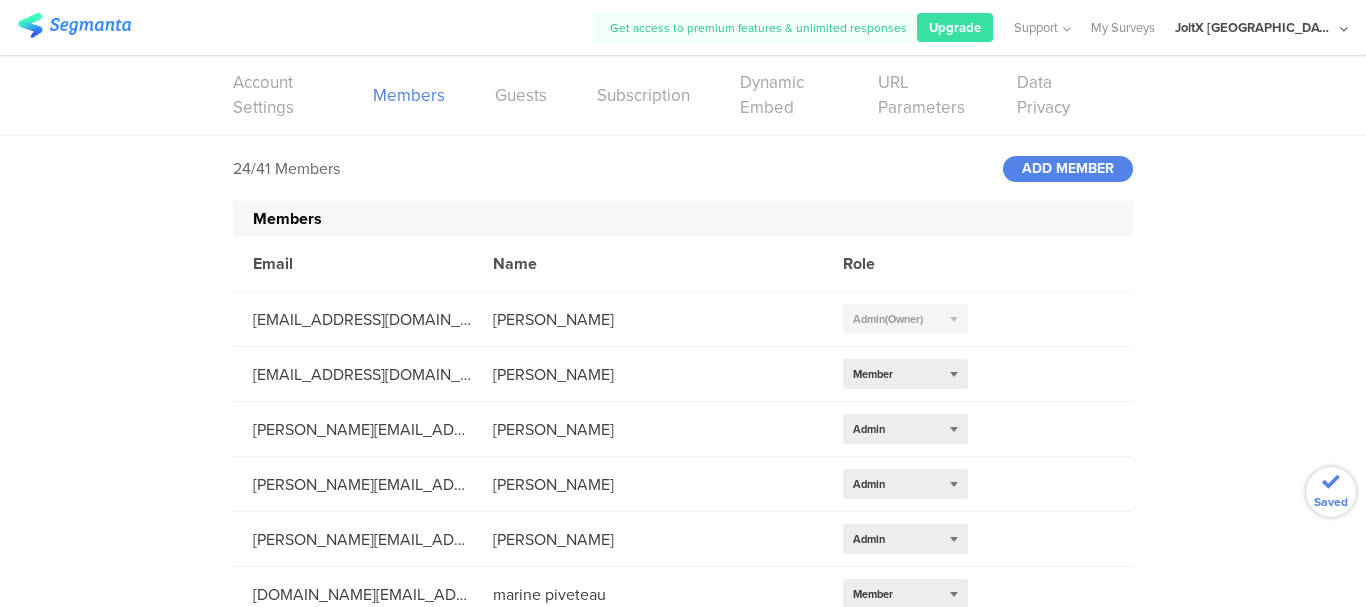 click 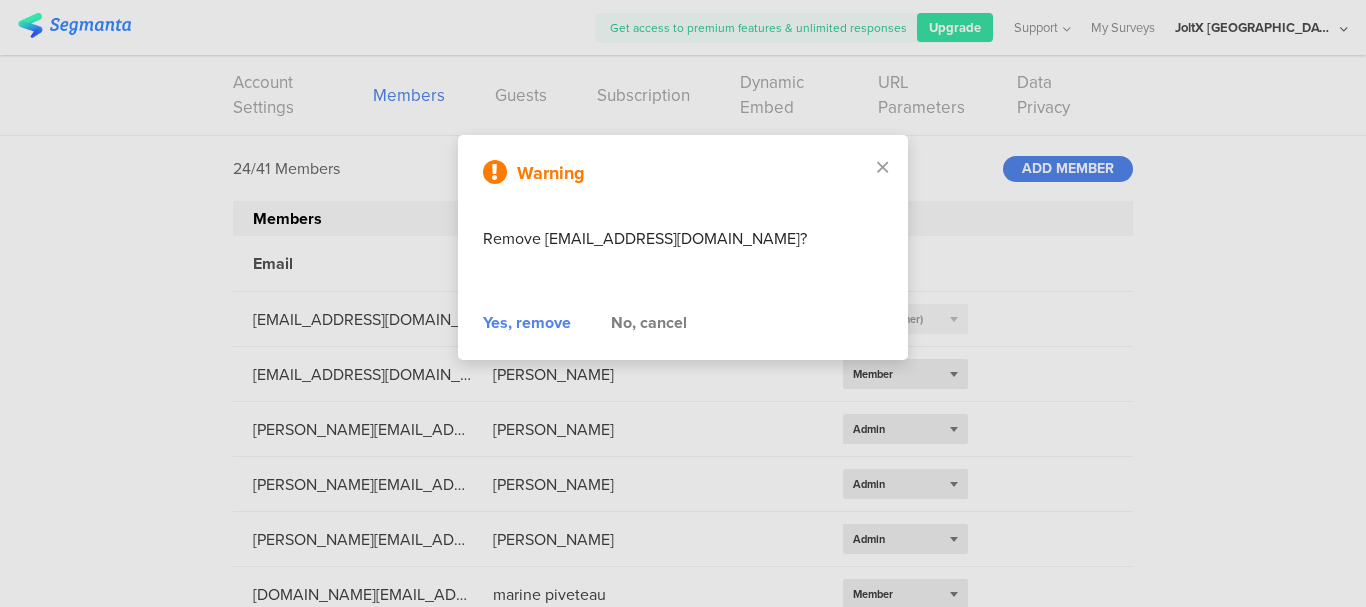 click on "Yes, remove" at bounding box center [527, 323] 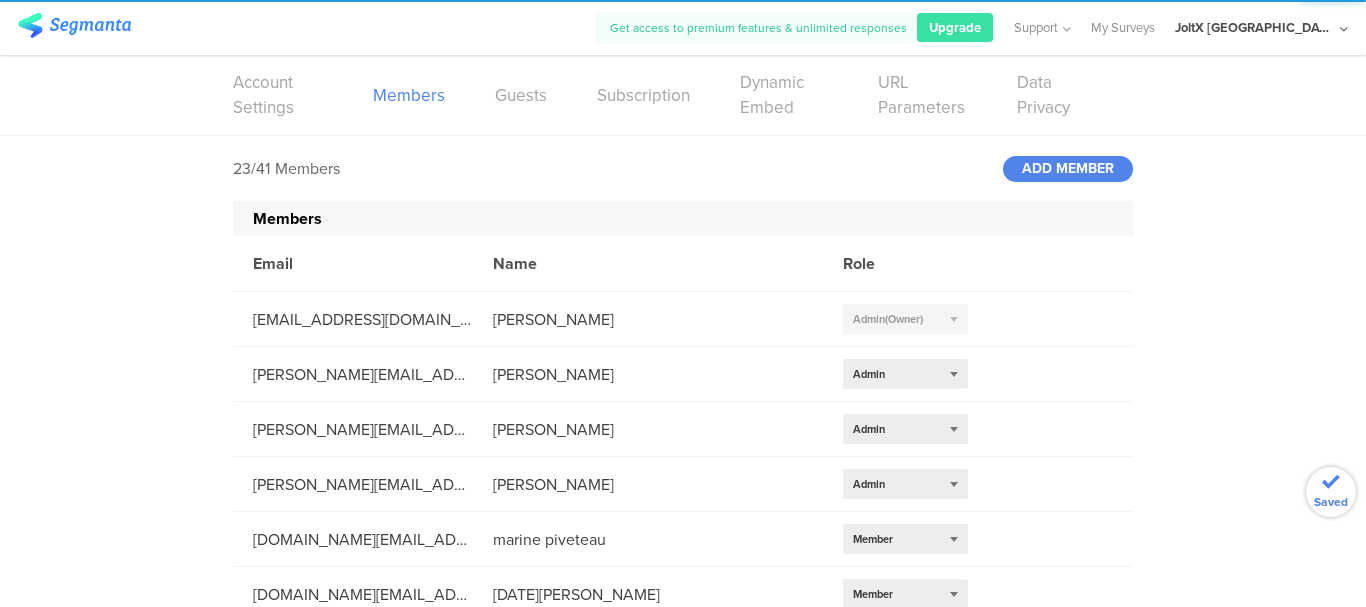 click 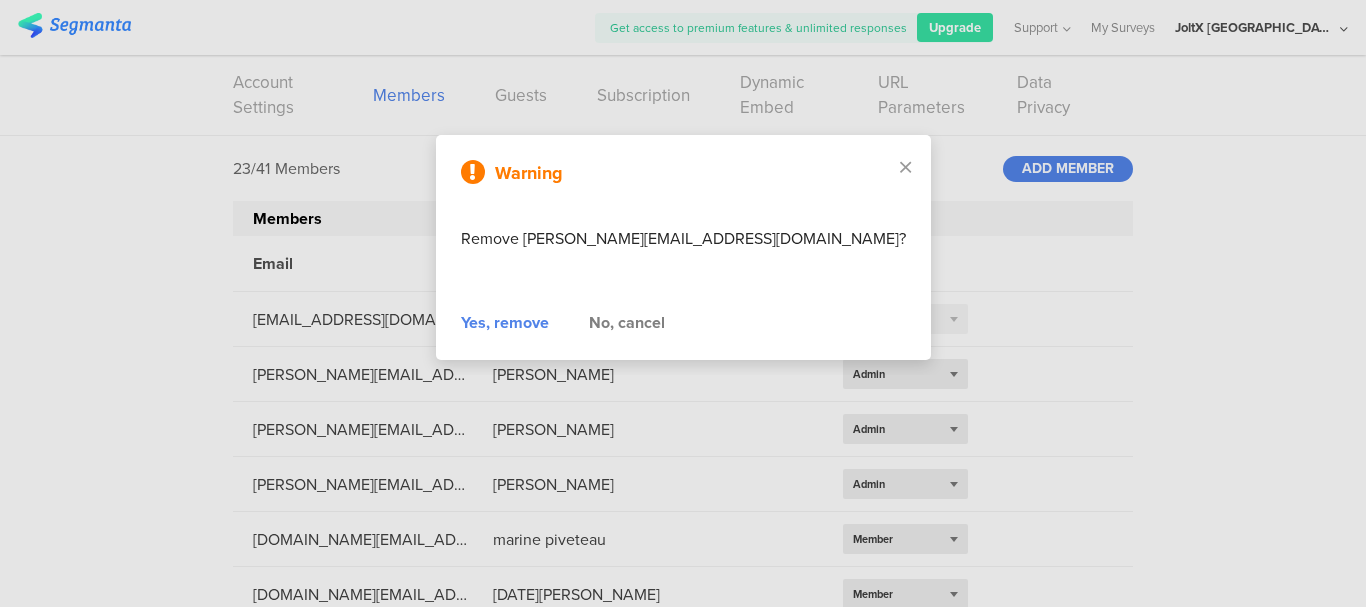 drag, startPoint x: 540, startPoint y: 323, endPoint x: 563, endPoint y: 336, distance: 26.41969 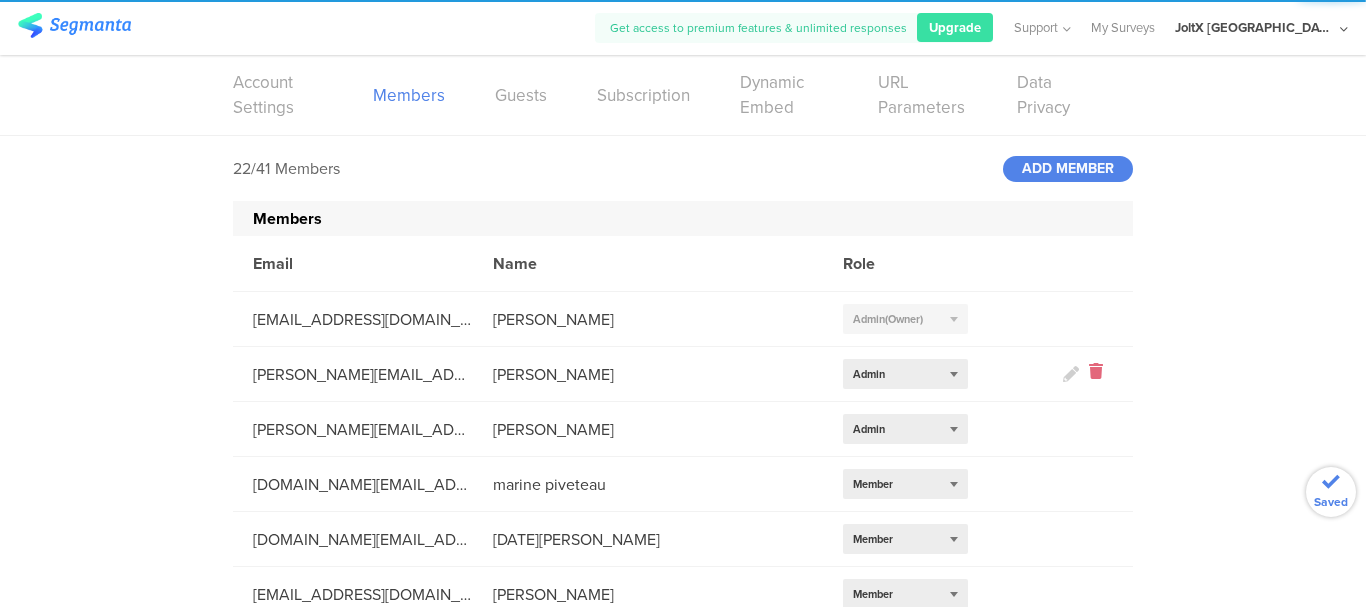 click 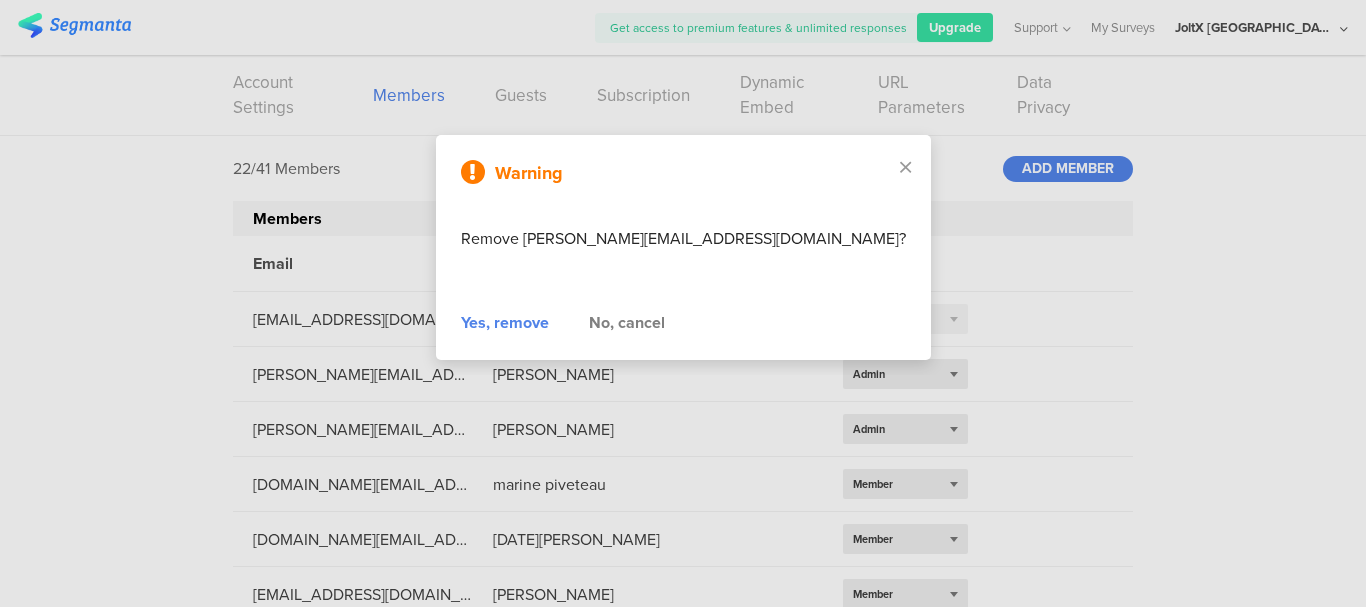 click on "Yes, remove" at bounding box center (505, 323) 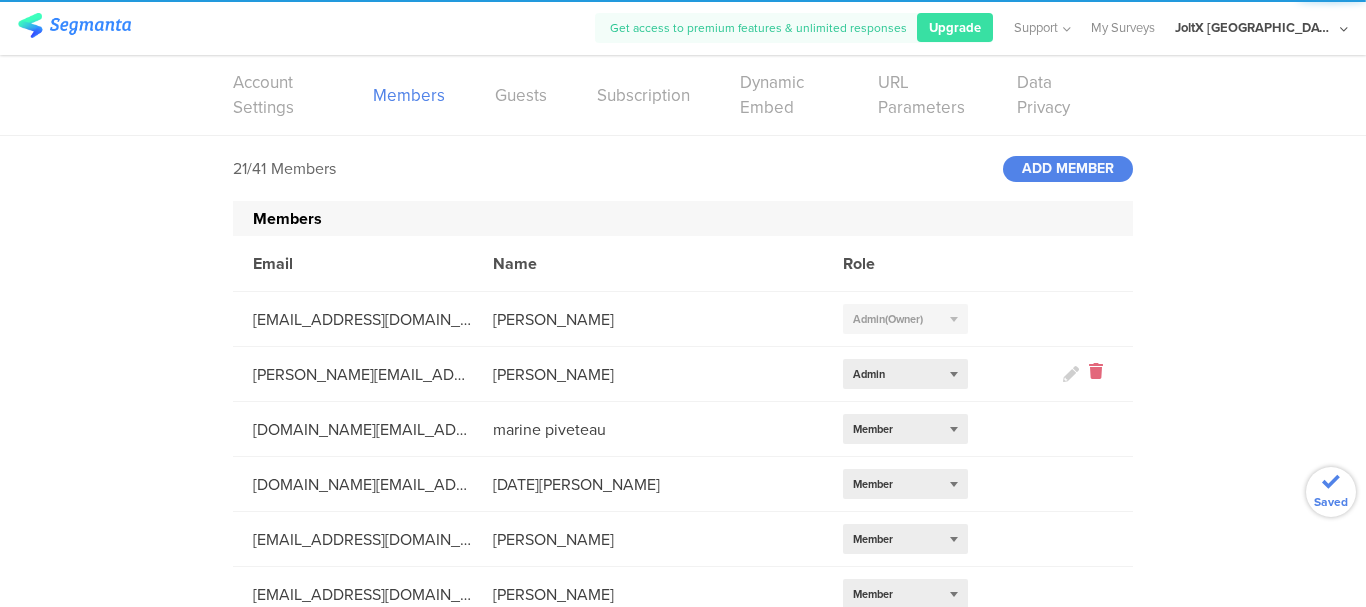 click 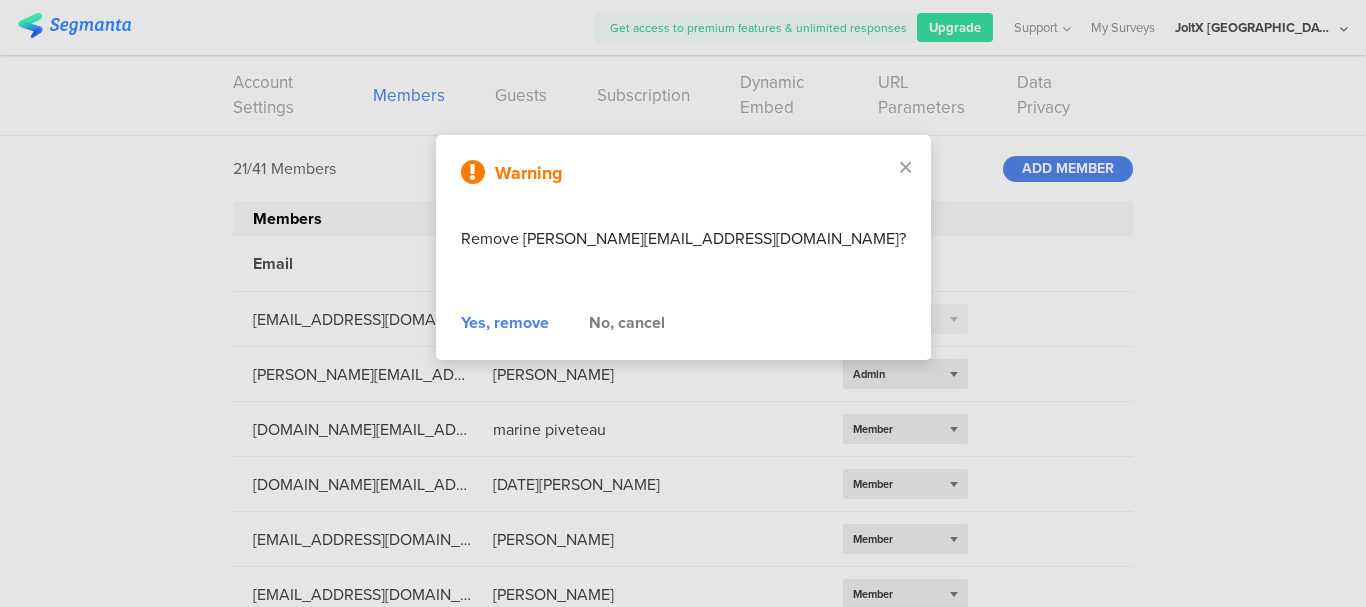 click on "Yes, remove" at bounding box center (505, 323) 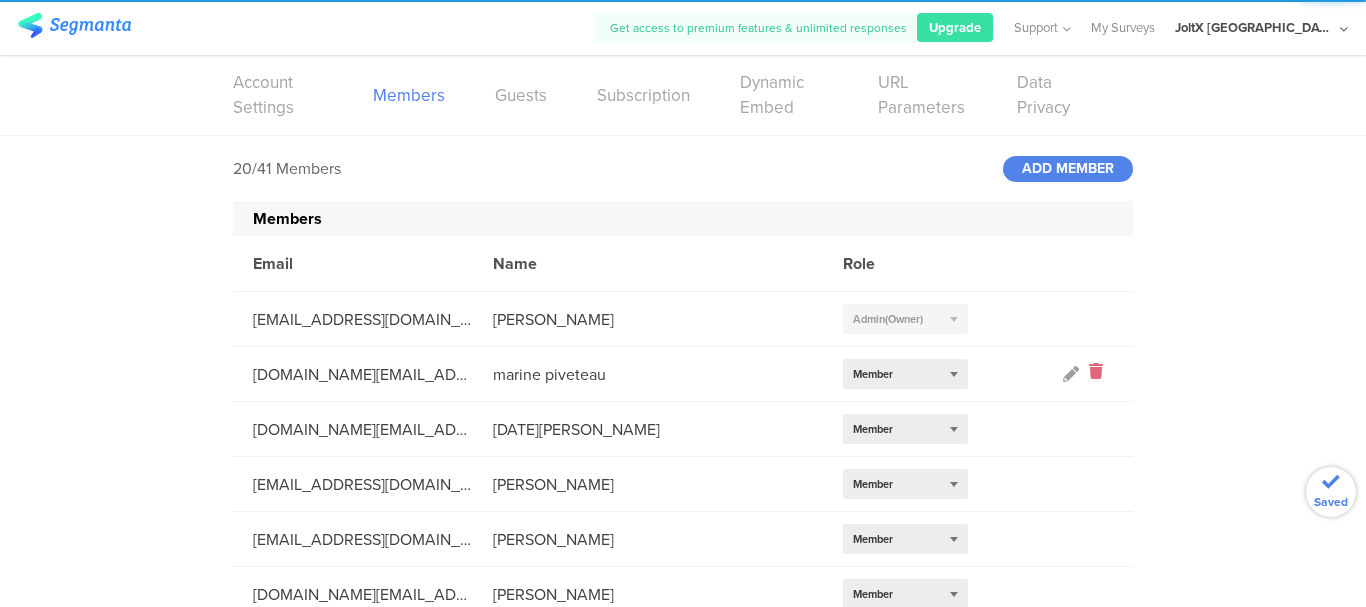 click 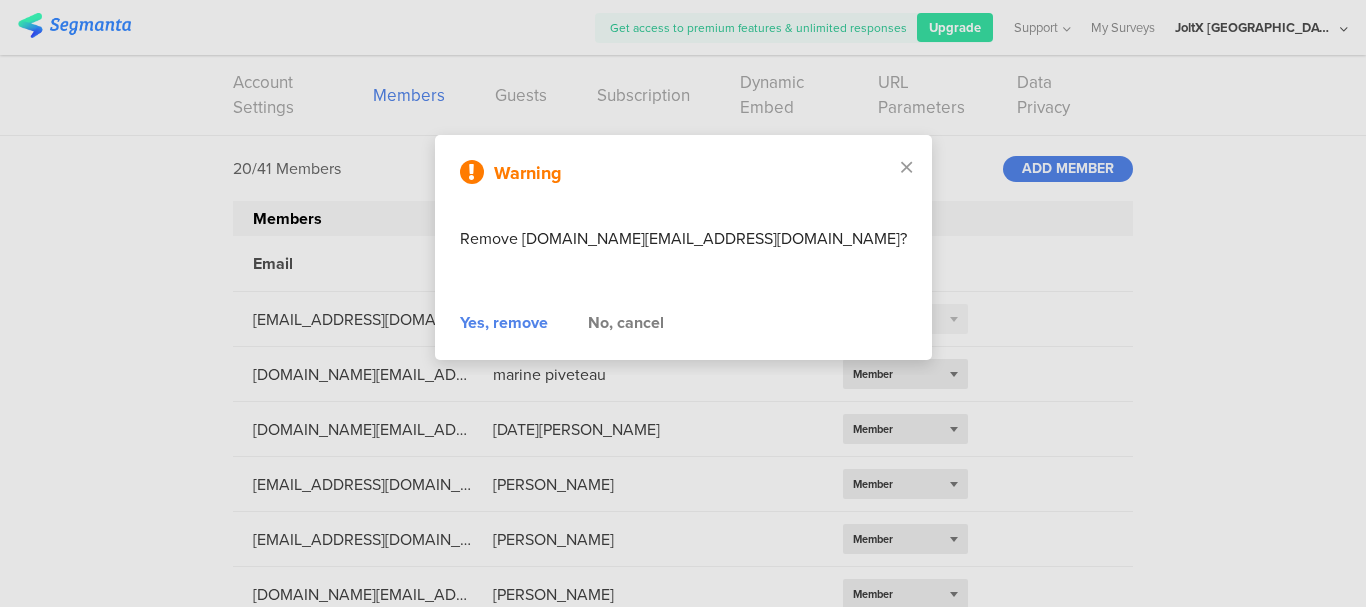 click on "Yes, remove" at bounding box center (504, 323) 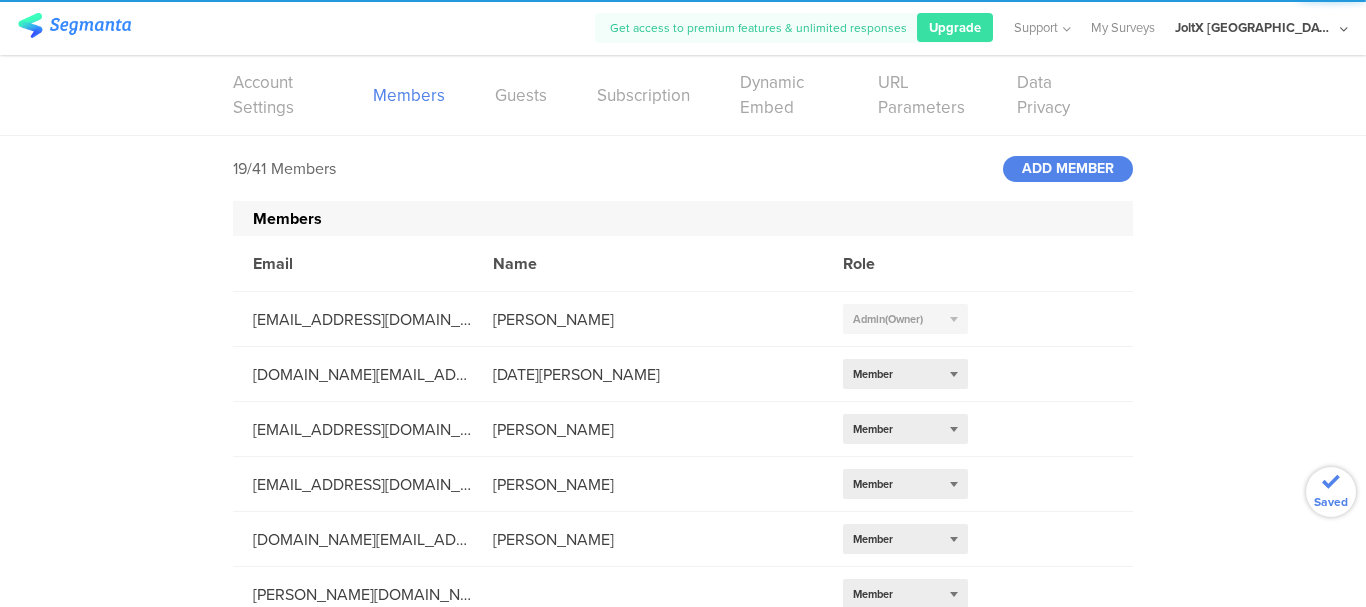 click 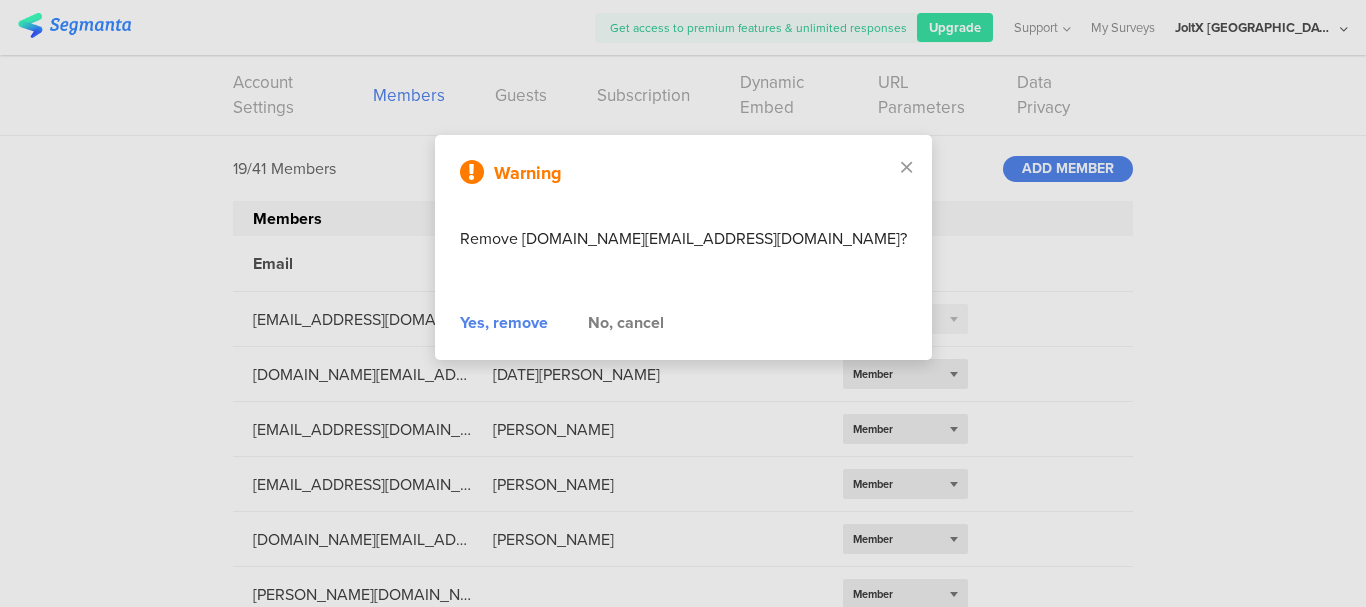 click on "Yes, remove" at bounding box center (504, 323) 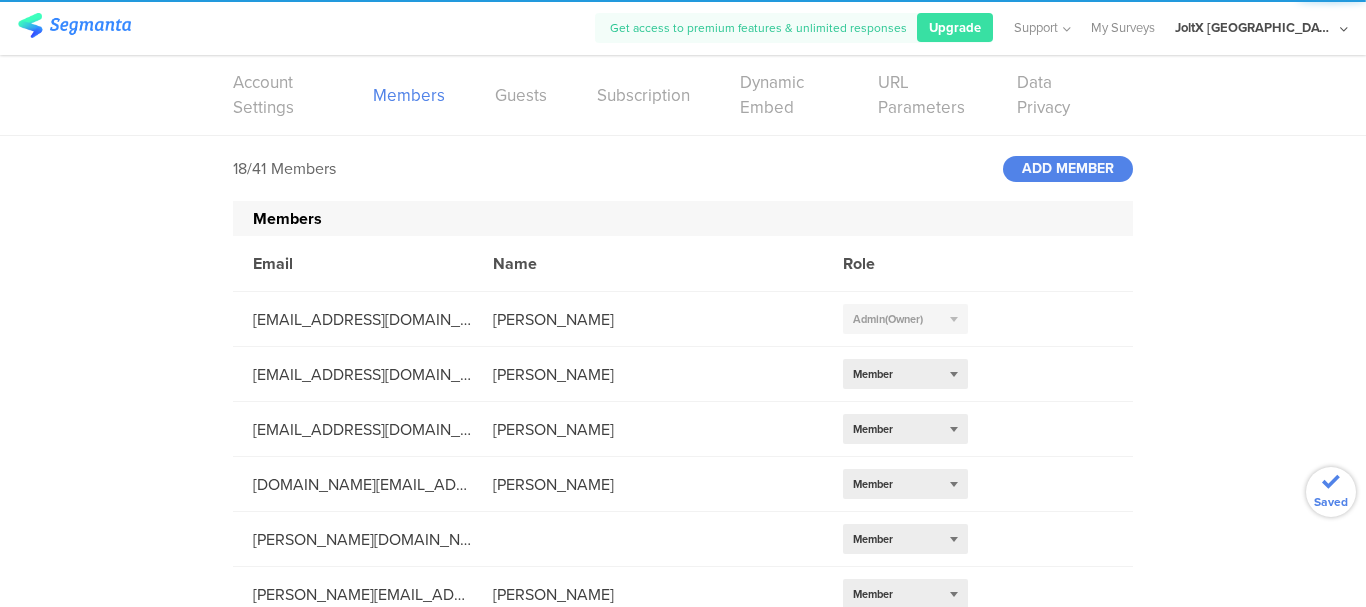 click 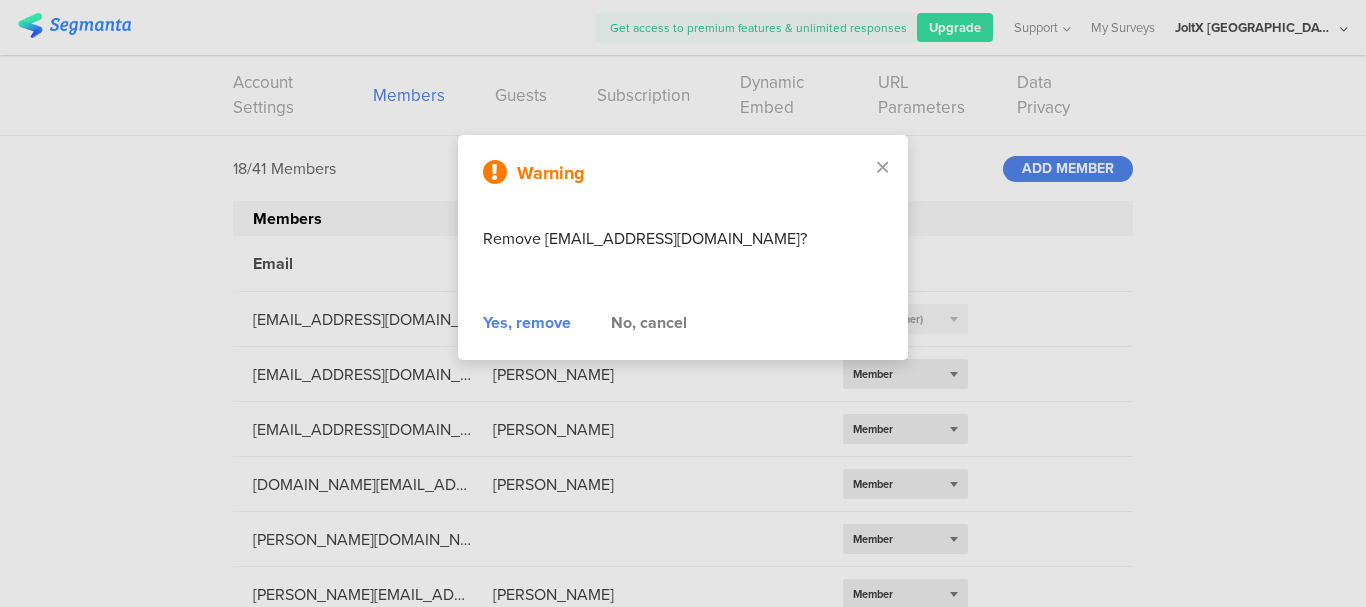 click on "Yes, remove" at bounding box center (527, 323) 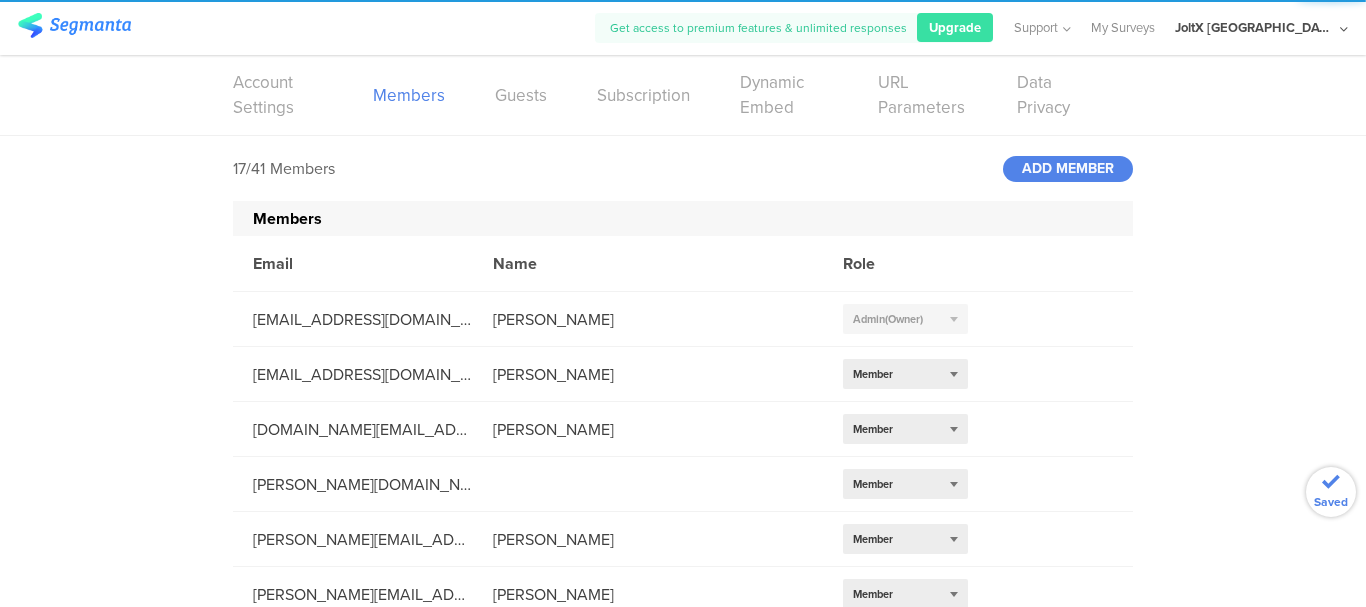 click 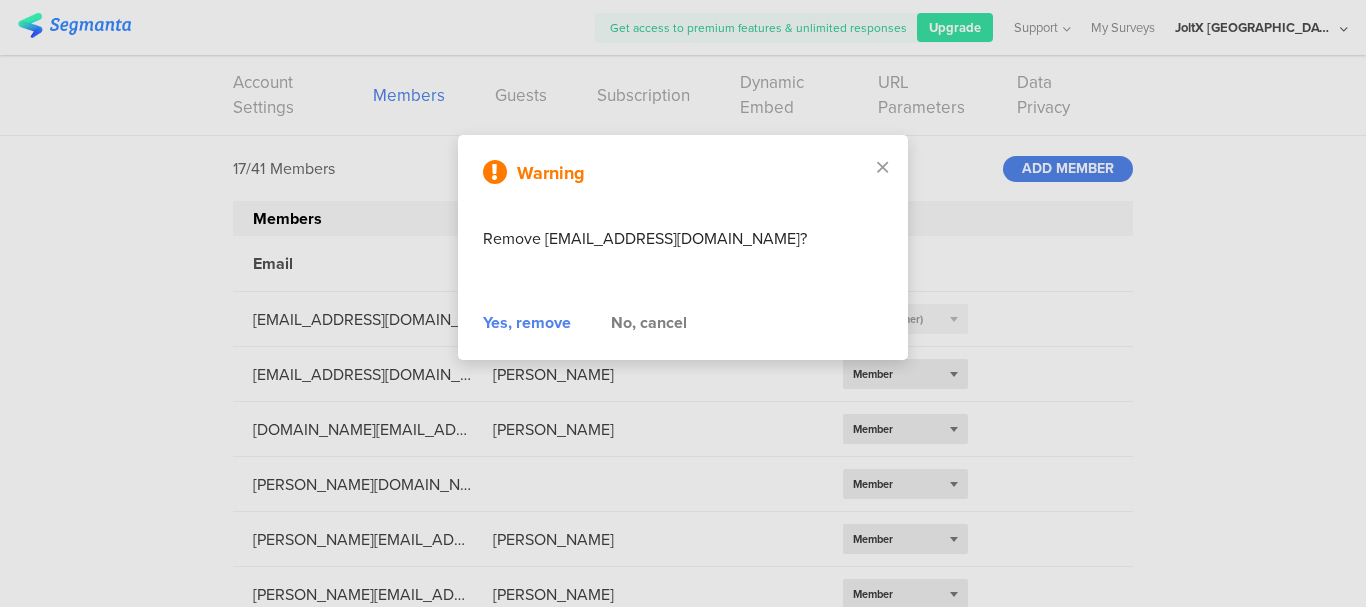 click on "Yes, remove" at bounding box center [527, 323] 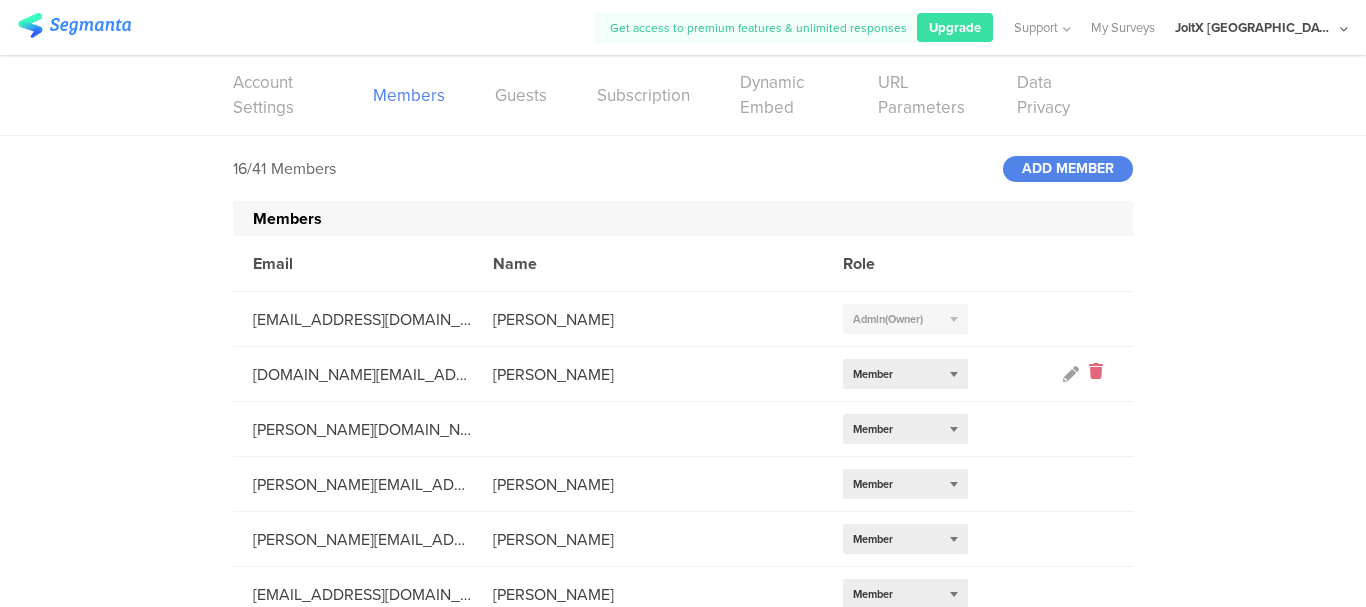 click 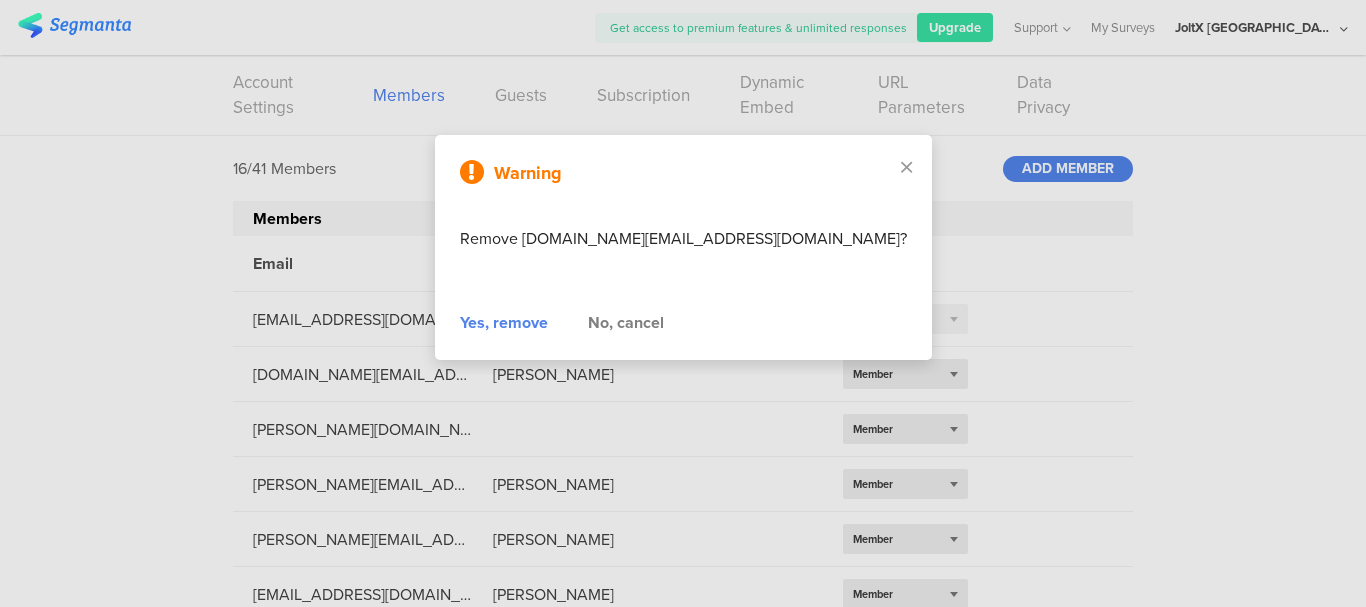 click on "Yes, remove" at bounding box center (504, 323) 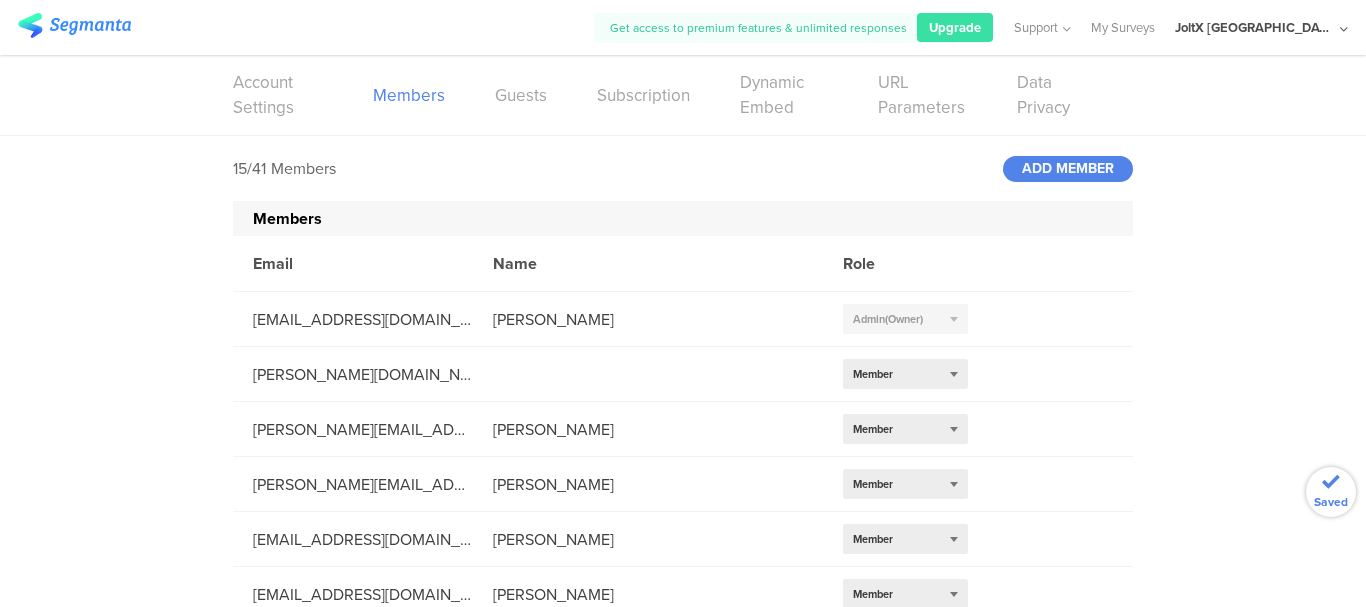 click 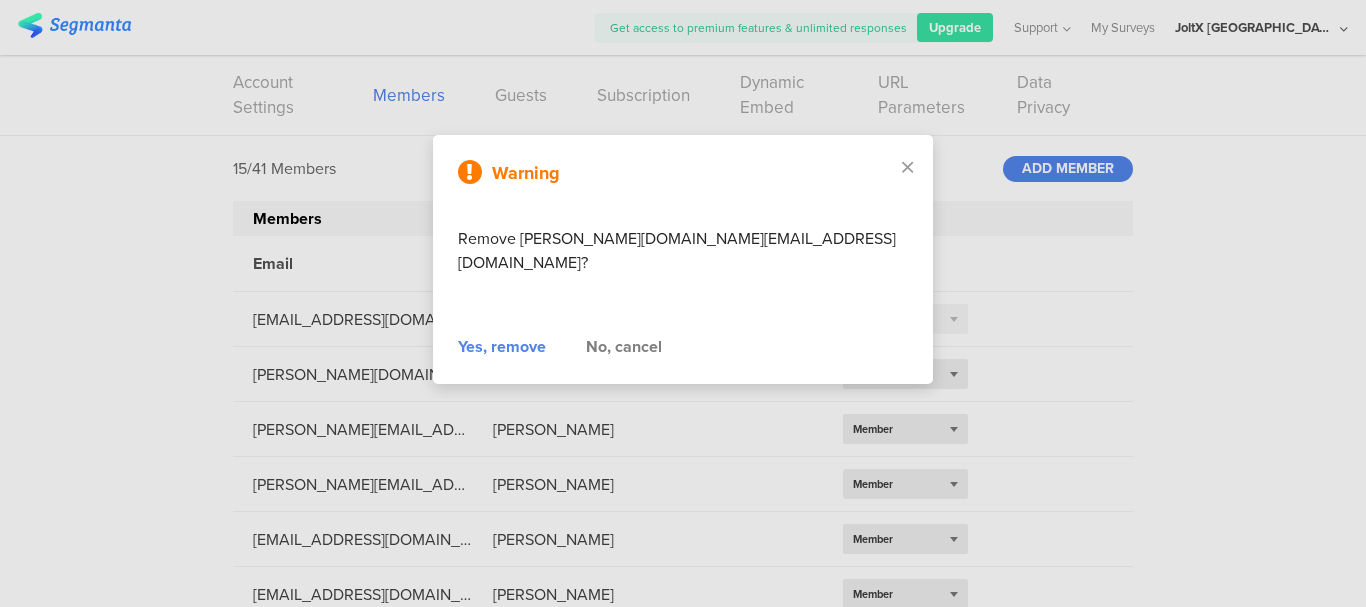 click on "Yes, remove" at bounding box center [502, 347] 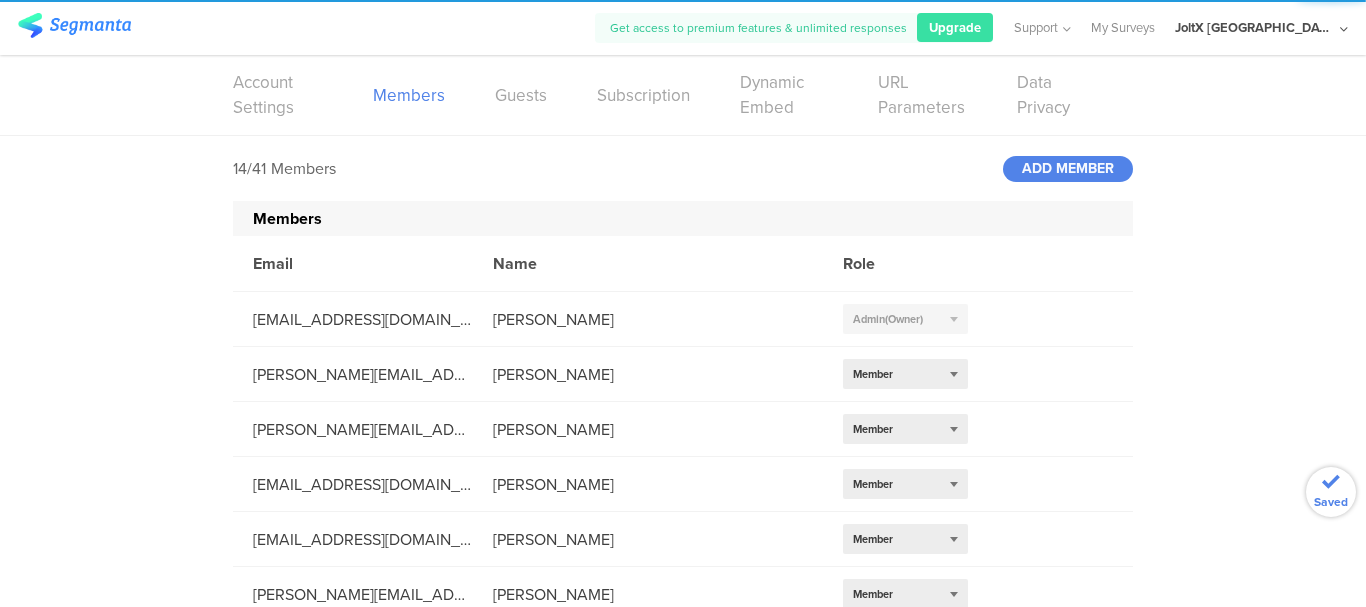 click 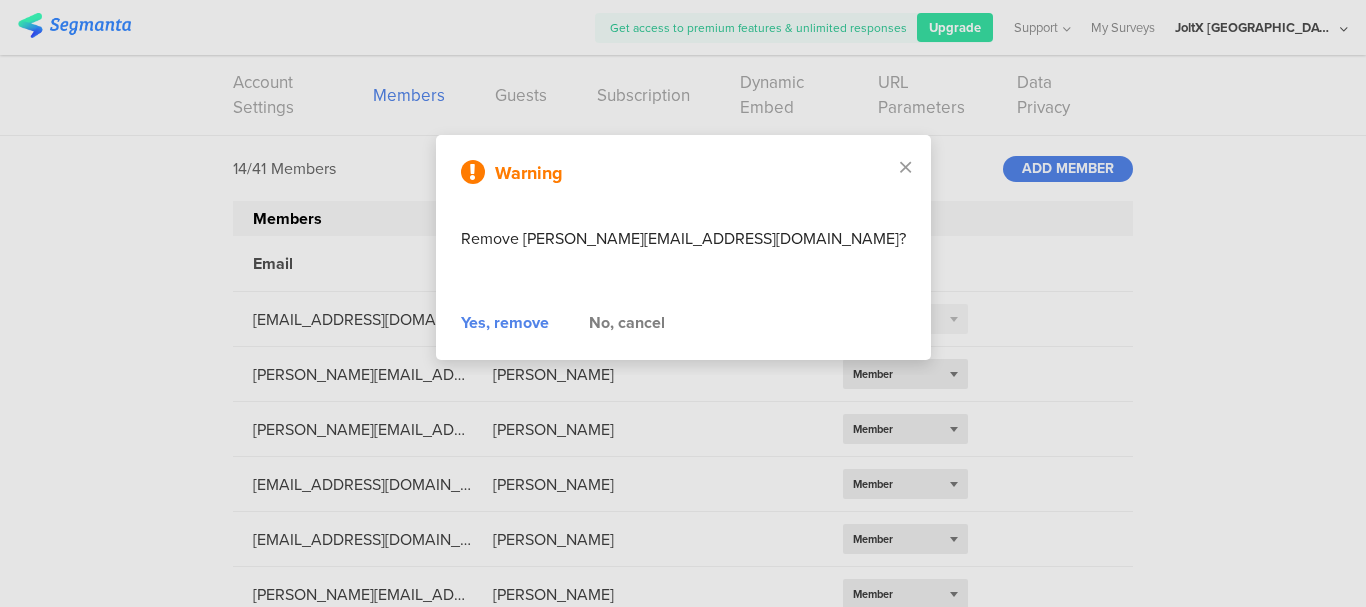 click on "Yes, remove" at bounding box center [505, 323] 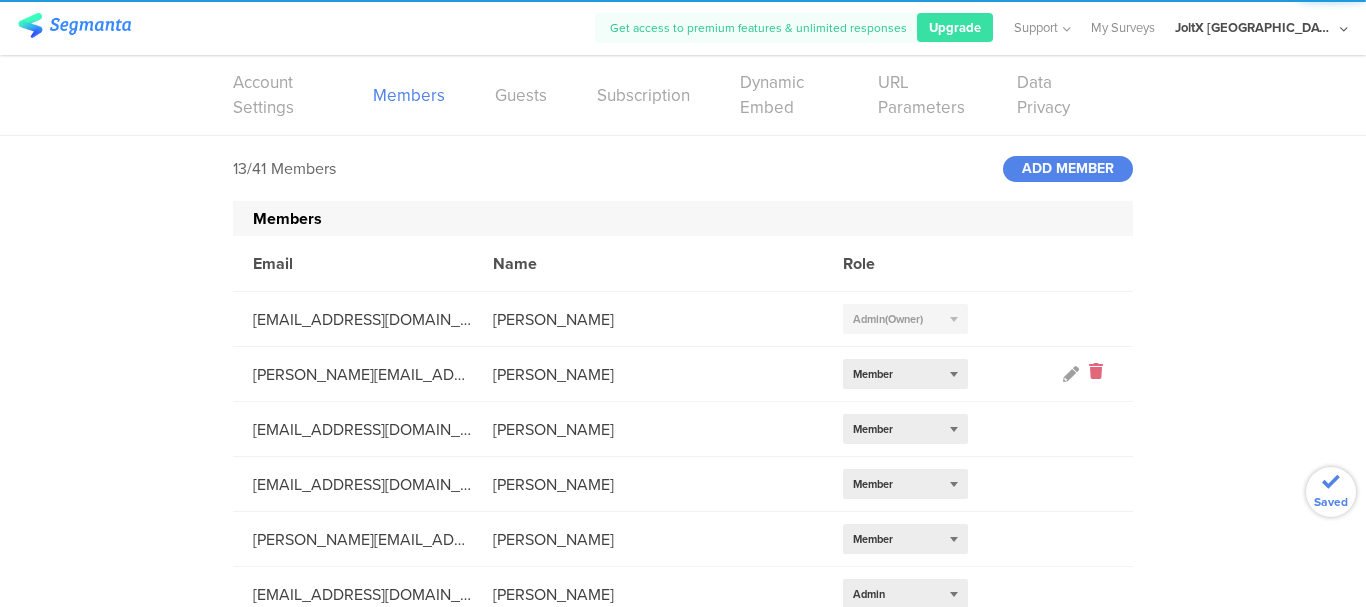 click 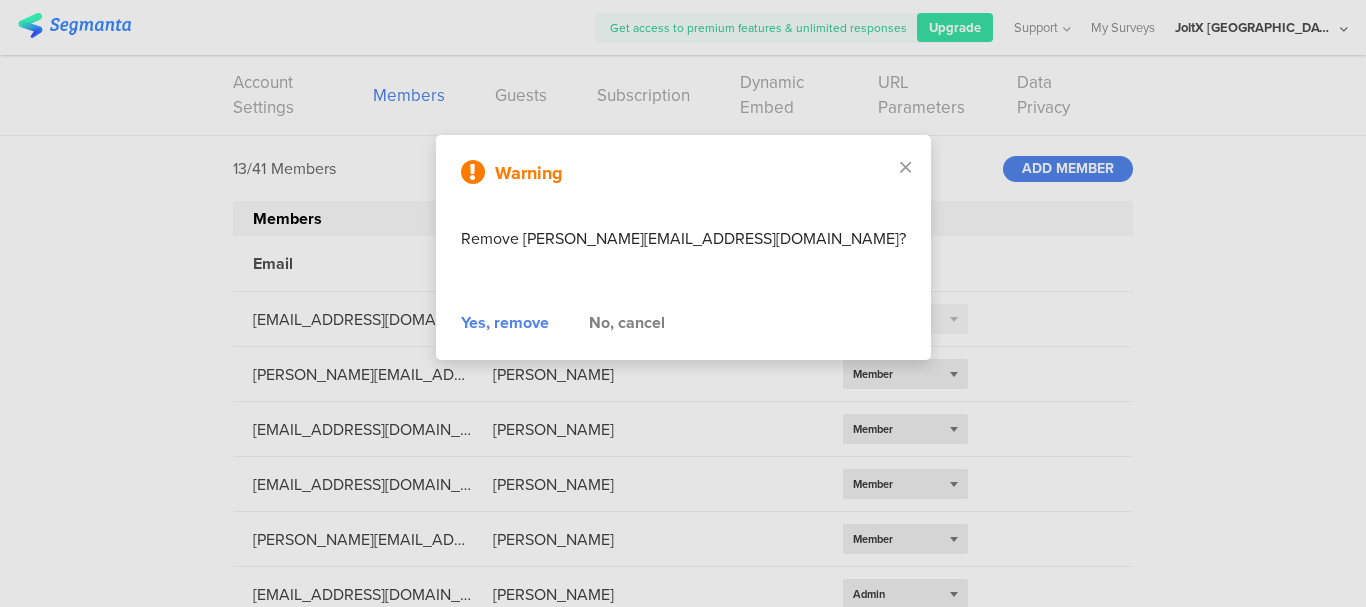 click on "Yes, remove" at bounding box center (505, 323) 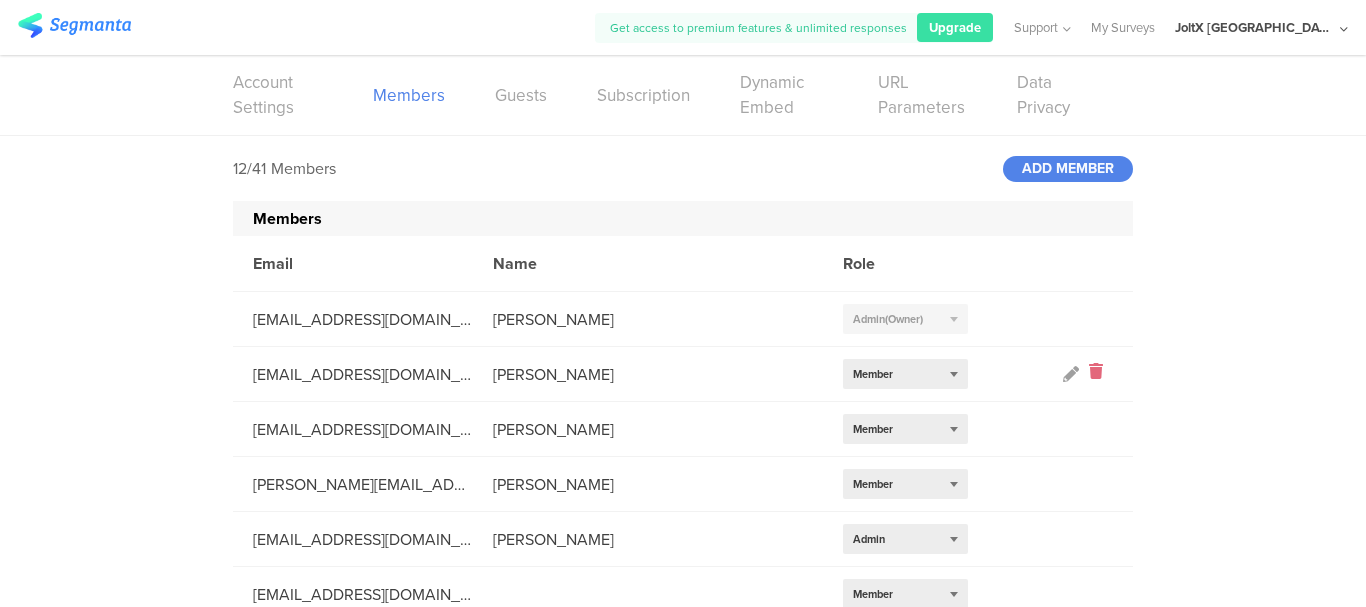 click 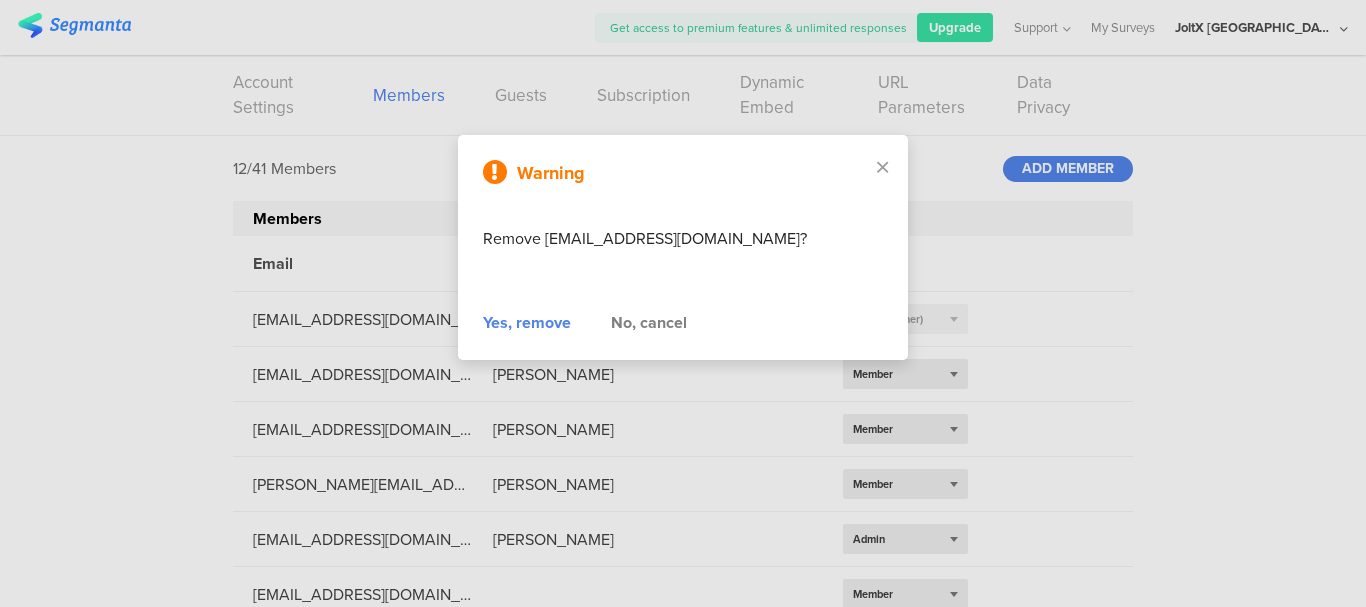 click on "Yes, remove" at bounding box center [527, 323] 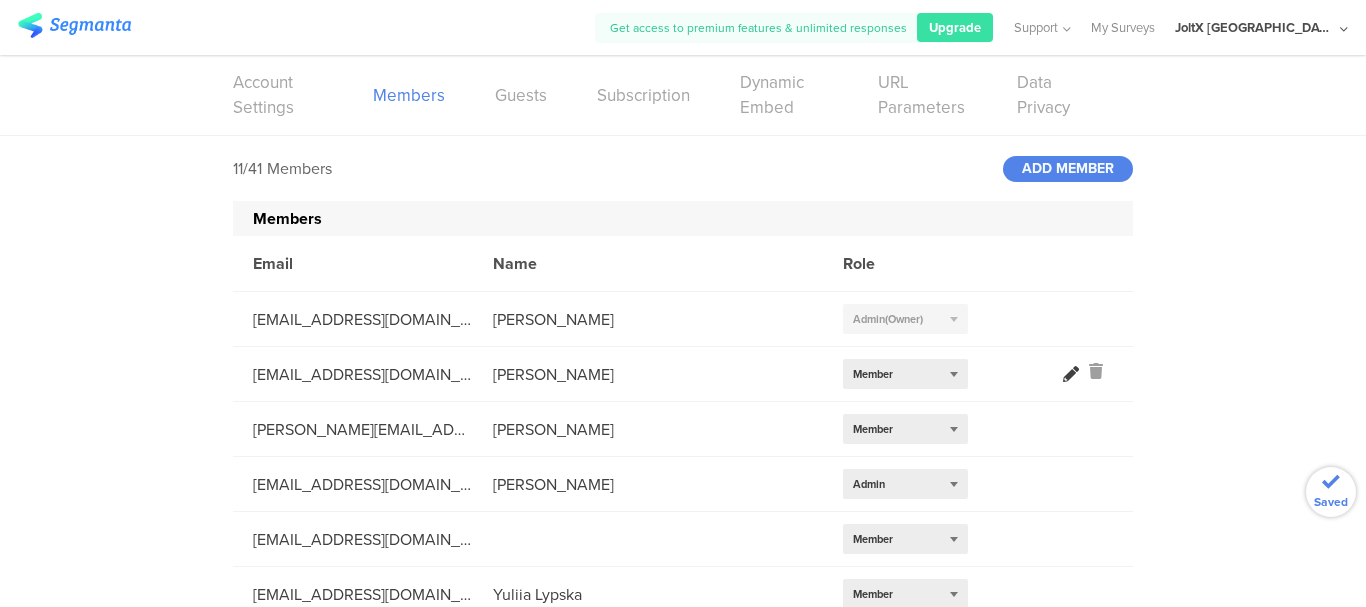 click 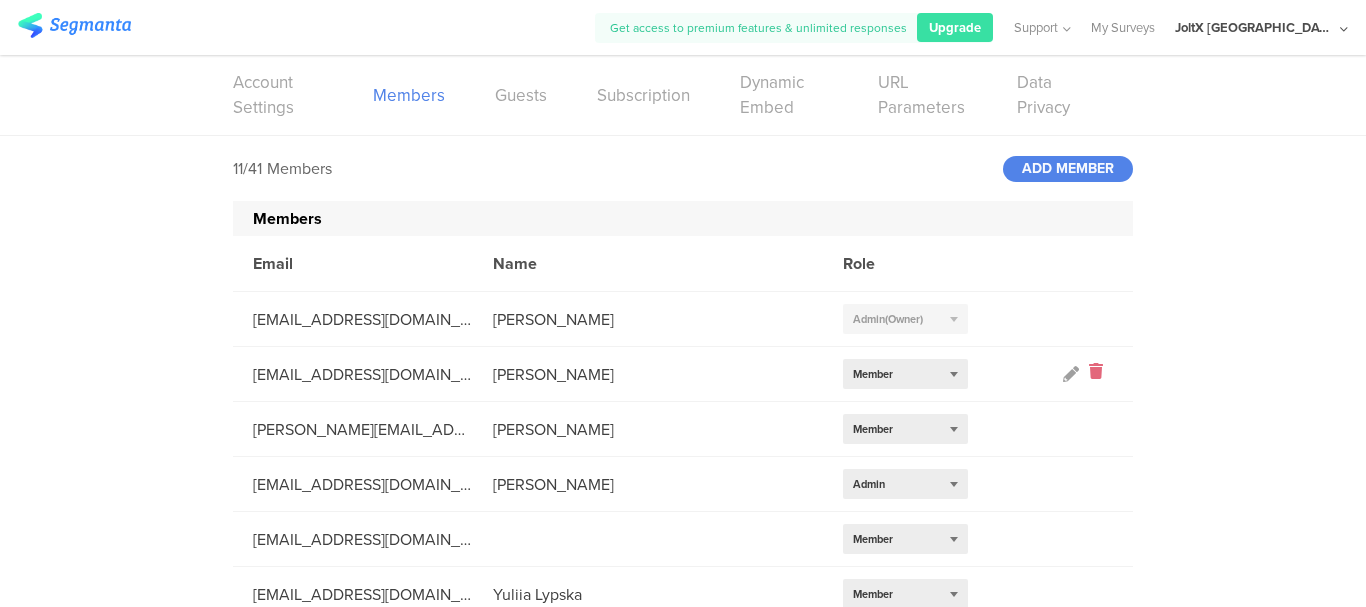 click 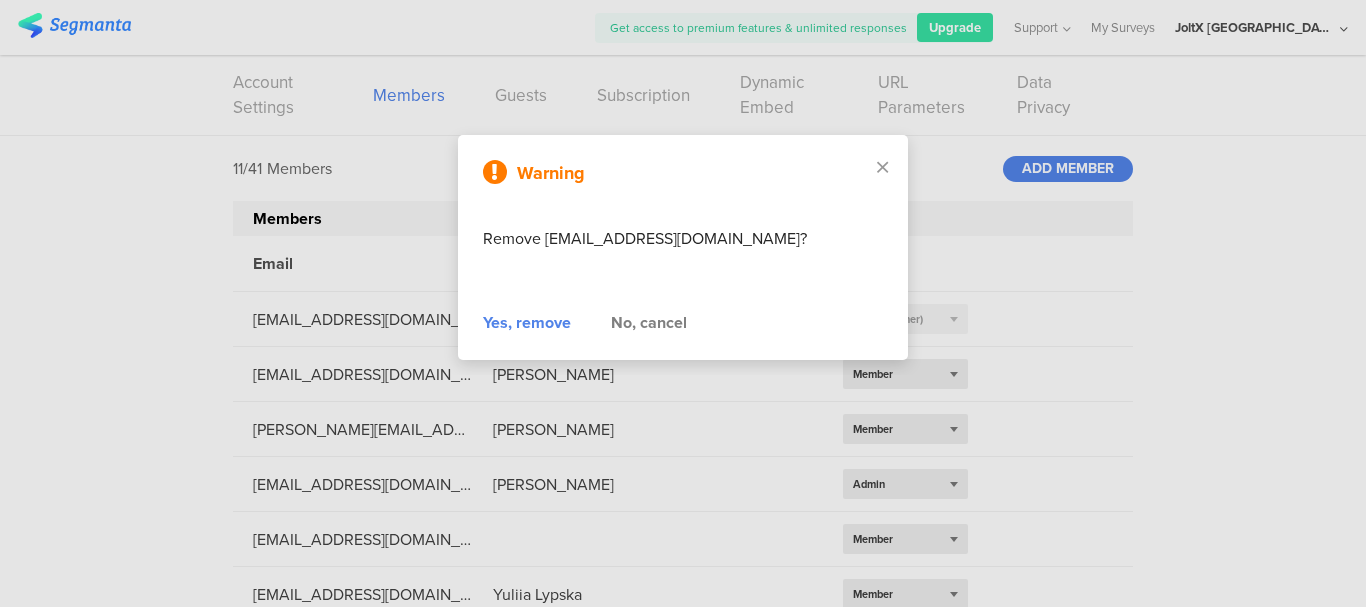 click on "Yes, remove" at bounding box center [527, 323] 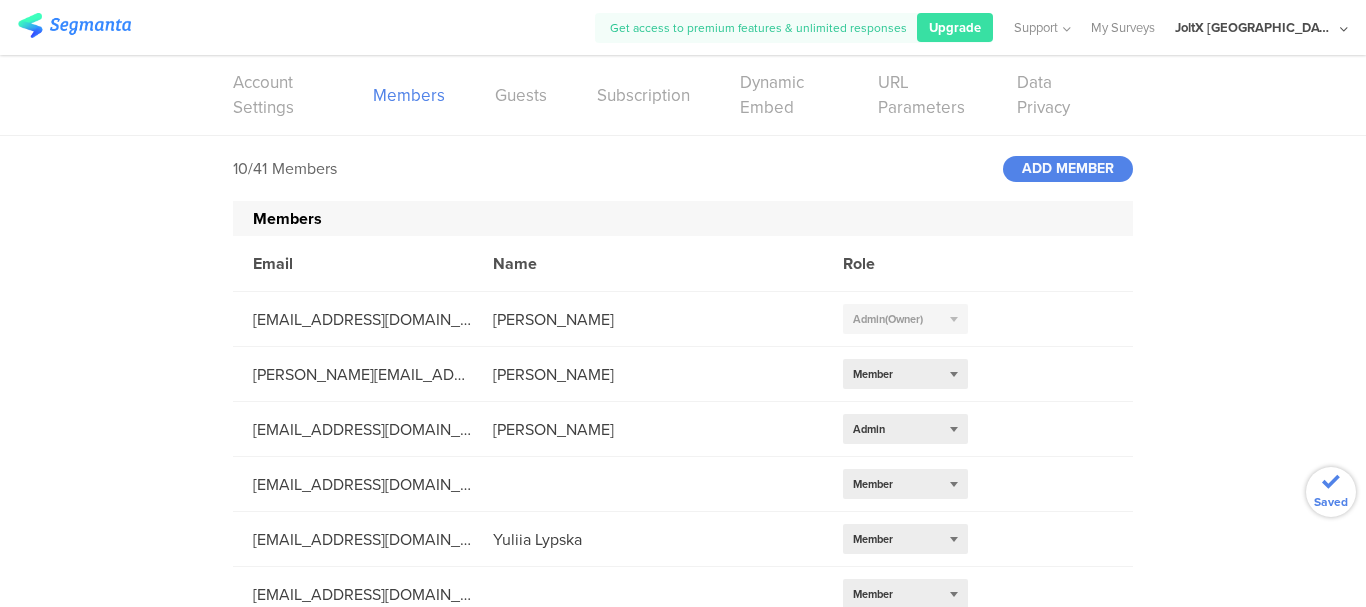 click 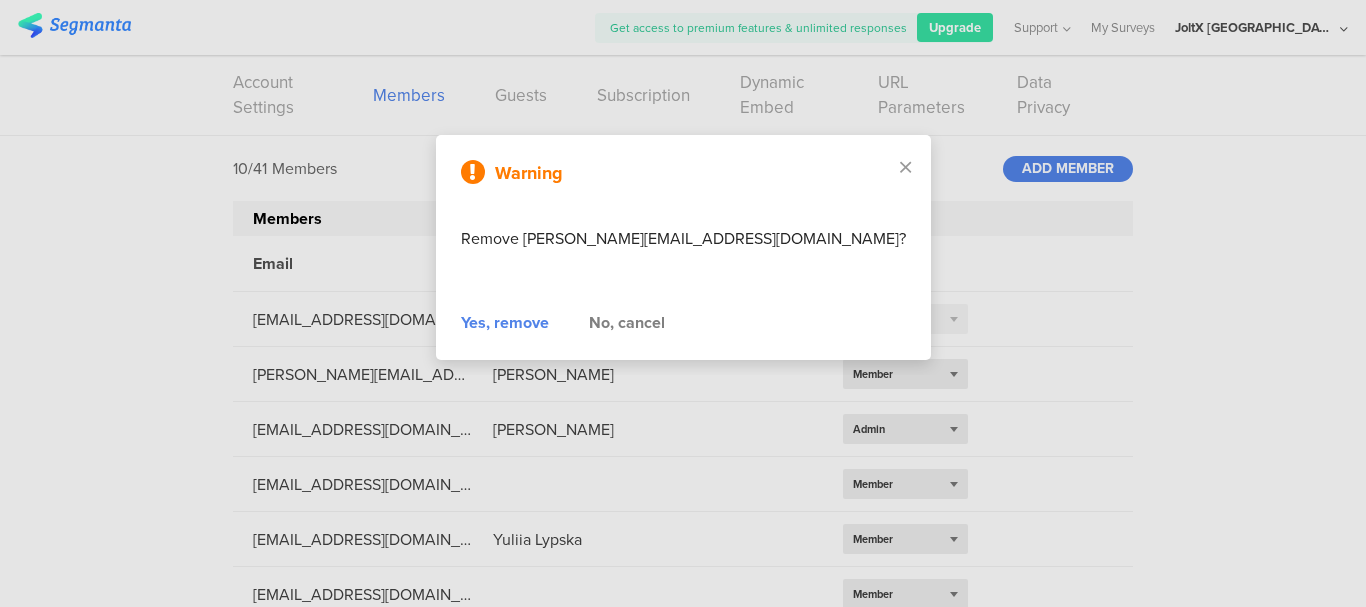 click on "Yes, remove" at bounding box center (505, 323) 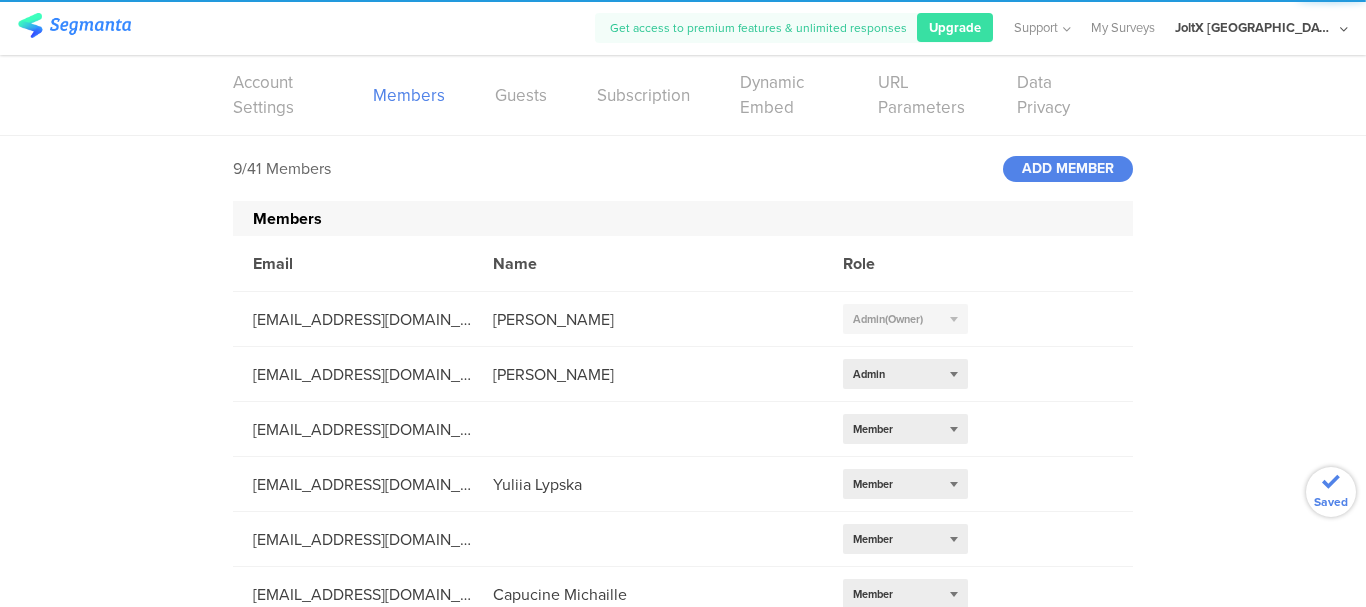 click 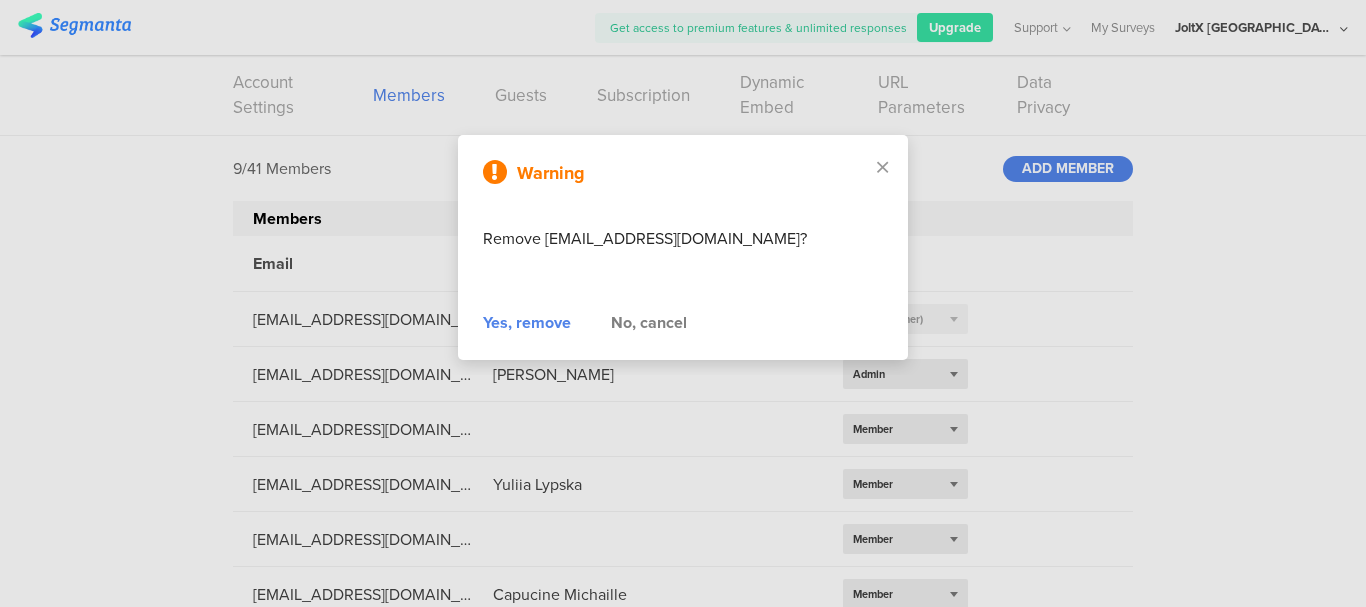 click on "Yes, remove" at bounding box center (527, 323) 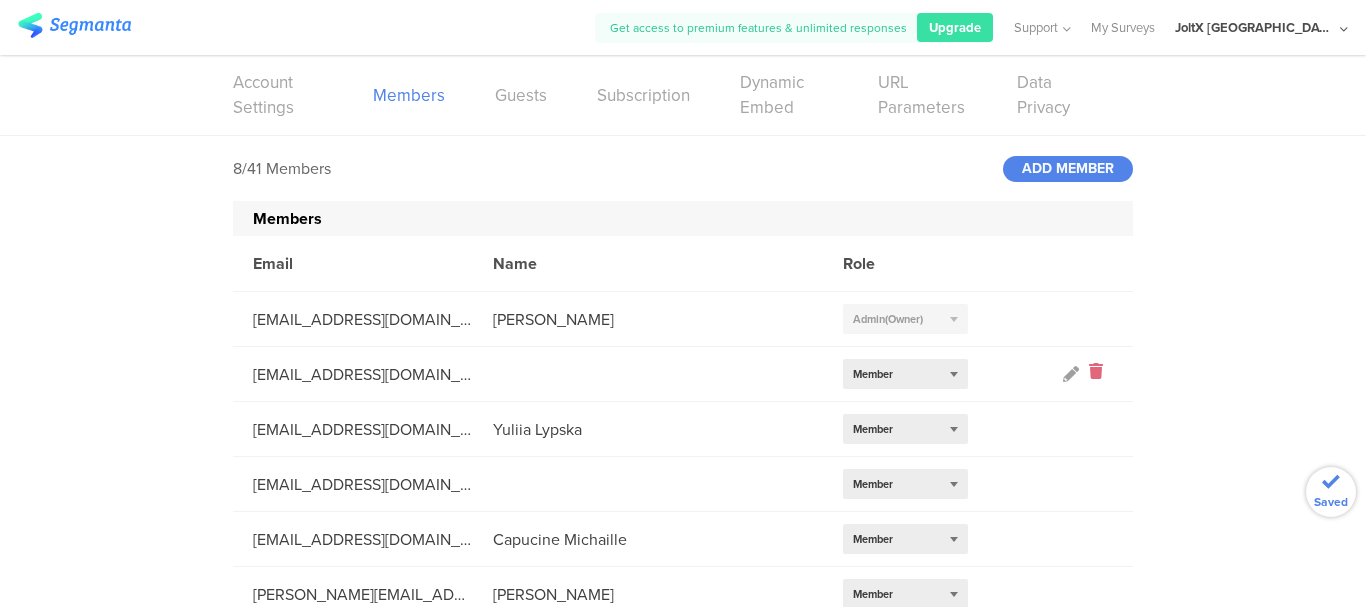 click 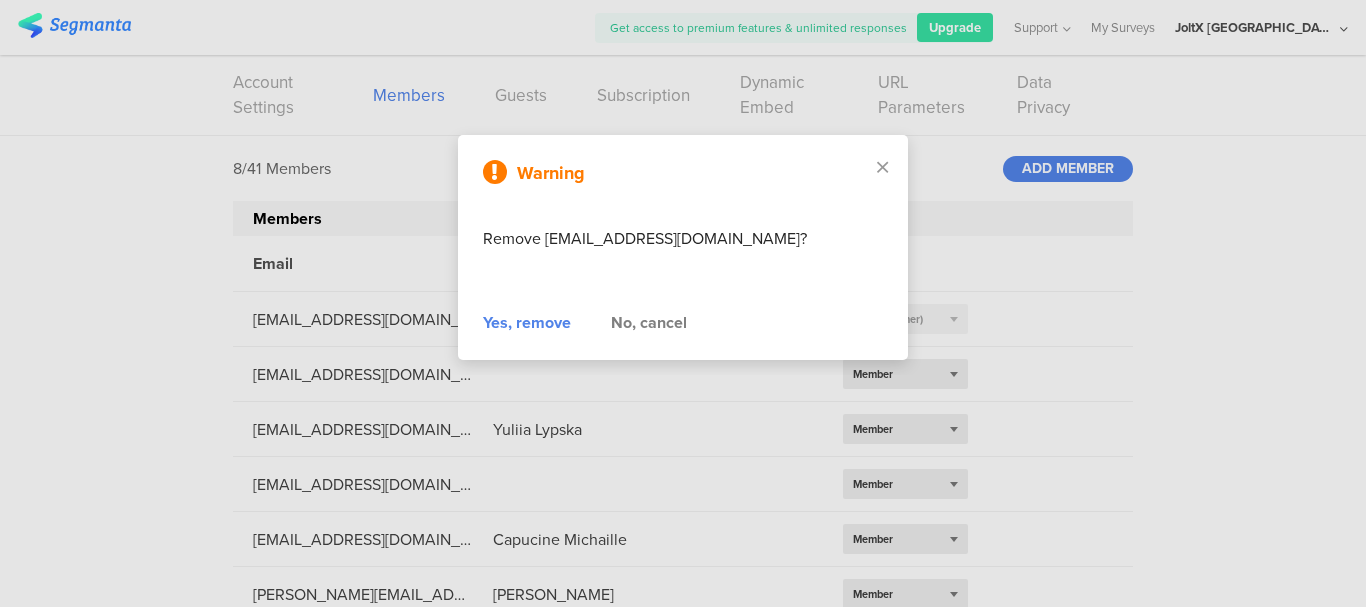 click on "Yes, remove" at bounding box center [527, 323] 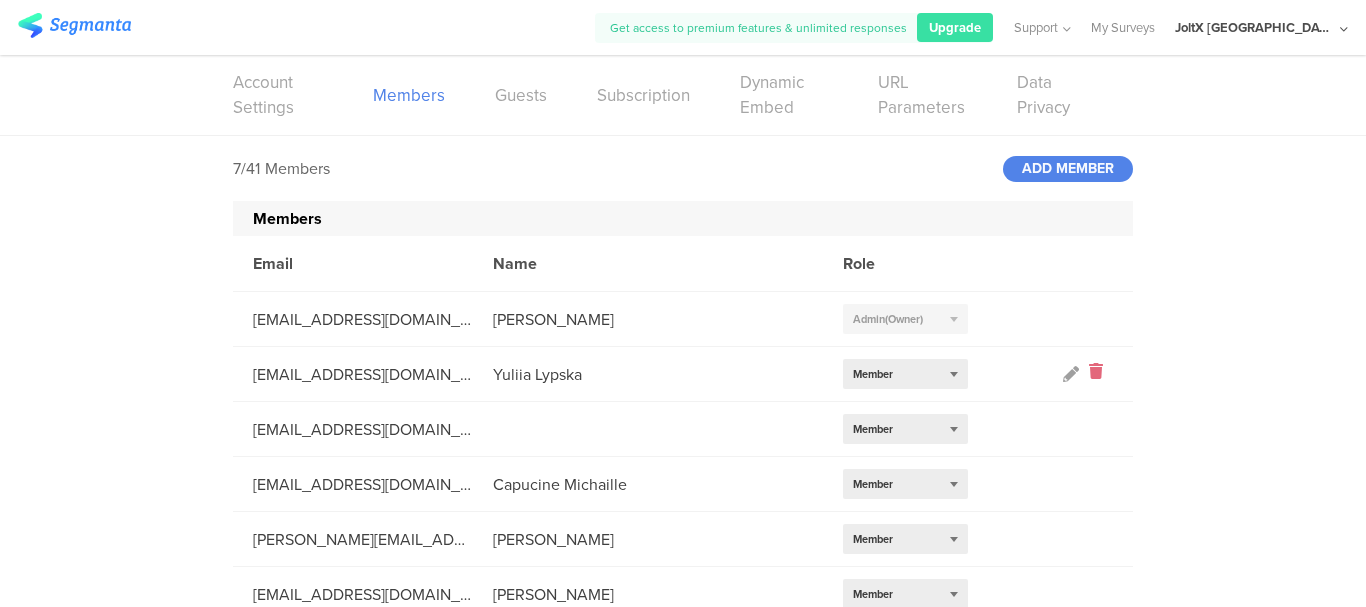 click 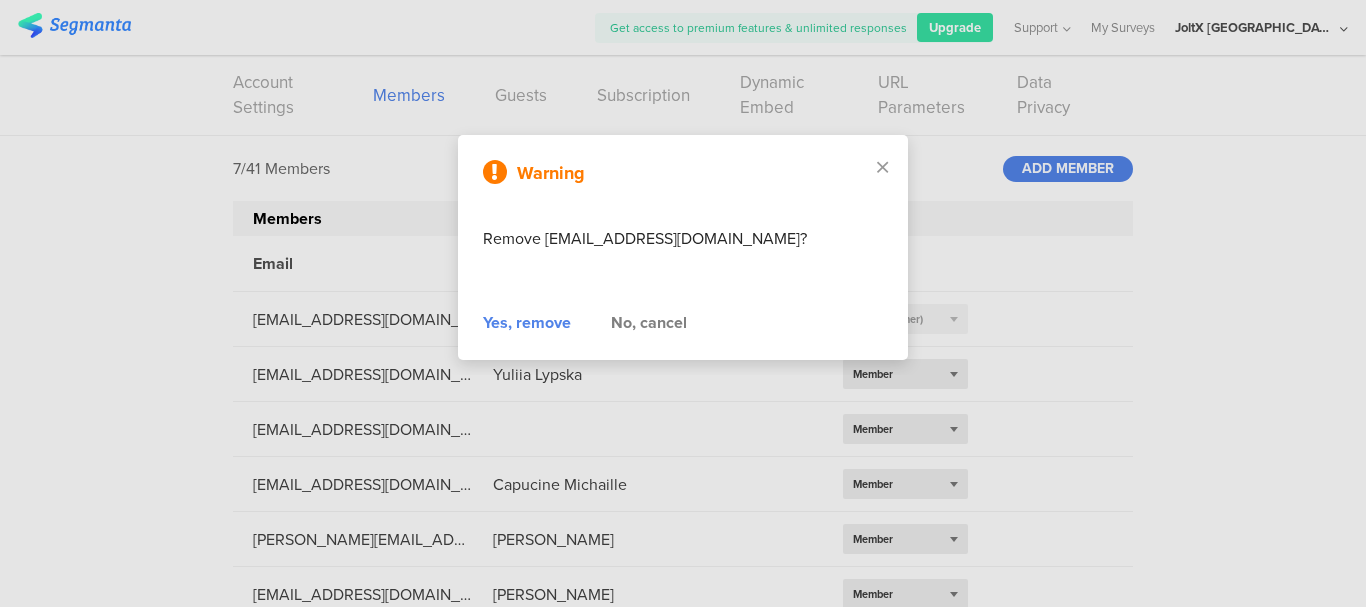 click on "Yes, remove" at bounding box center [527, 323] 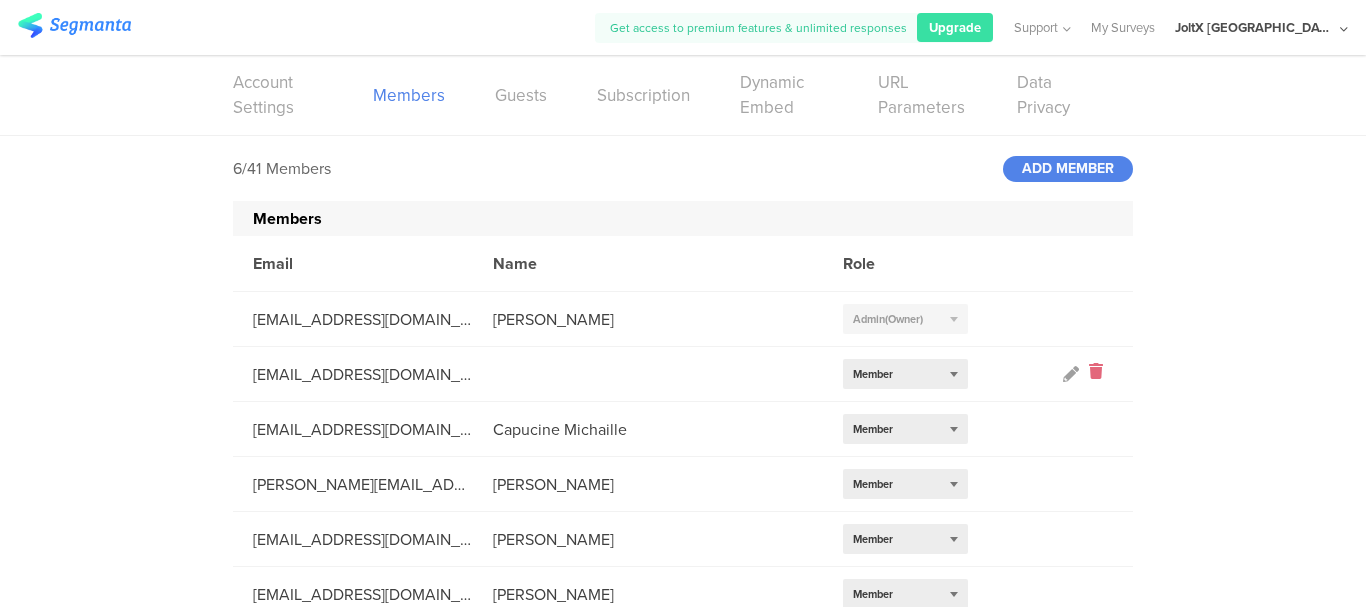 click 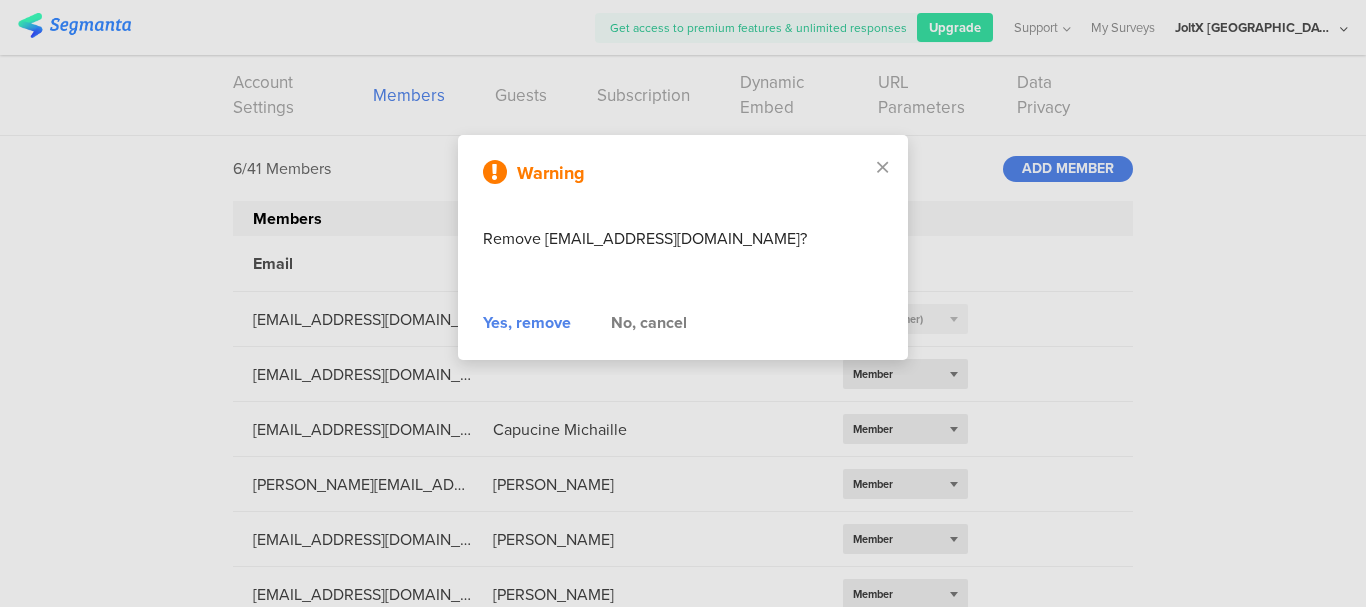 click on "Yes, remove" at bounding box center (527, 323) 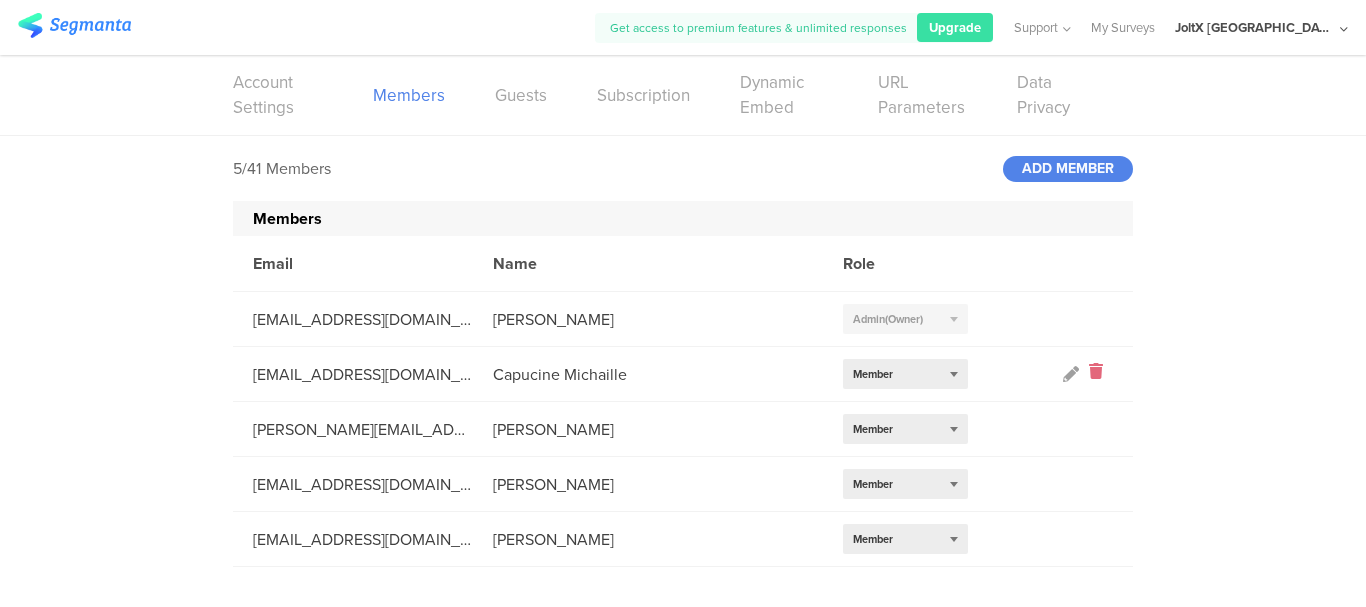 click 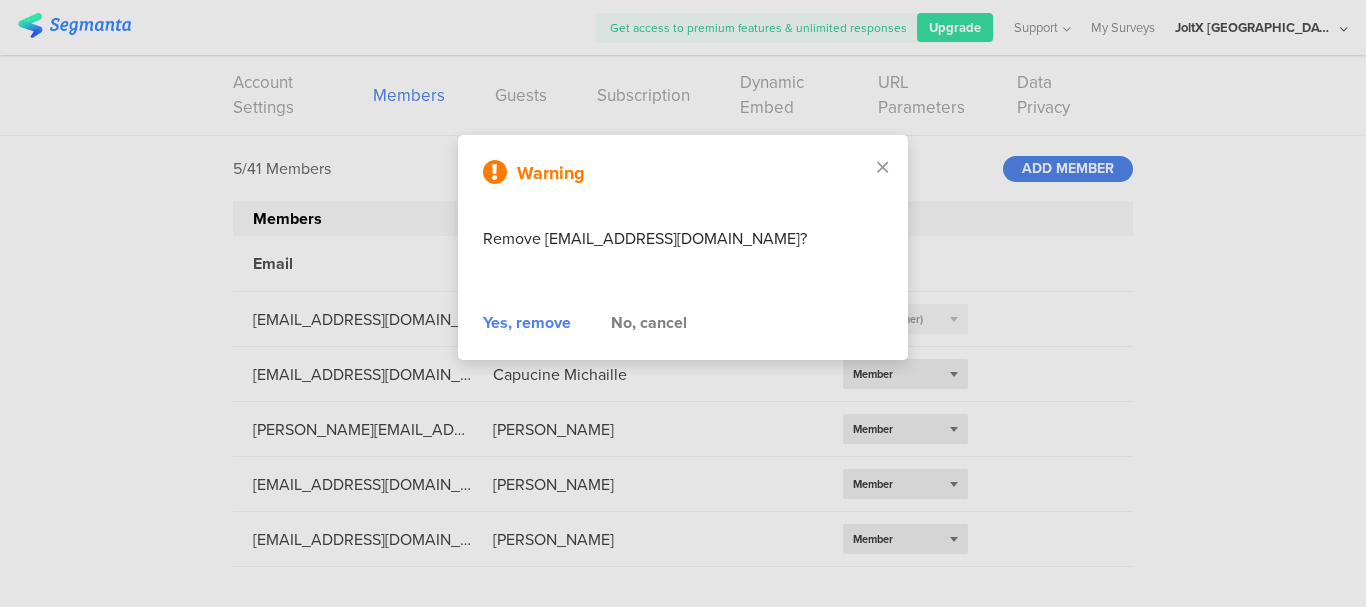 click on "Yes, remove" at bounding box center (527, 323) 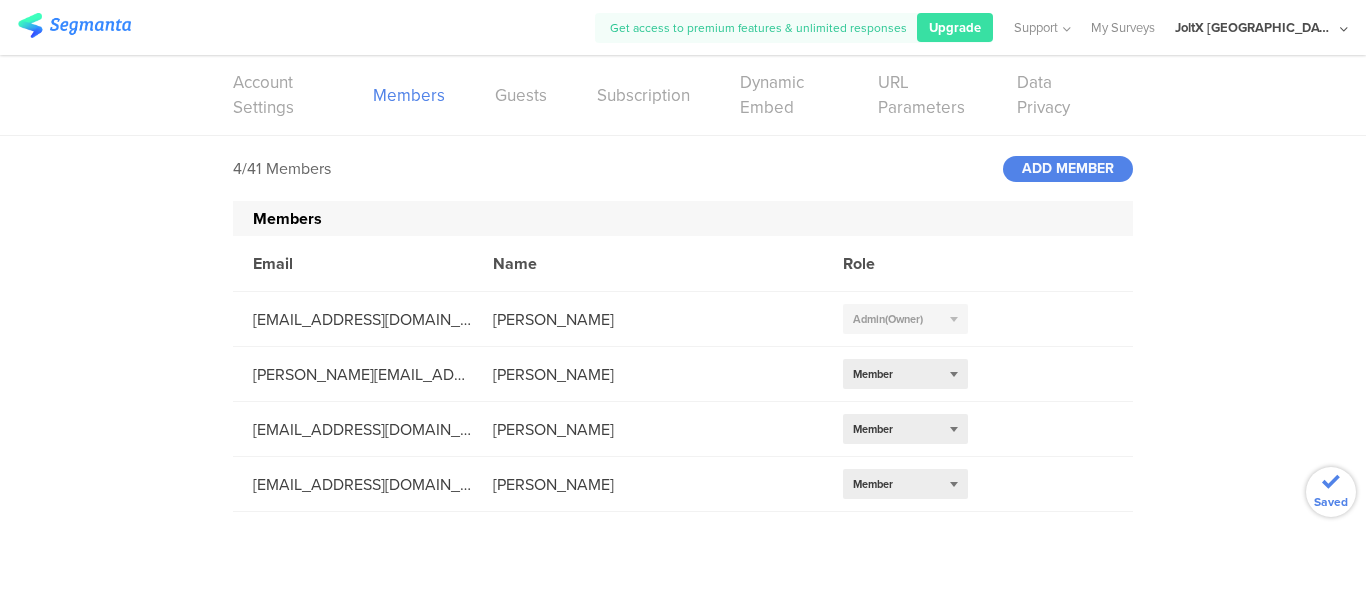 click 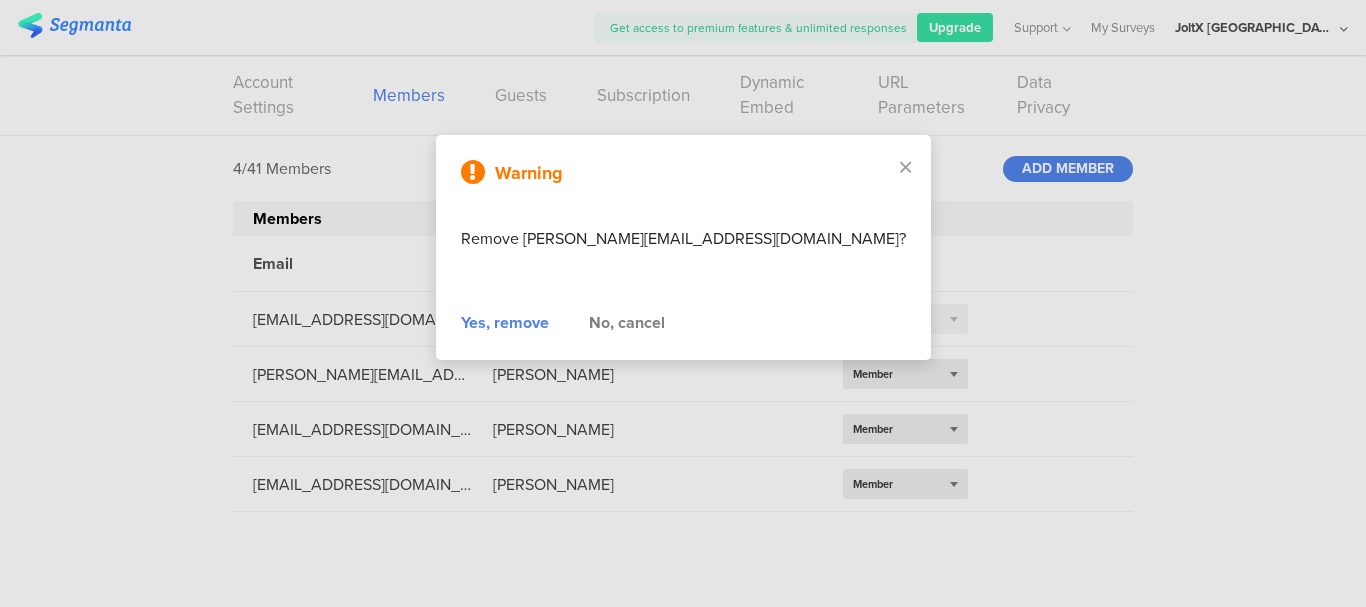 click on "Yes, remove" at bounding box center [505, 323] 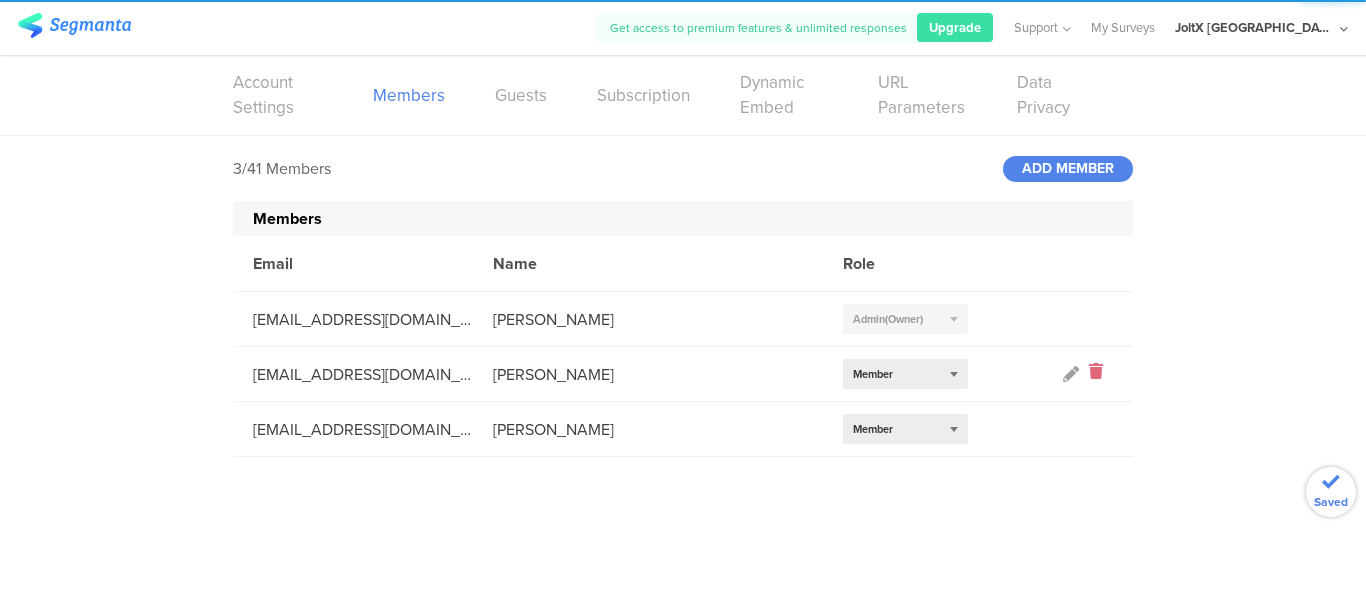 click 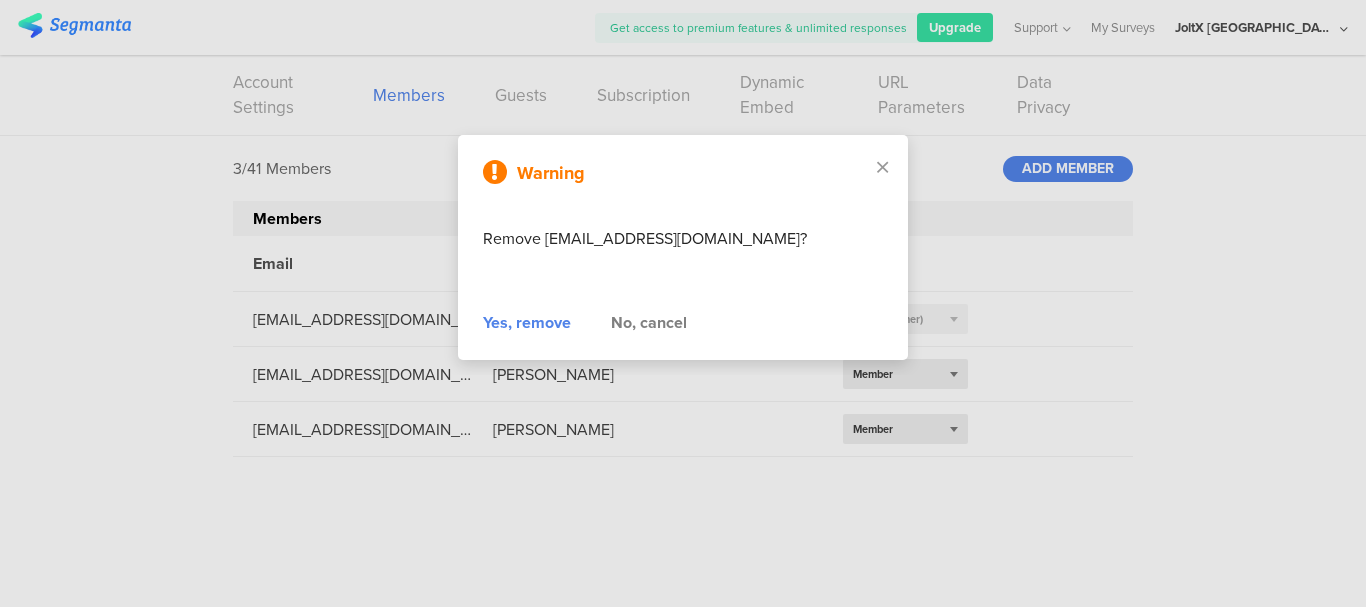 click on "Yes, remove" at bounding box center [527, 323] 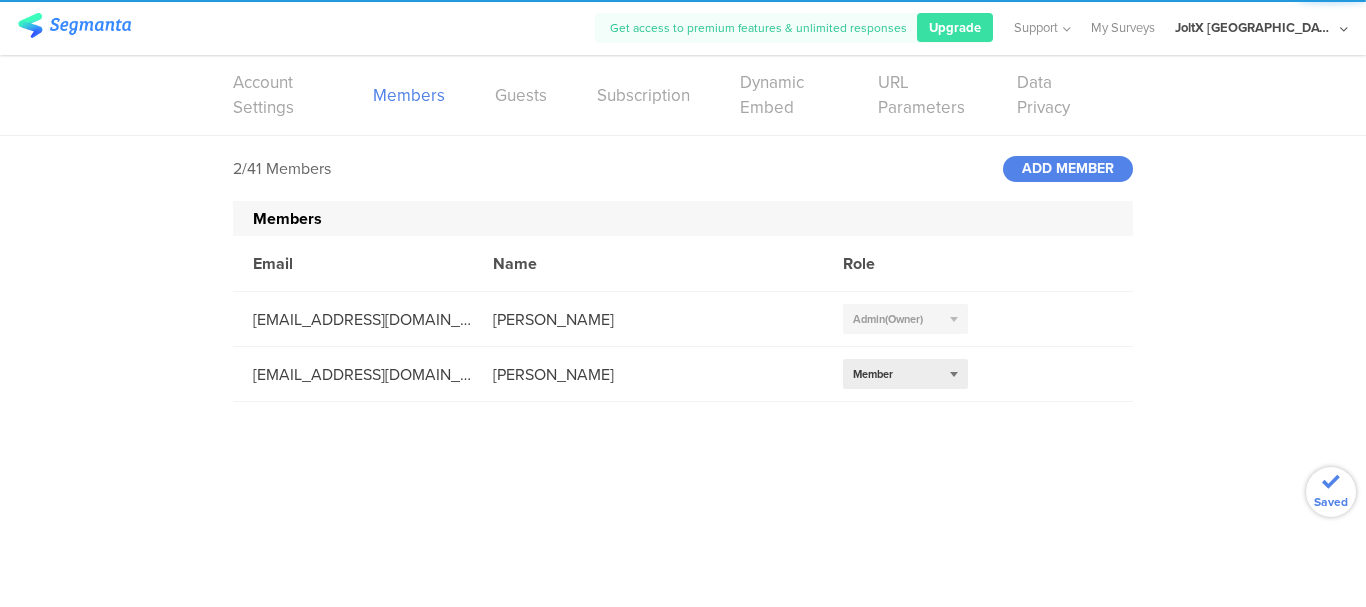 click 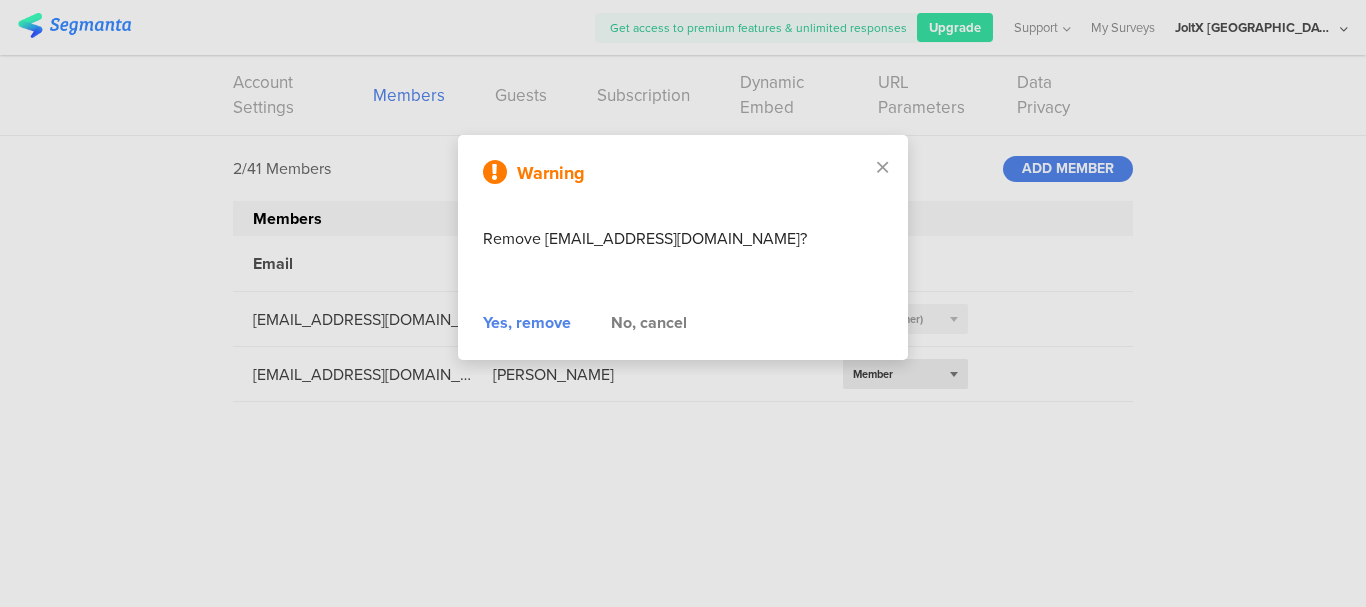 click on "Yes, remove
No, cancel" at bounding box center (683, 323) 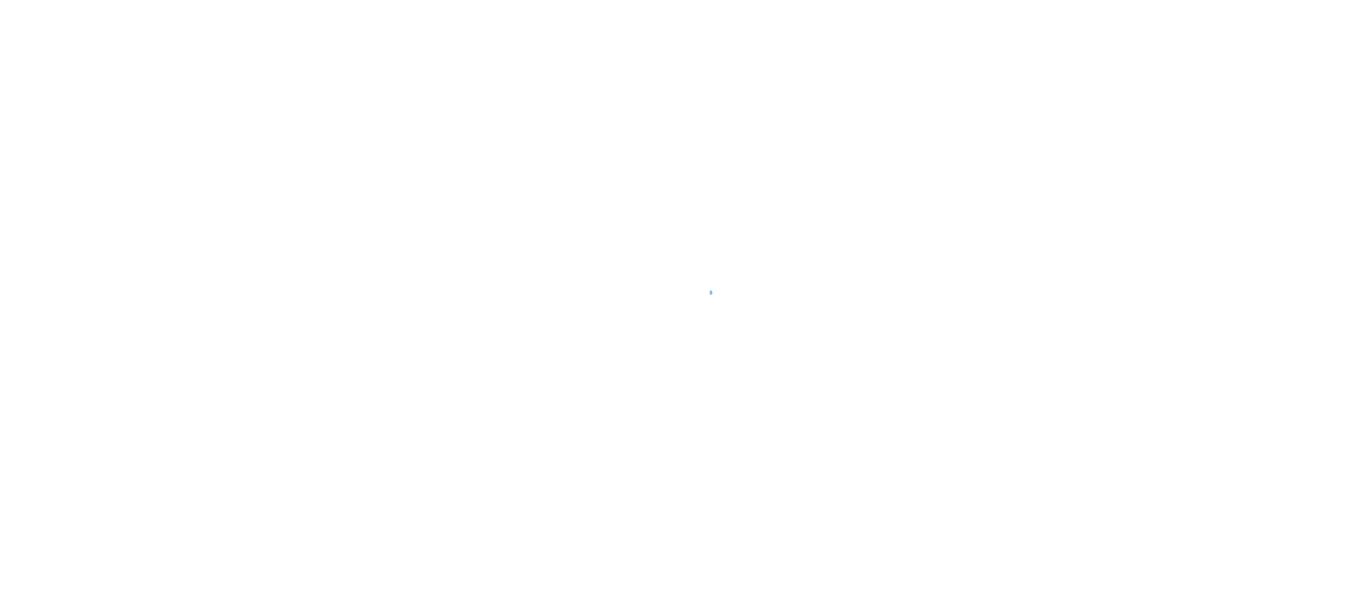 scroll, scrollTop: 0, scrollLeft: 0, axis: both 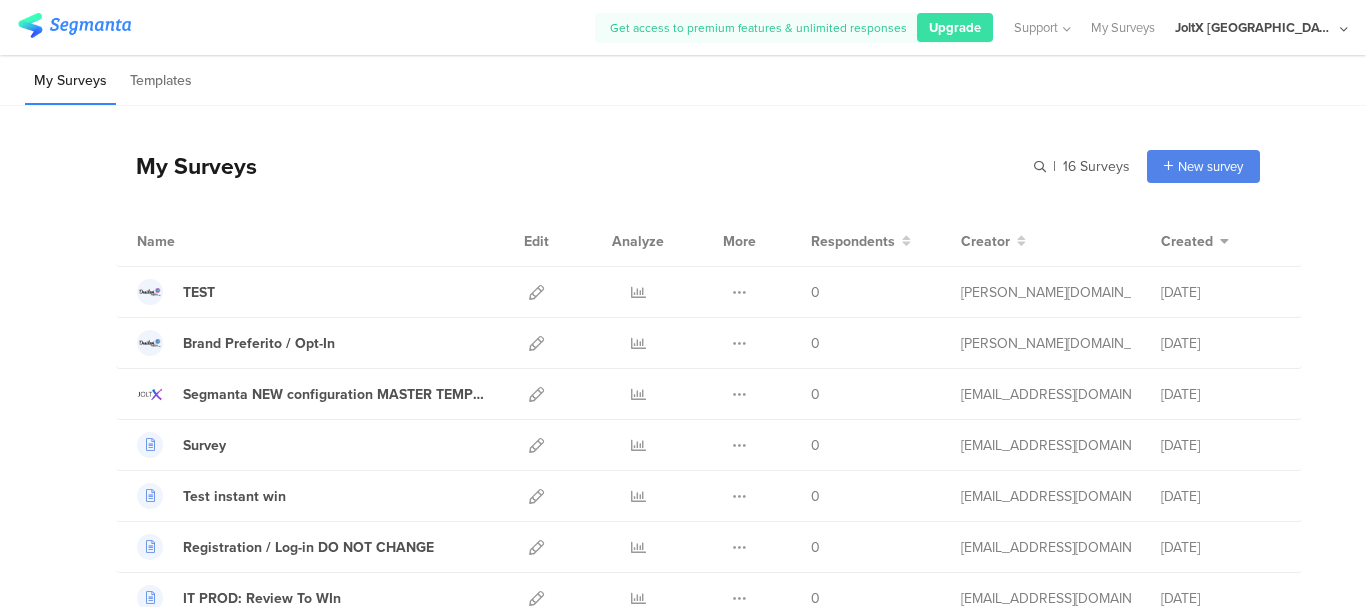 click on "JoltX [GEOGRAPHIC_DATA]" 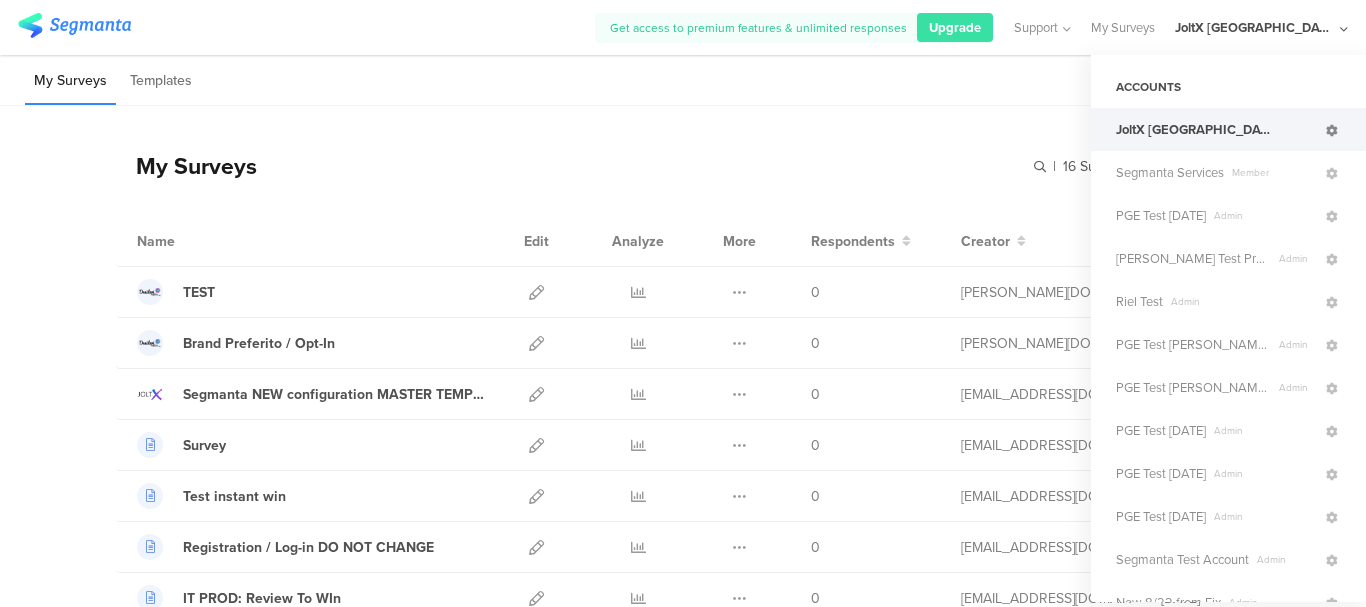 click 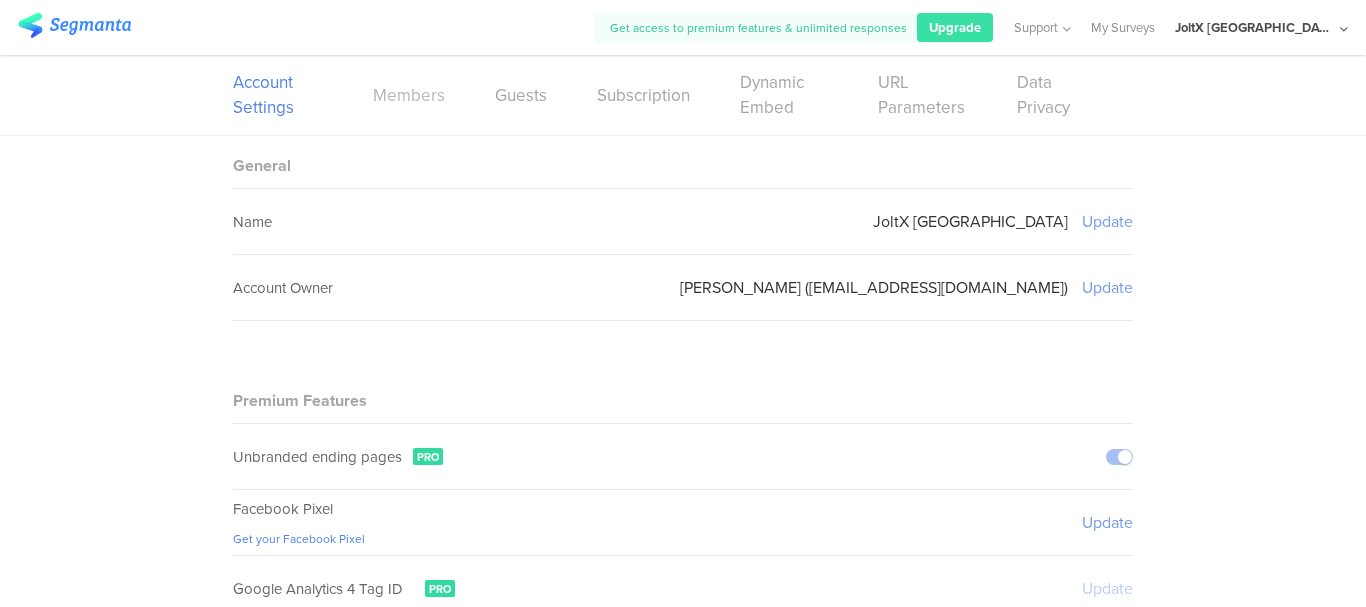 click on "Members" at bounding box center (409, 95) 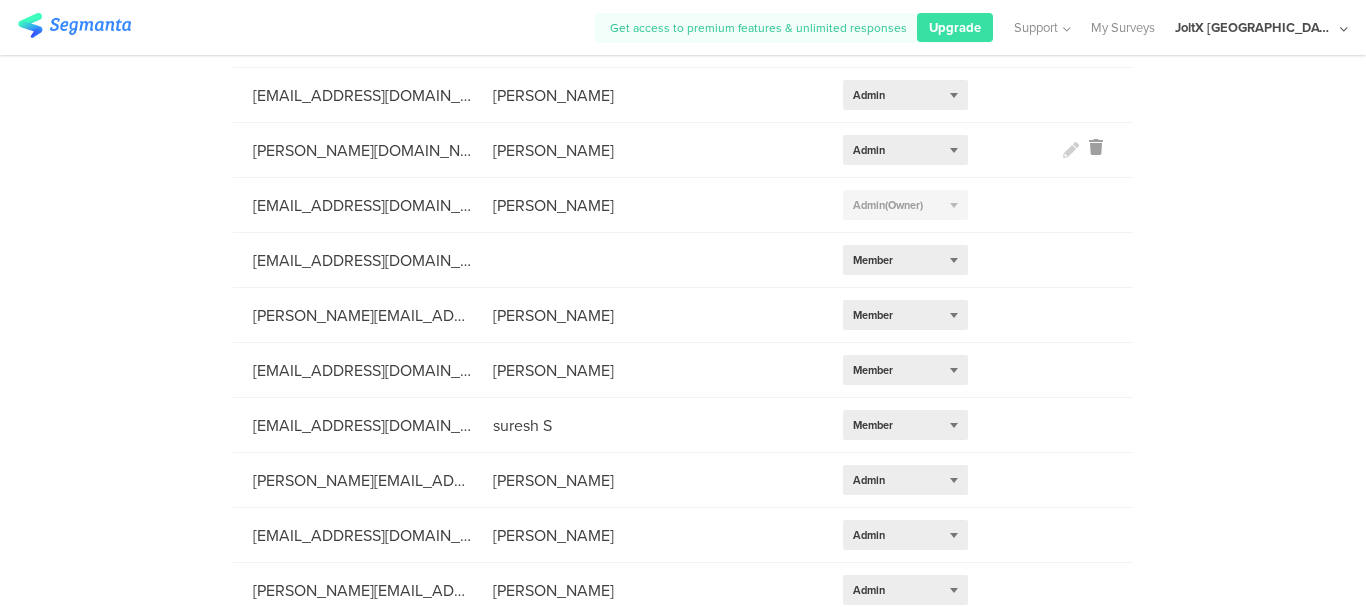 scroll, scrollTop: 235, scrollLeft: 0, axis: vertical 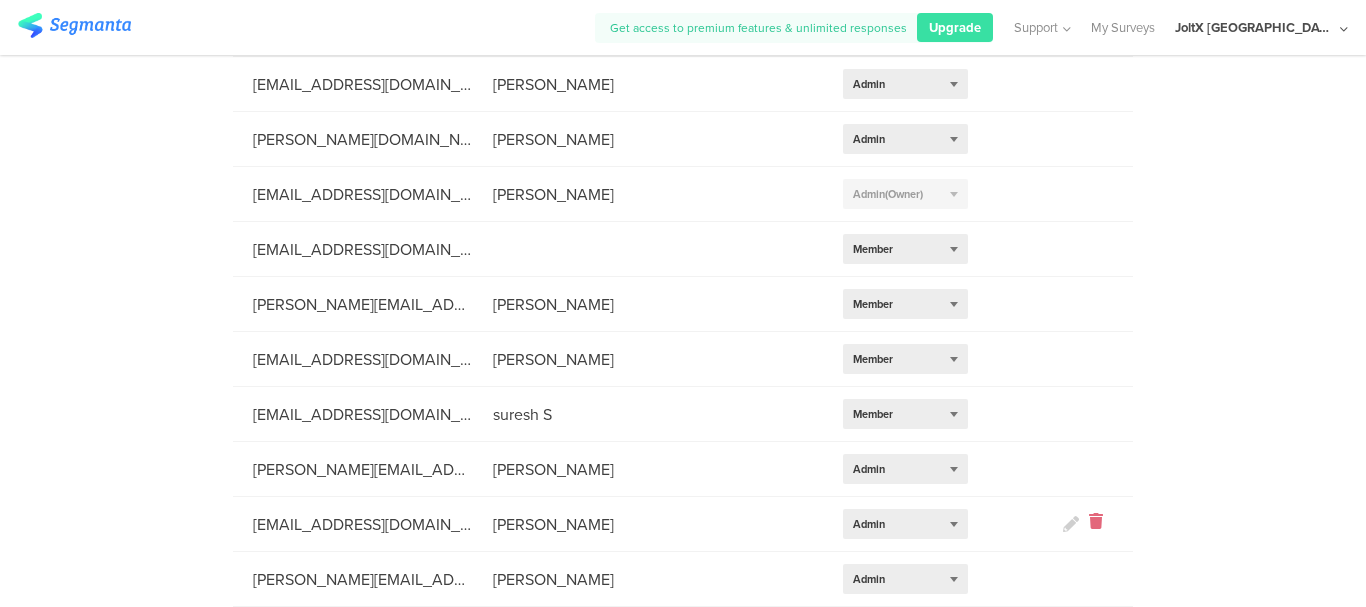 click 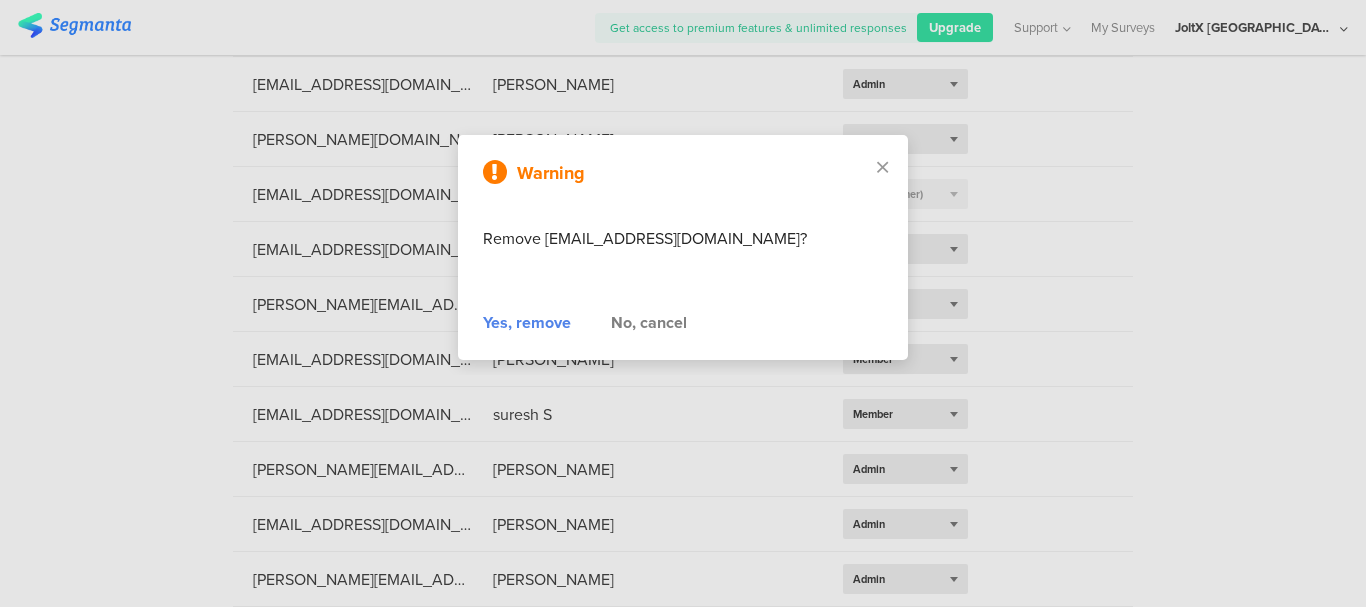 click on "Yes, remove" at bounding box center (527, 323) 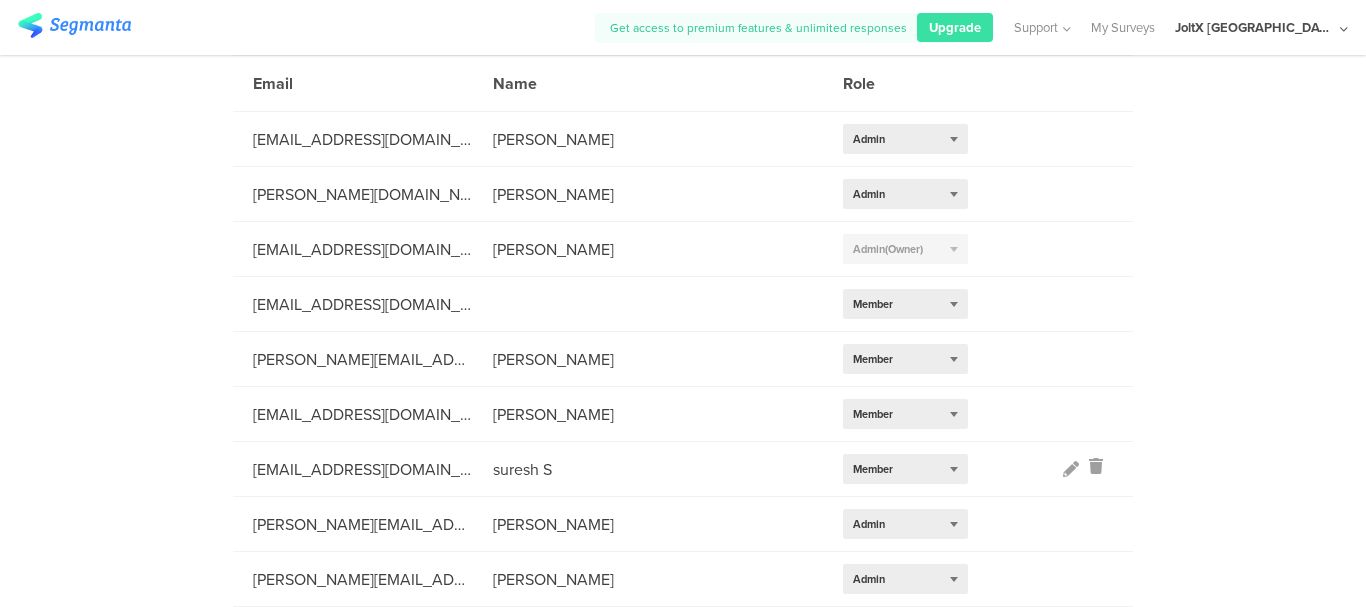 scroll, scrollTop: 180, scrollLeft: 0, axis: vertical 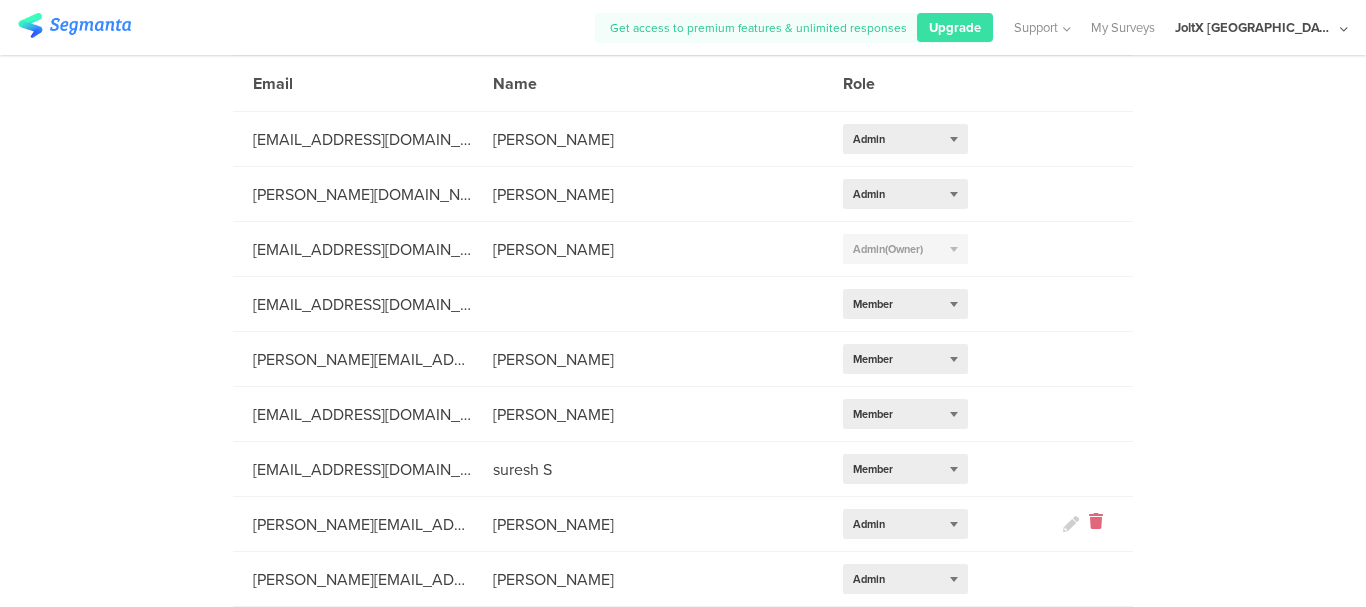 click 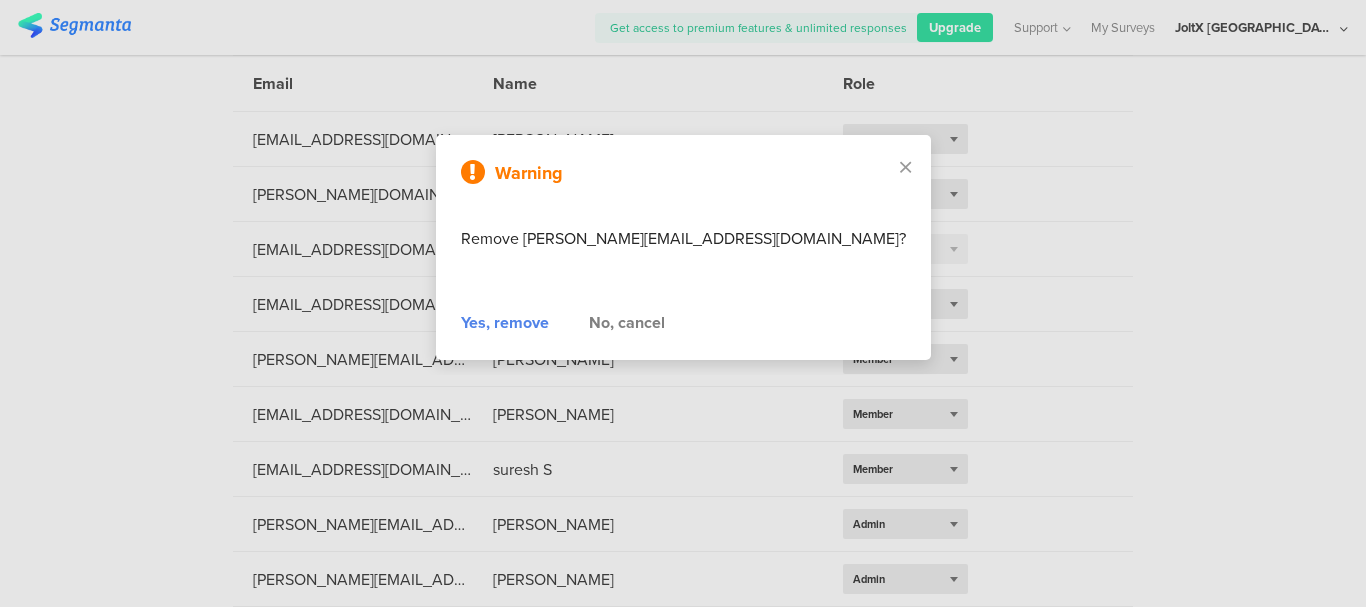 click on "Yes, remove" at bounding box center (505, 323) 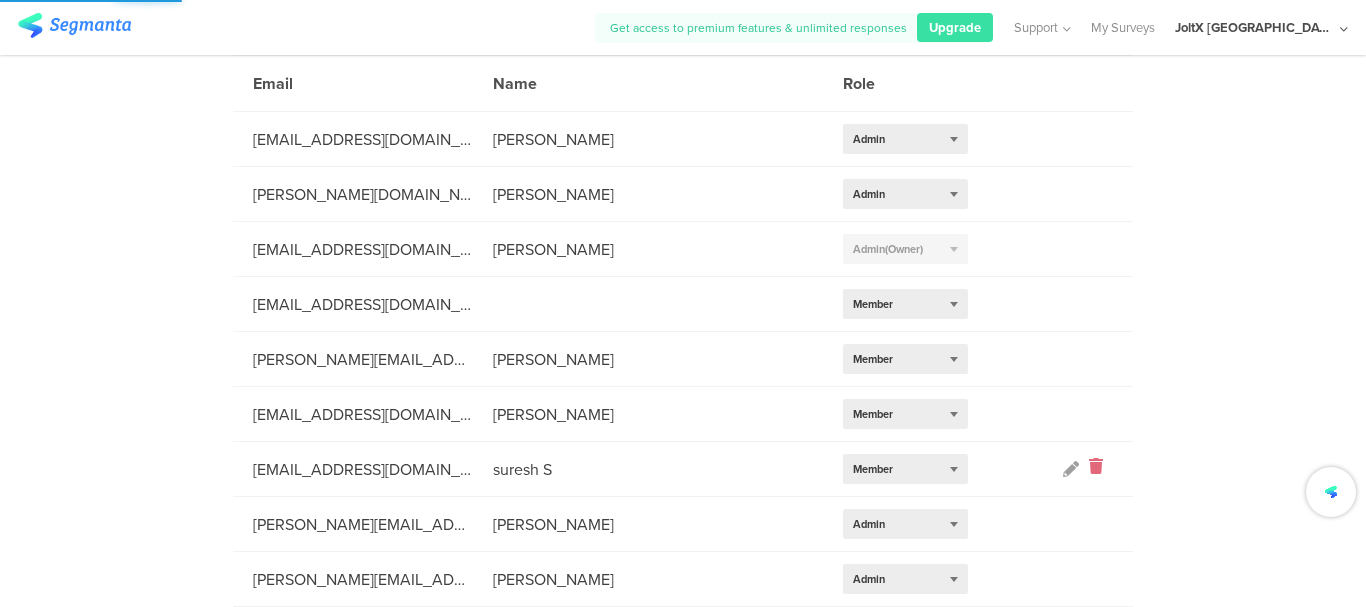 scroll, scrollTop: 125, scrollLeft: 0, axis: vertical 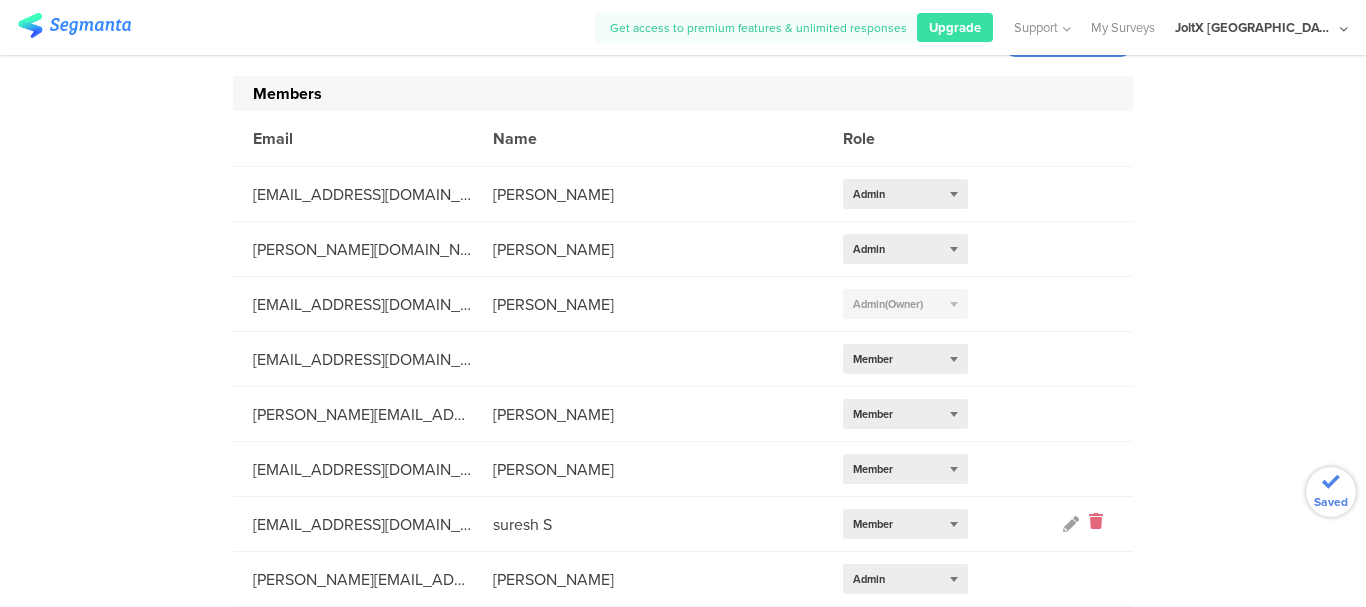 click 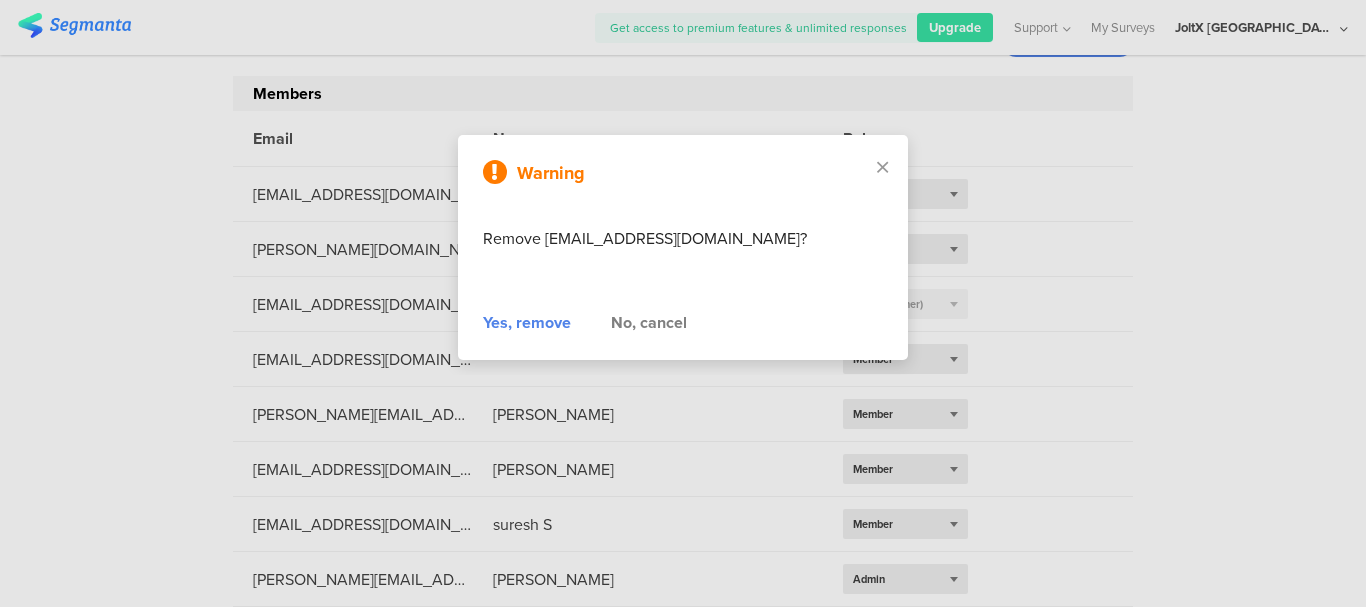 click on "Yes, remove" at bounding box center (527, 323) 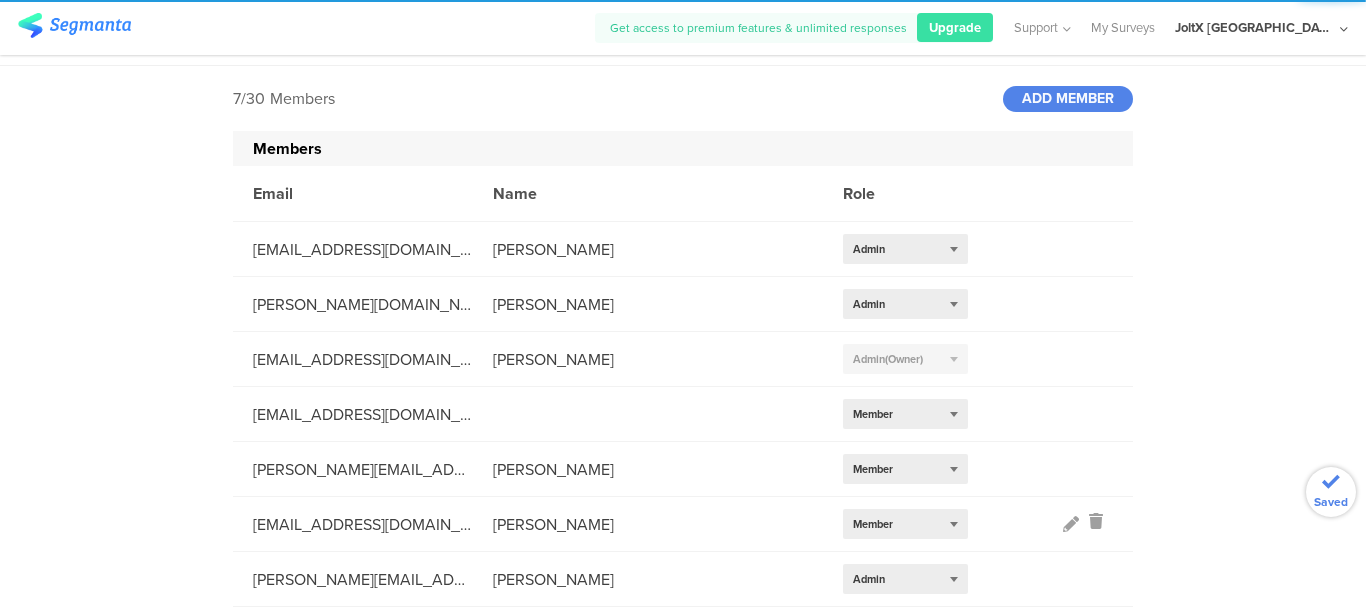 scroll, scrollTop: 70, scrollLeft: 0, axis: vertical 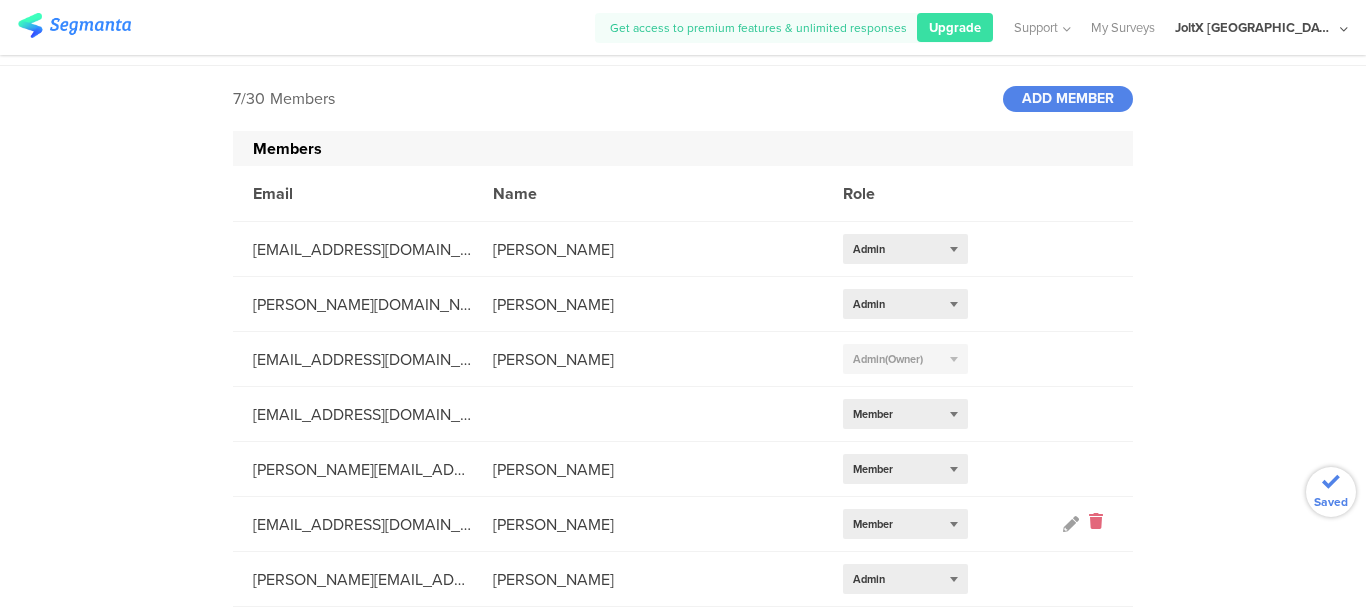 click 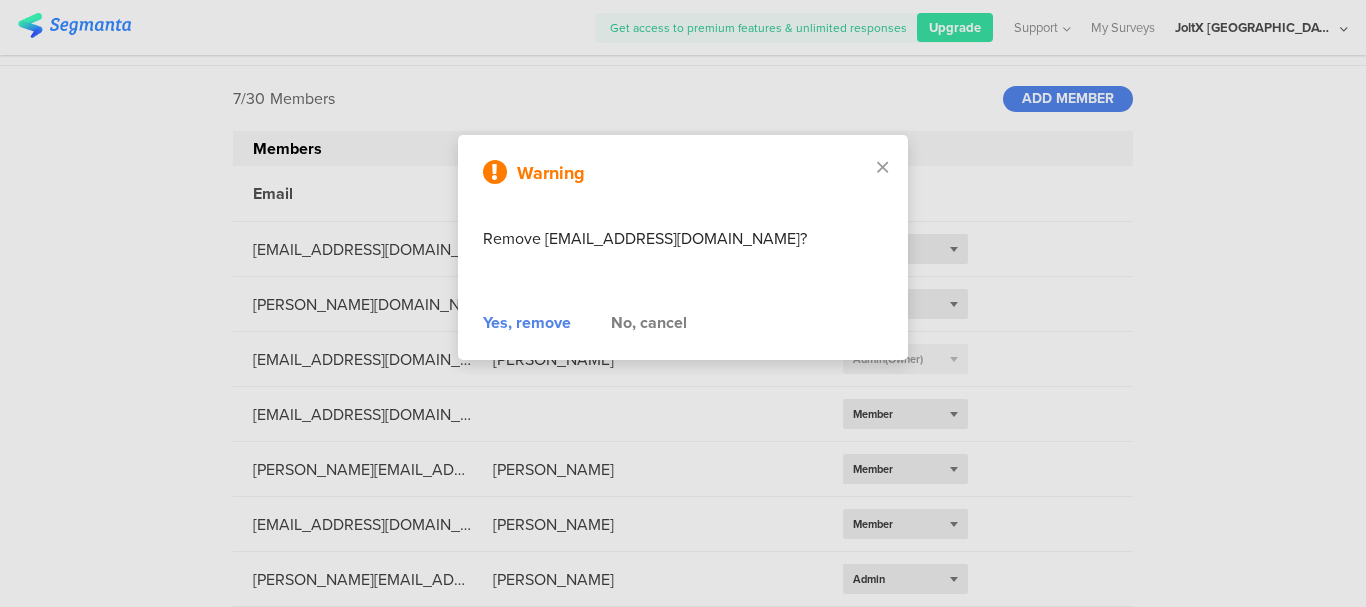 click on "Yes, remove" at bounding box center (527, 323) 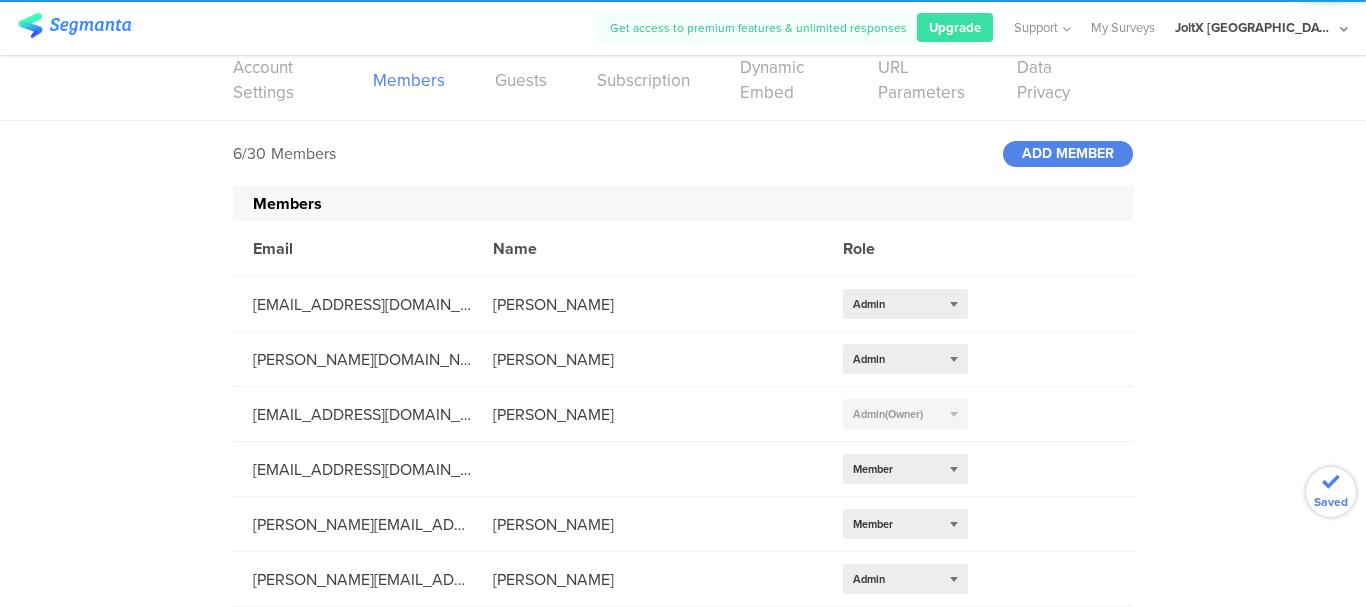 scroll, scrollTop: 15, scrollLeft: 0, axis: vertical 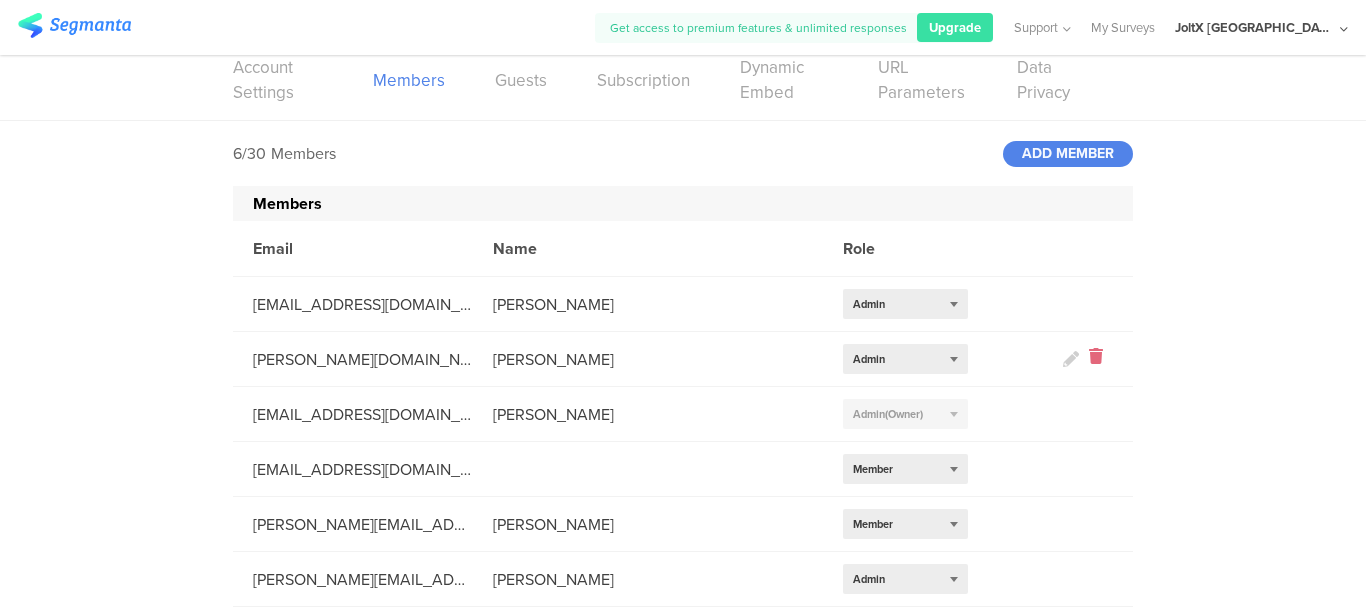 click 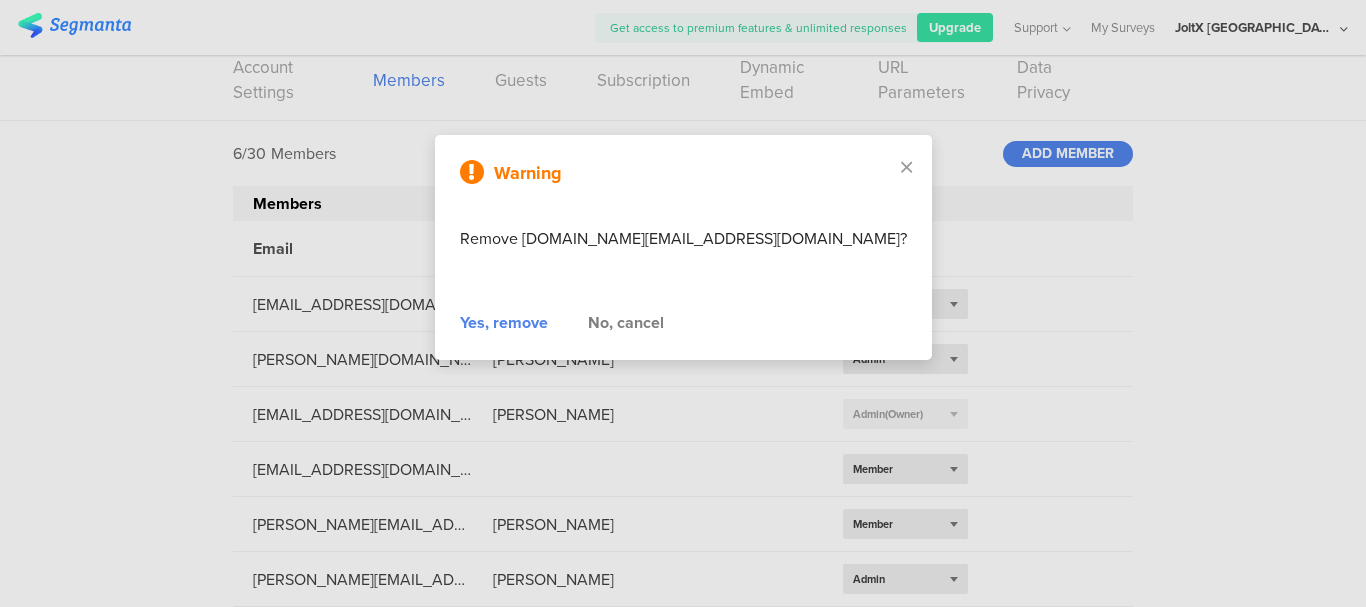 click on "Yes, remove" at bounding box center (504, 323) 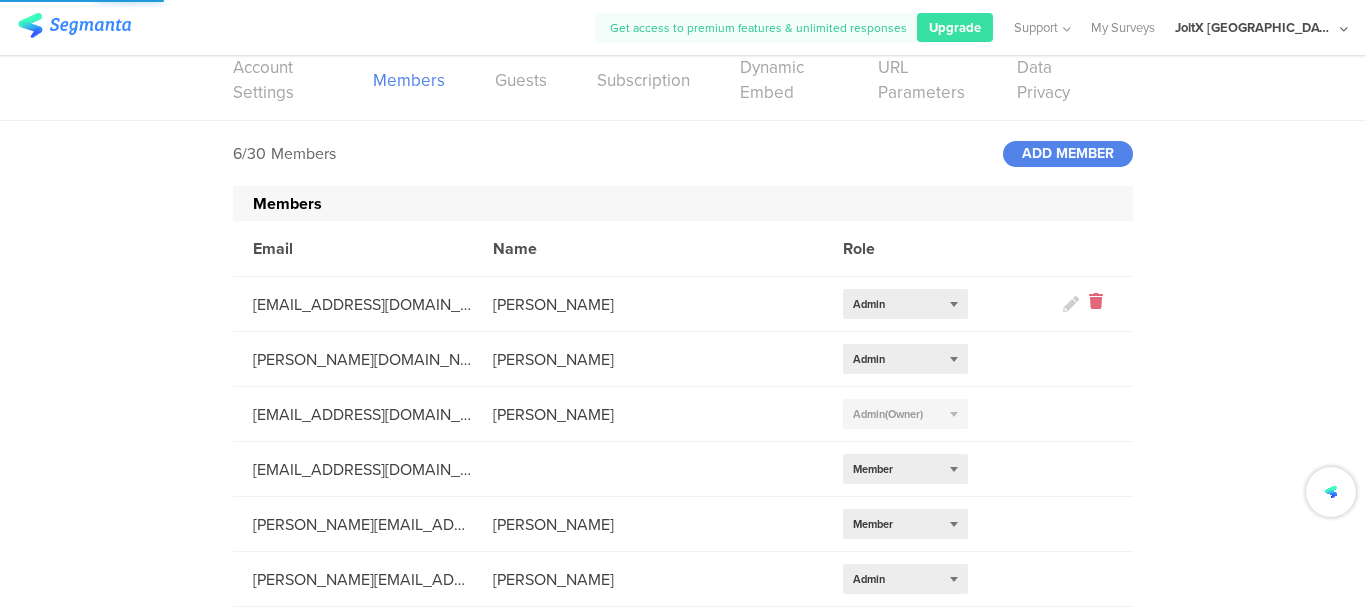scroll, scrollTop: 0, scrollLeft: 0, axis: both 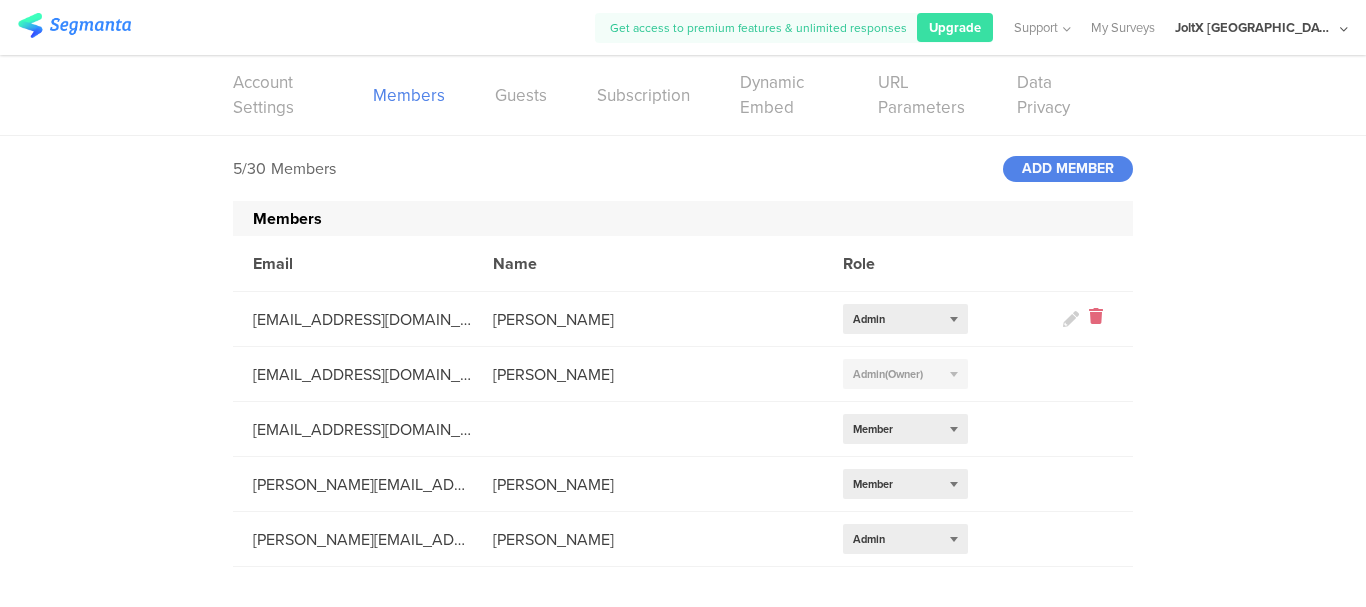 click 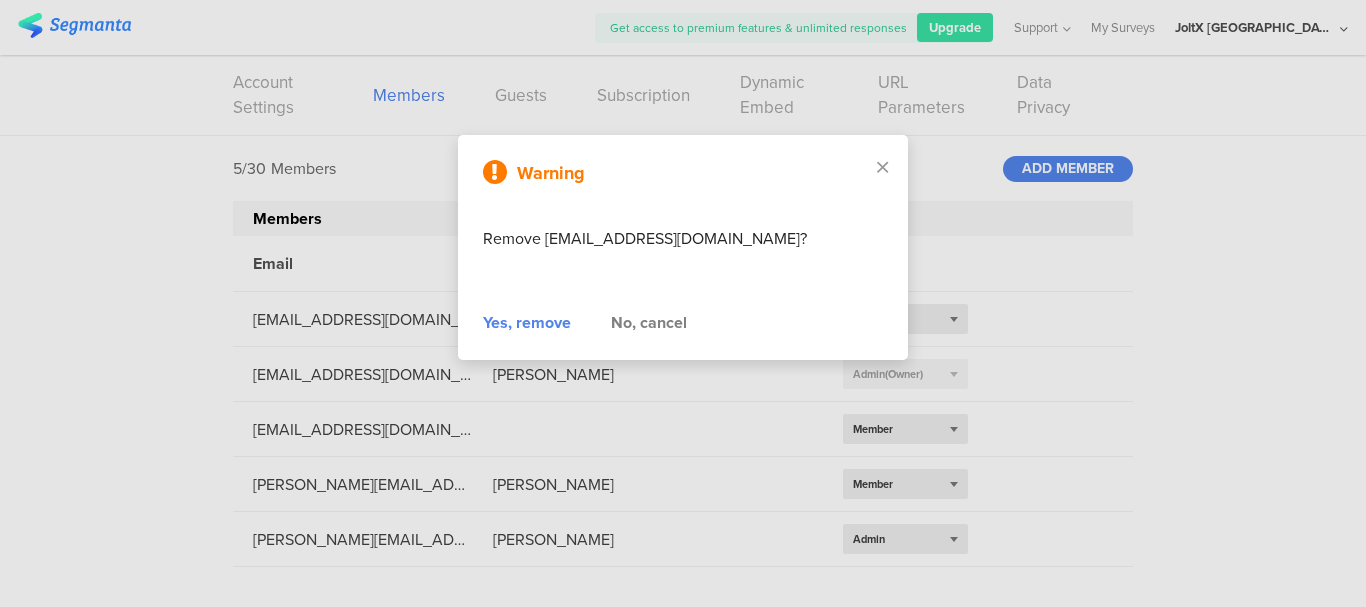 click on "Yes, remove" at bounding box center [527, 323] 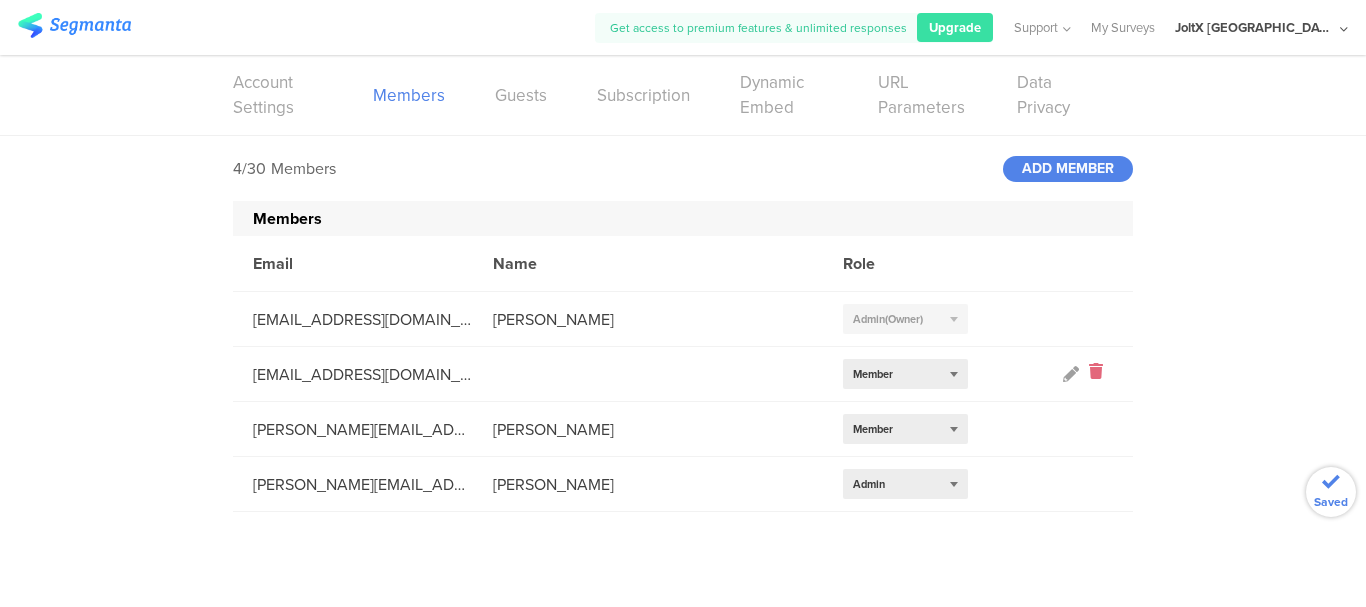 click 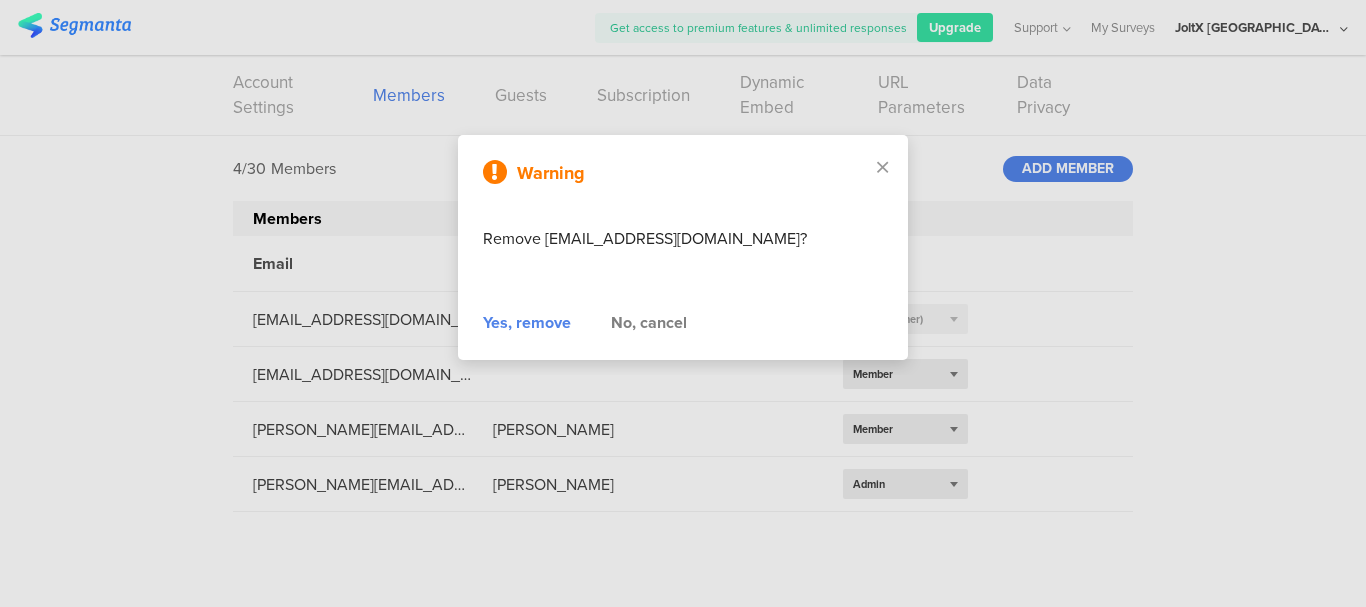 click on "Yes, remove" at bounding box center [527, 323] 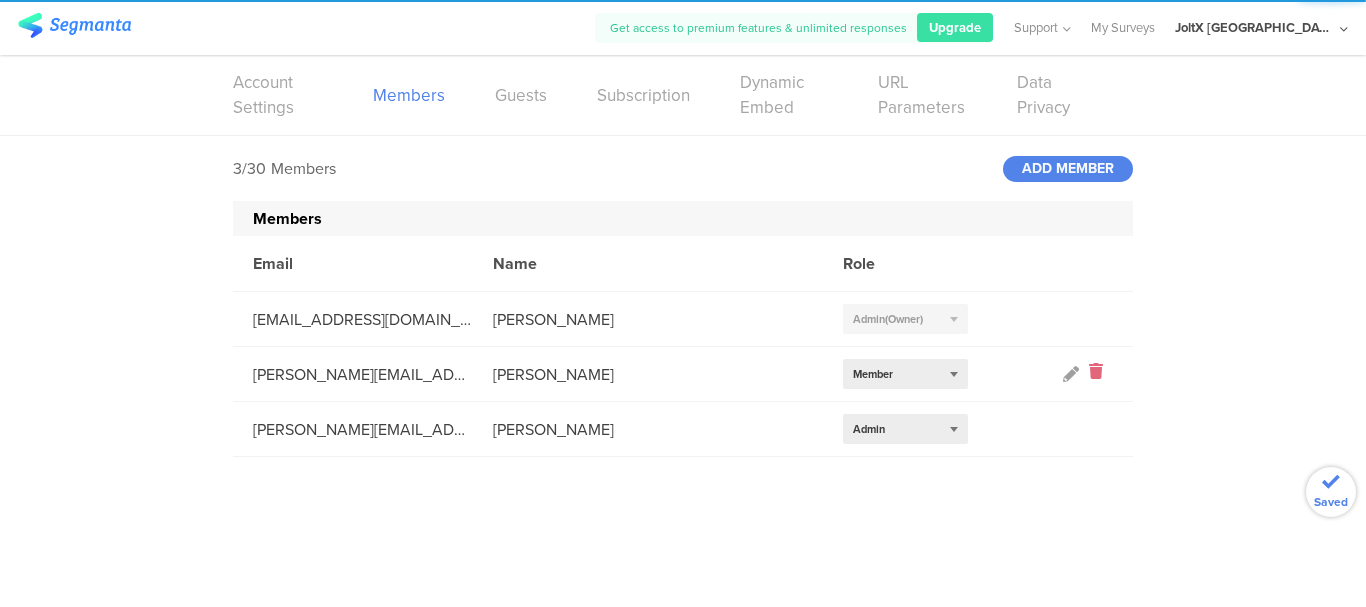 click 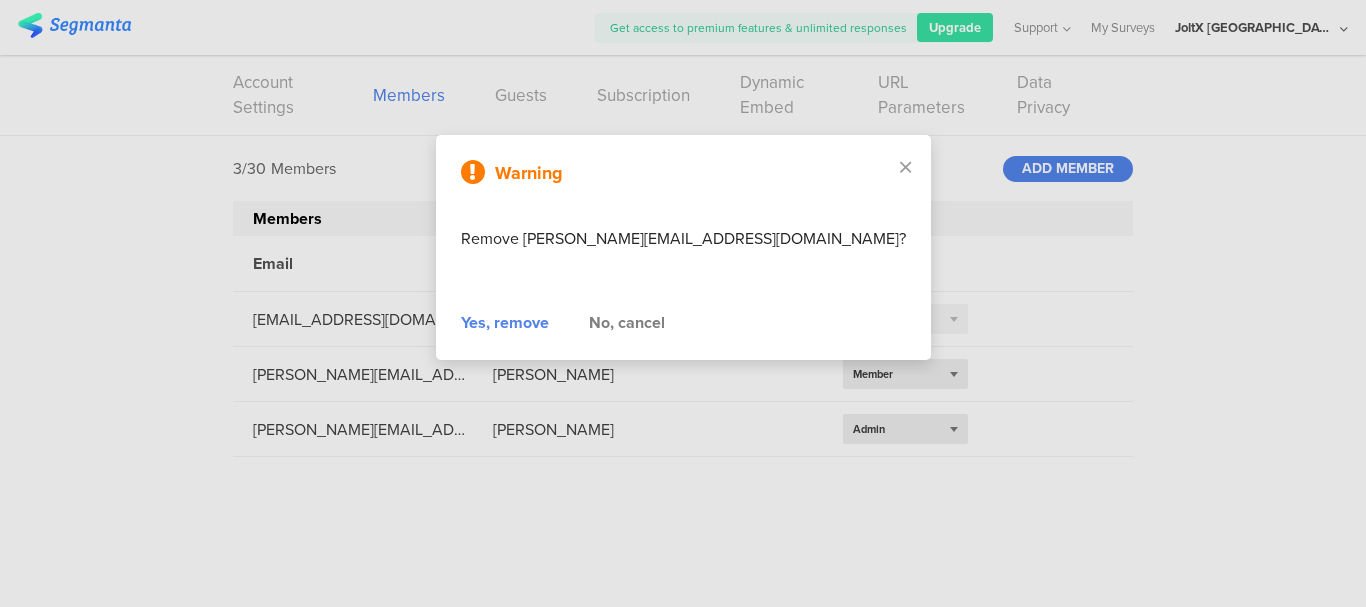 click on "Yes, remove" at bounding box center (505, 323) 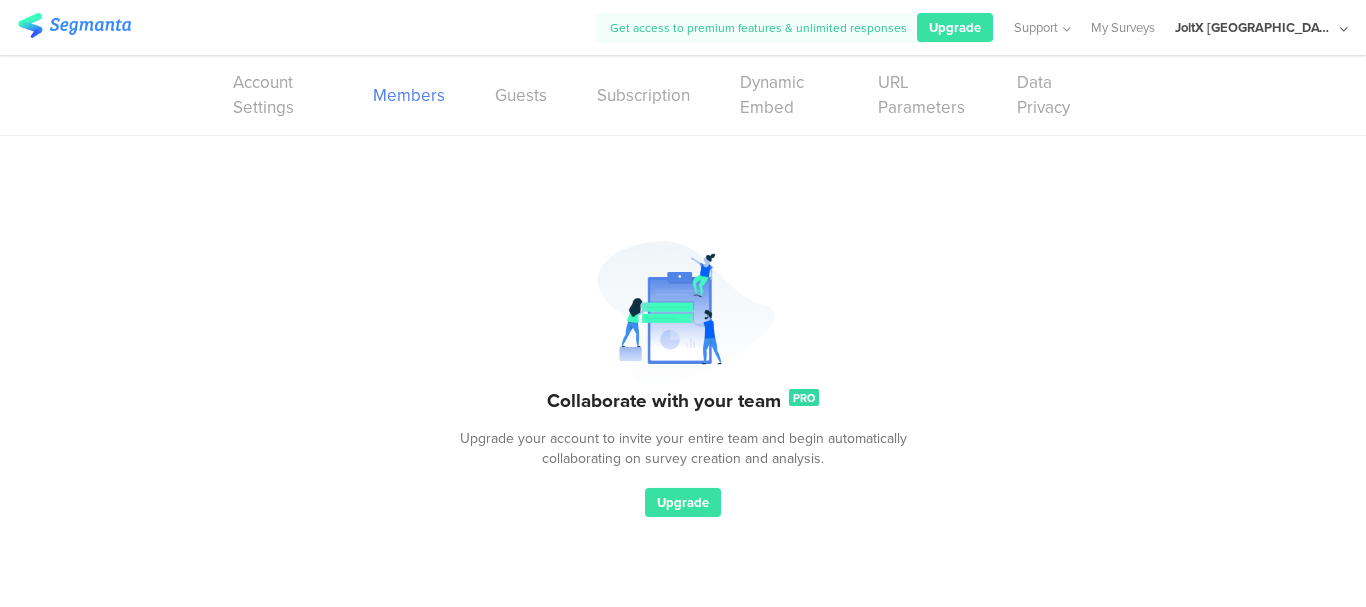scroll, scrollTop: 0, scrollLeft: 0, axis: both 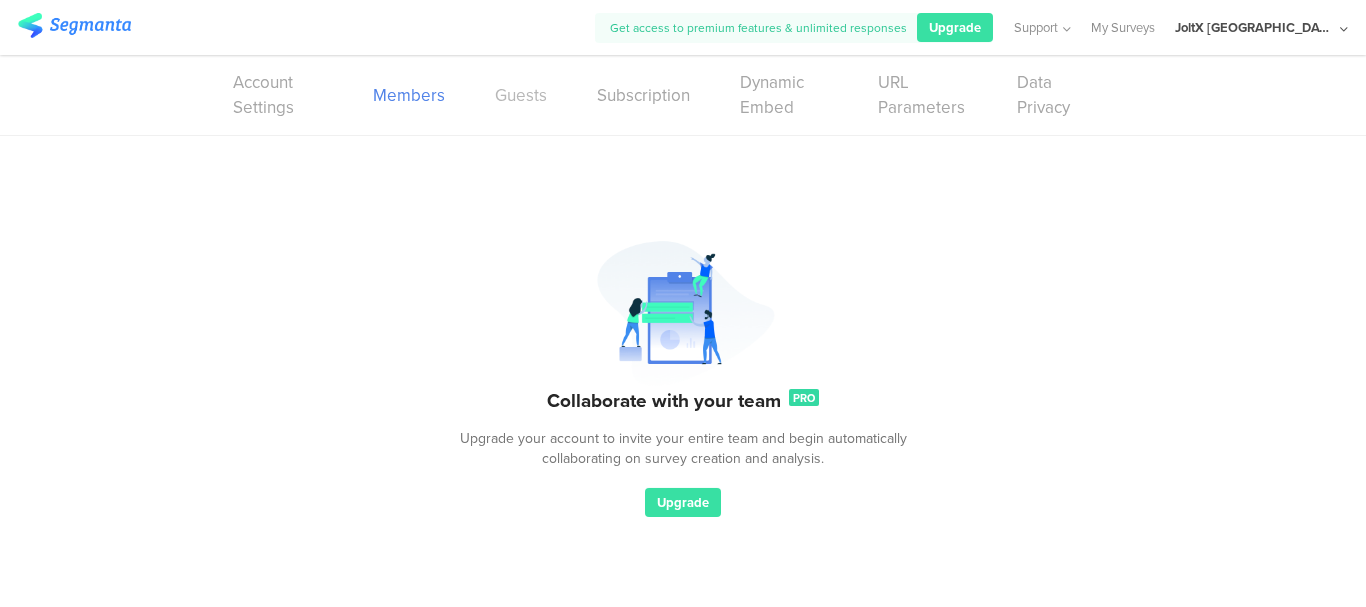 click on "Guests" at bounding box center [521, 95] 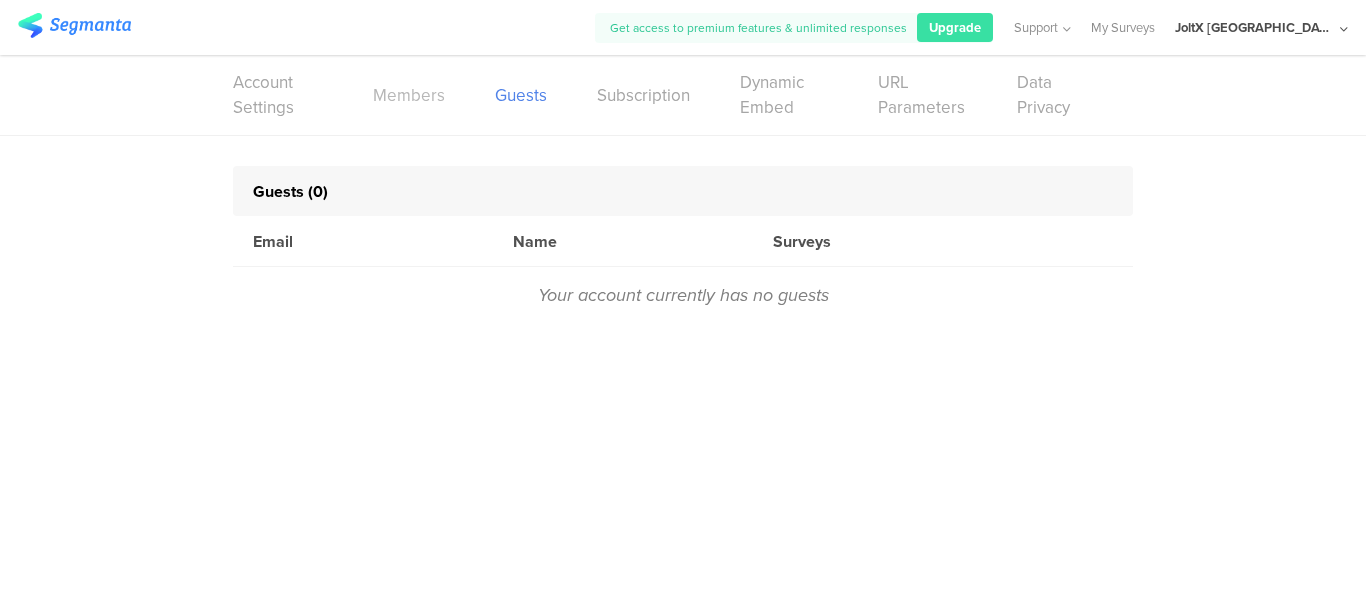 click on "Members" at bounding box center (409, 95) 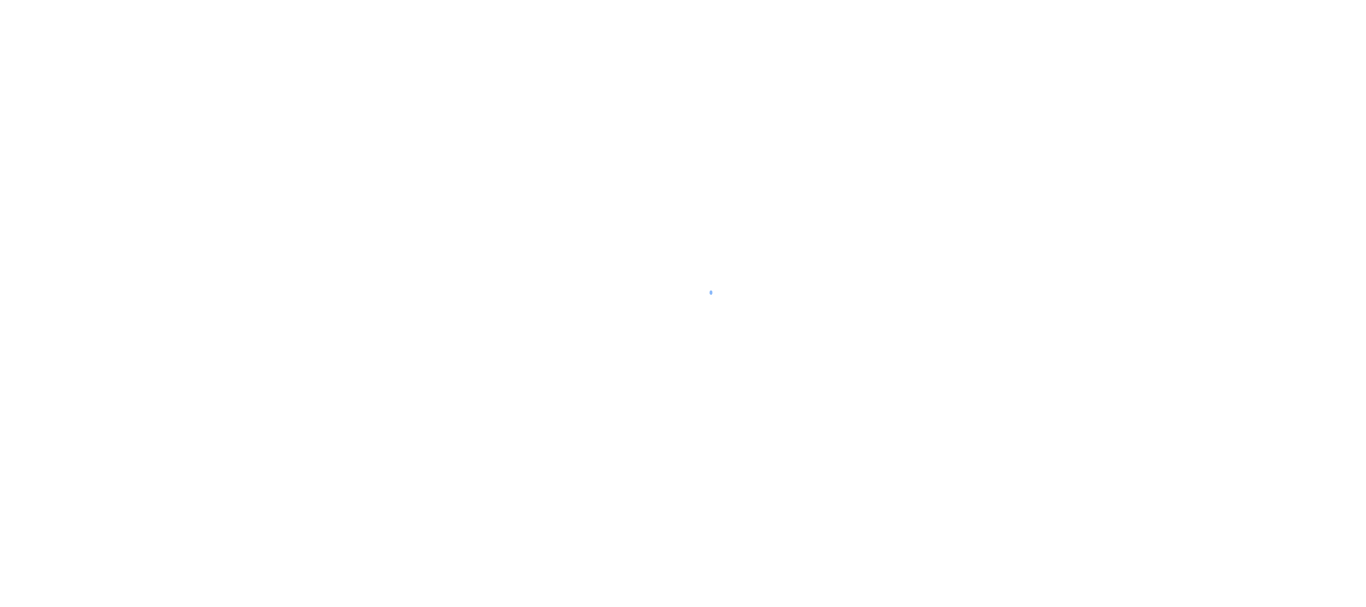 scroll, scrollTop: 0, scrollLeft: 0, axis: both 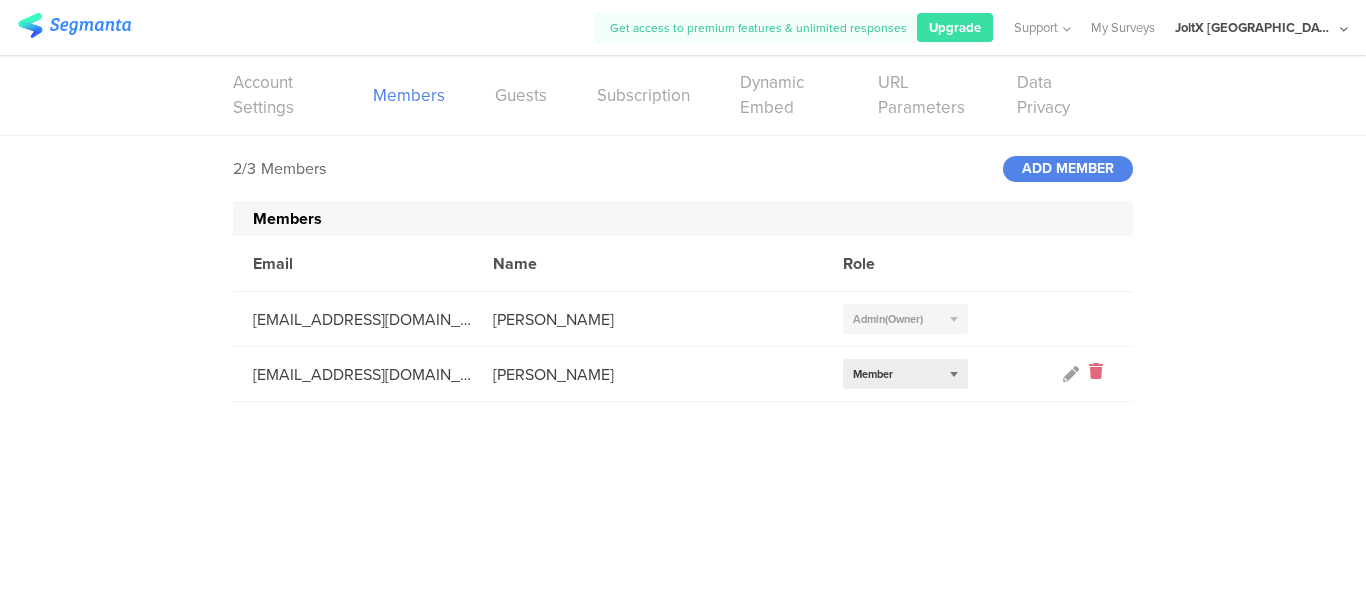 click 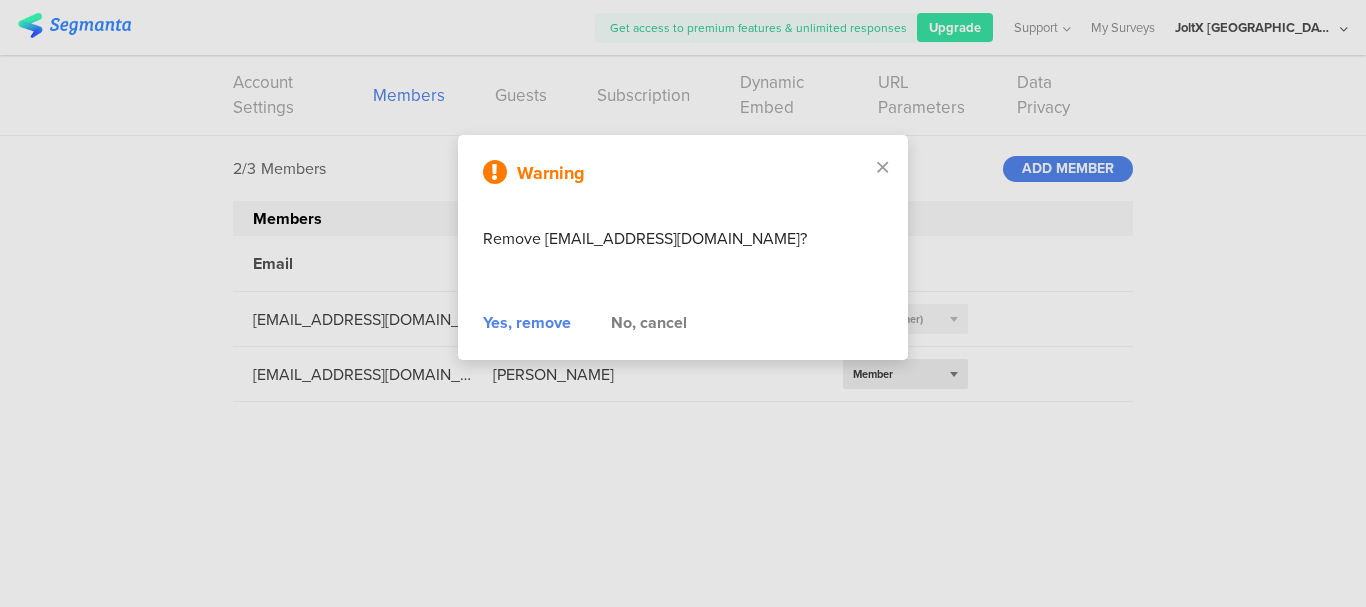 click on "Yes, remove" at bounding box center (527, 323) 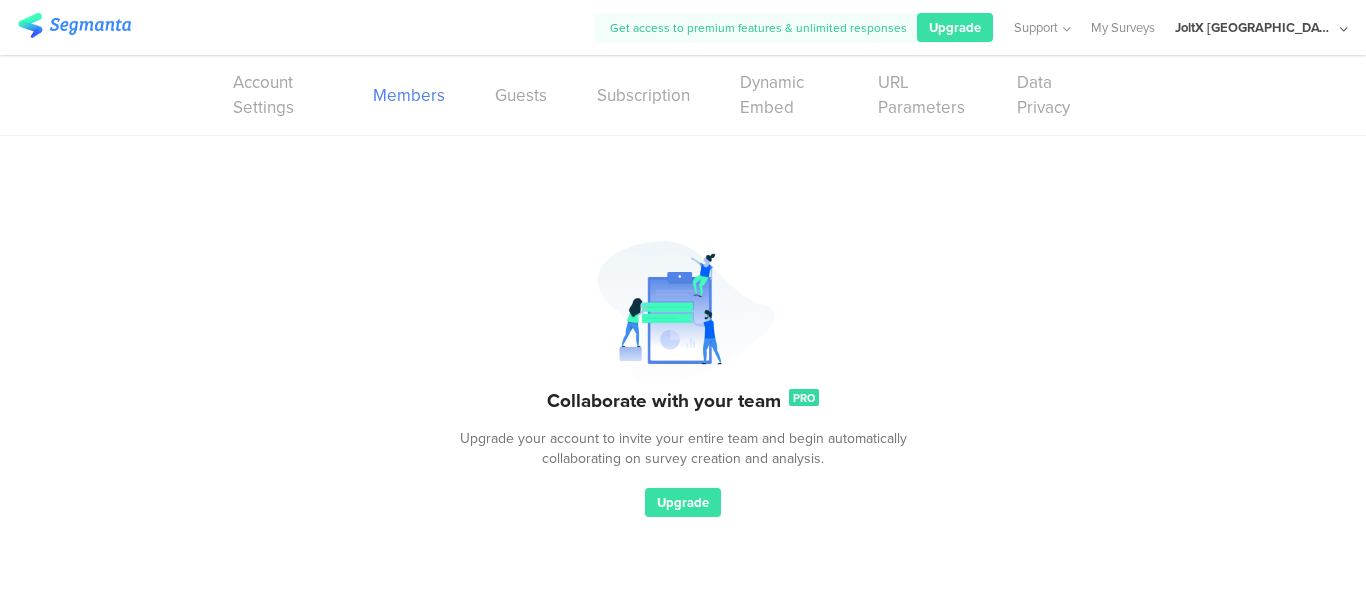 scroll, scrollTop: 0, scrollLeft: 0, axis: both 